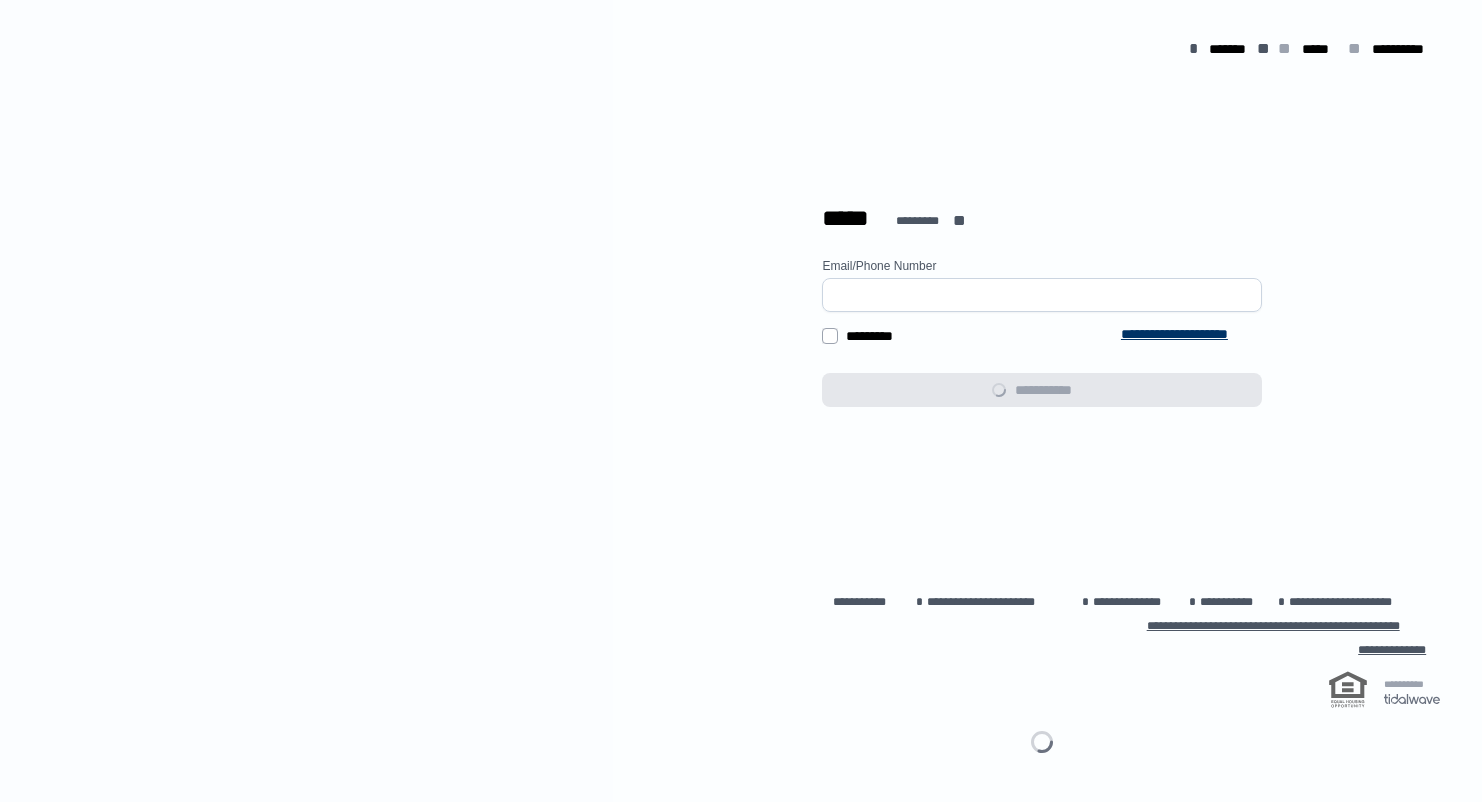 scroll, scrollTop: 0, scrollLeft: 0, axis: both 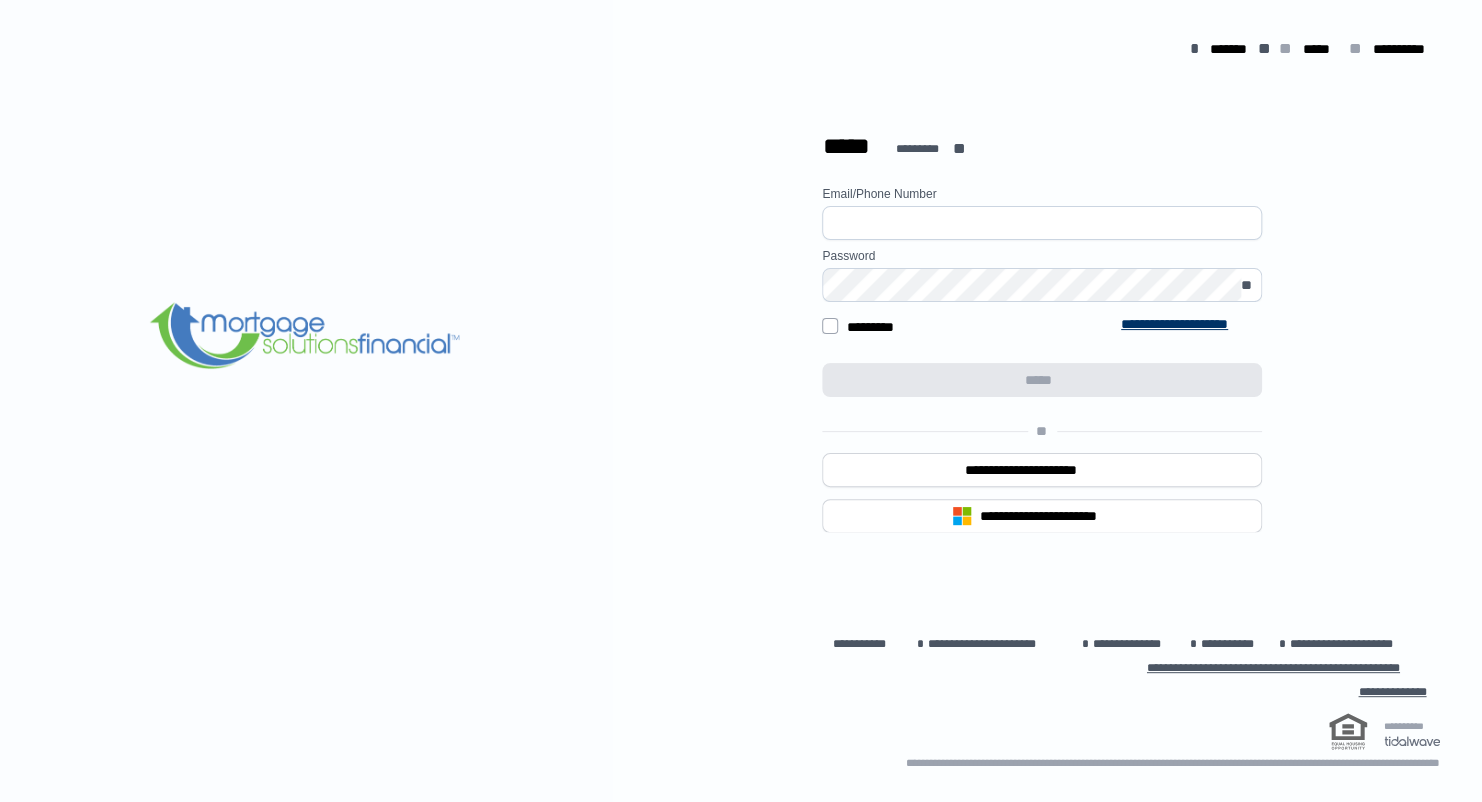 type on "**********" 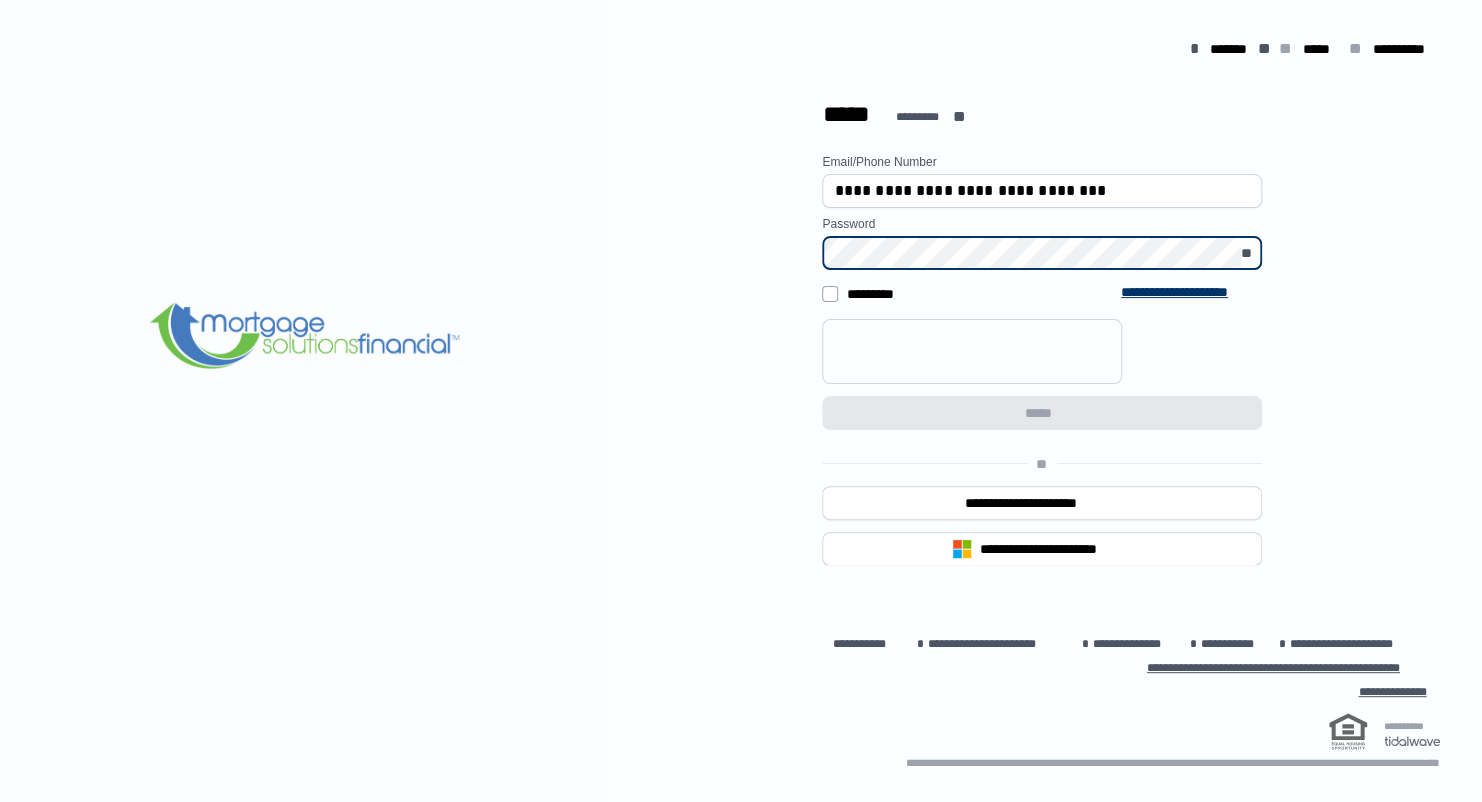 click on "**********" at bounding box center (1042, 418) 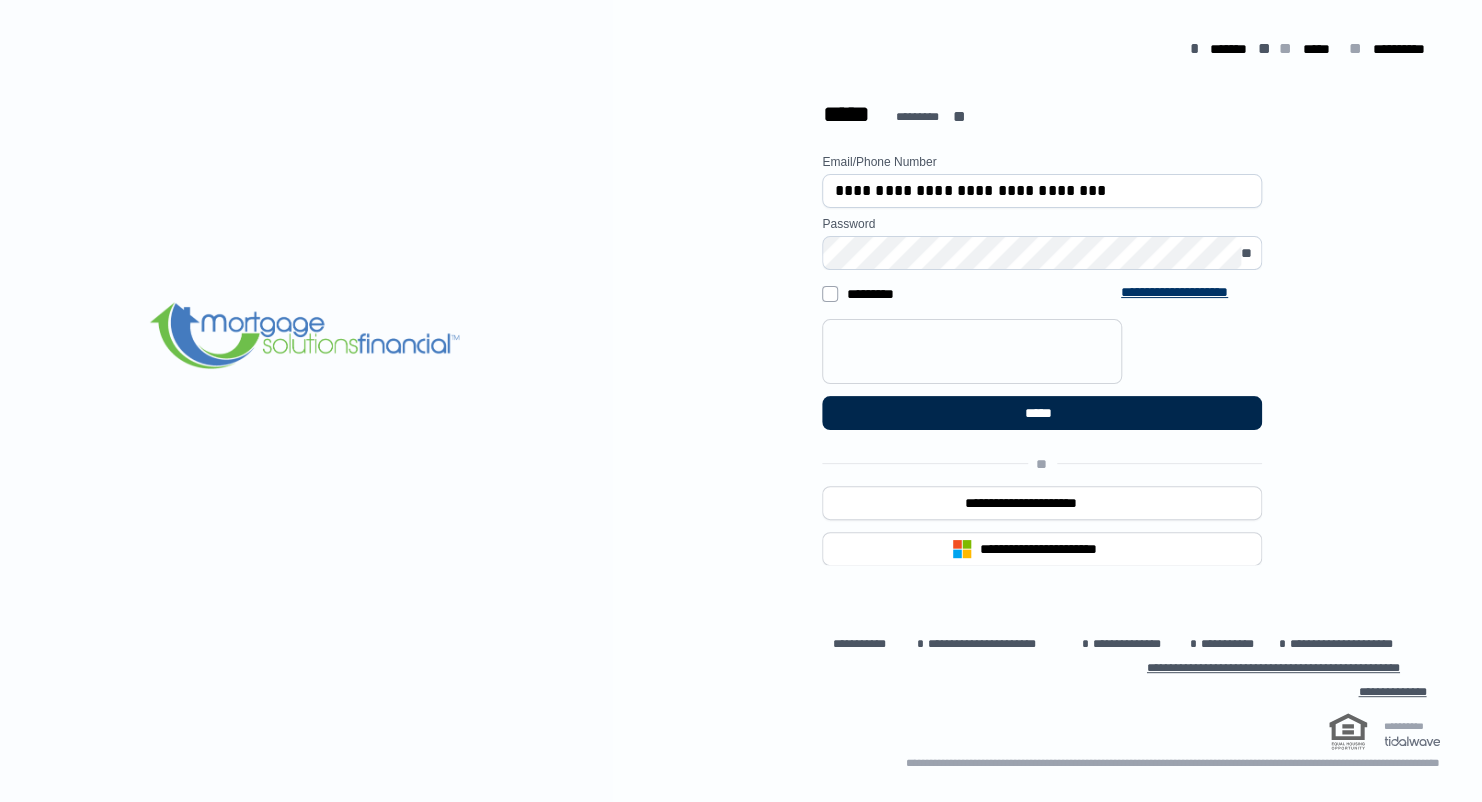 click on "*****" at bounding box center (1042, 413) 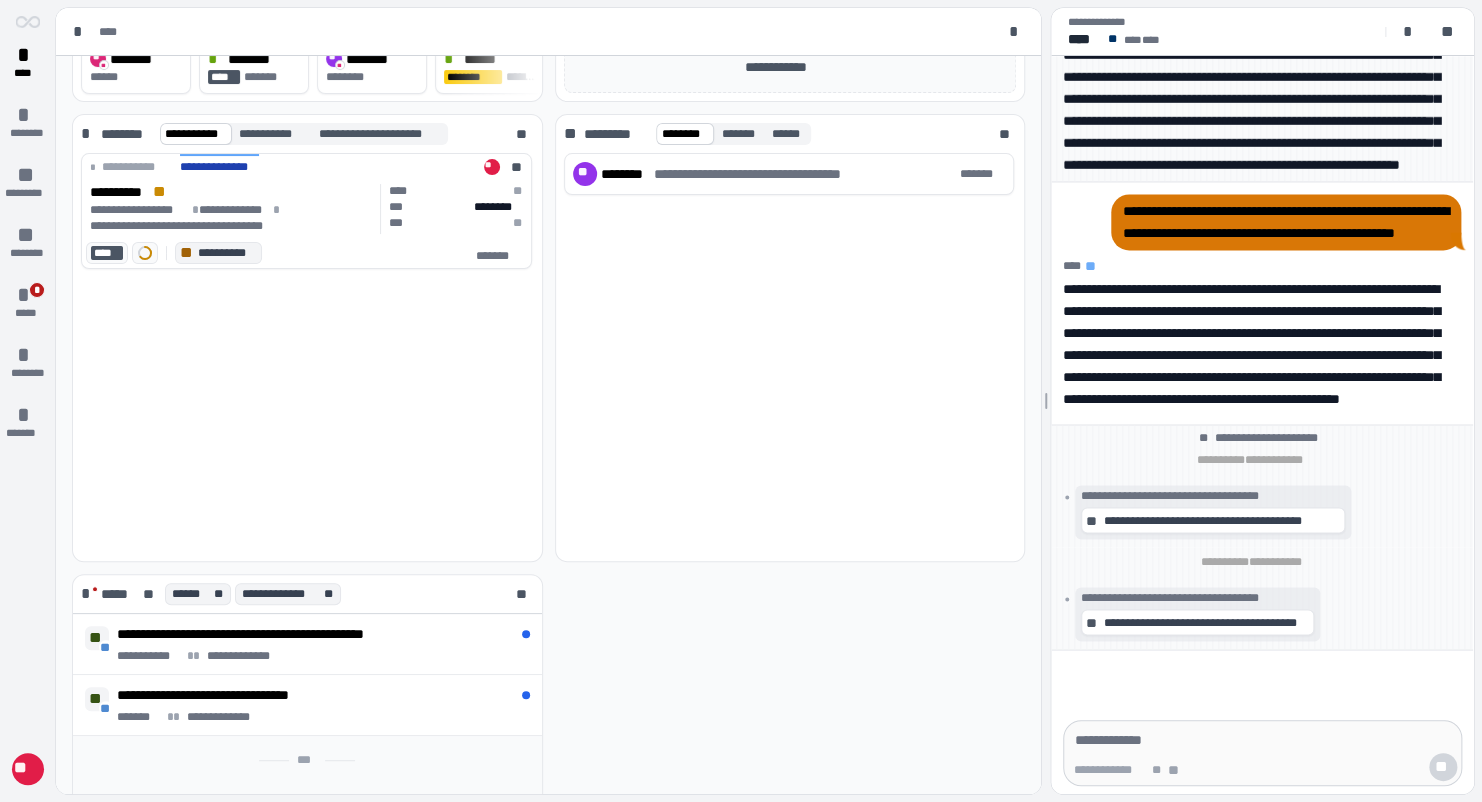 scroll, scrollTop: 0, scrollLeft: 0, axis: both 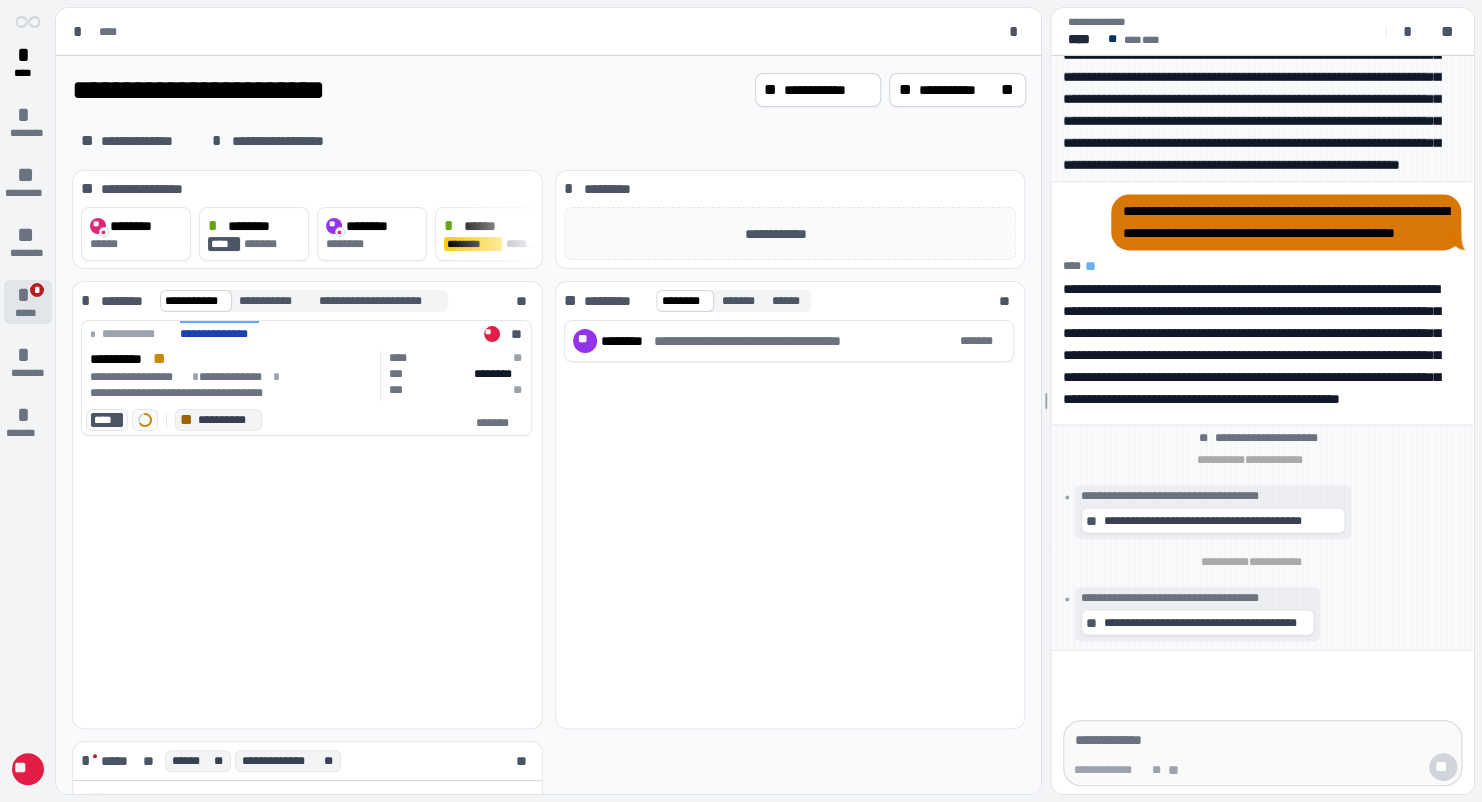 click on "*" at bounding box center [28, 295] 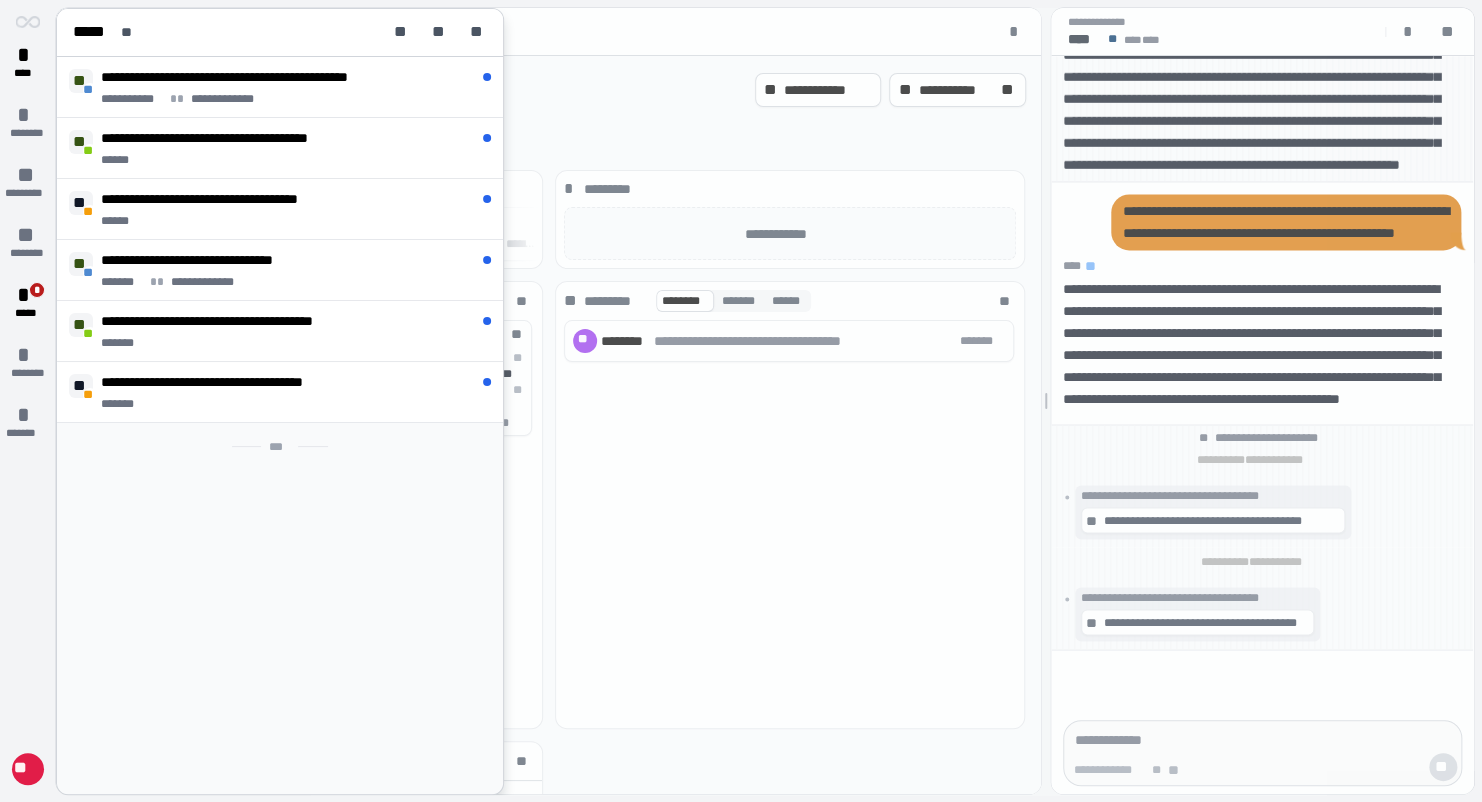 click on "* **** * ******** ** ********* ** ******** * * ***** * ******** * *******" at bounding box center [28, 380] 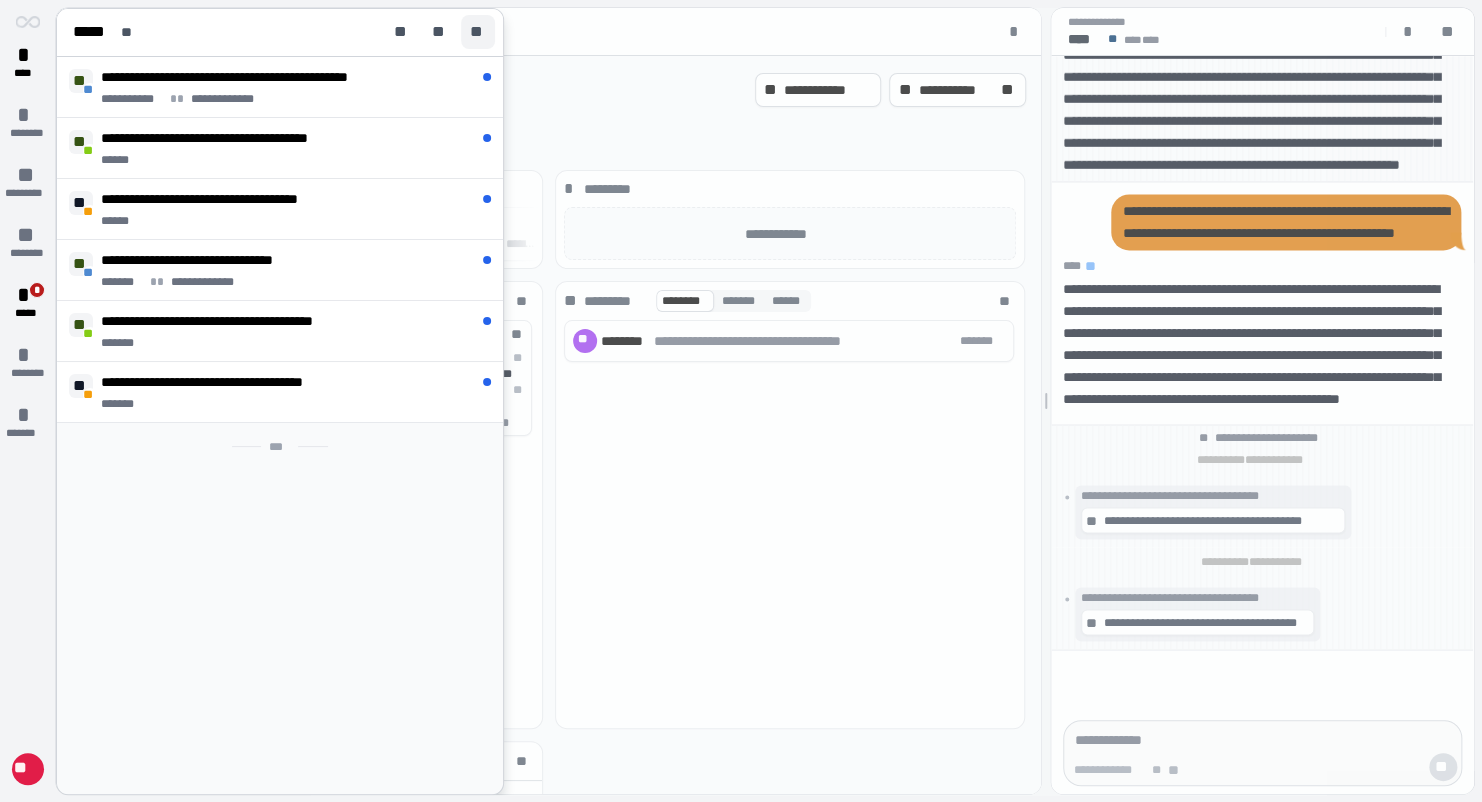 click on "**" at bounding box center [478, 32] 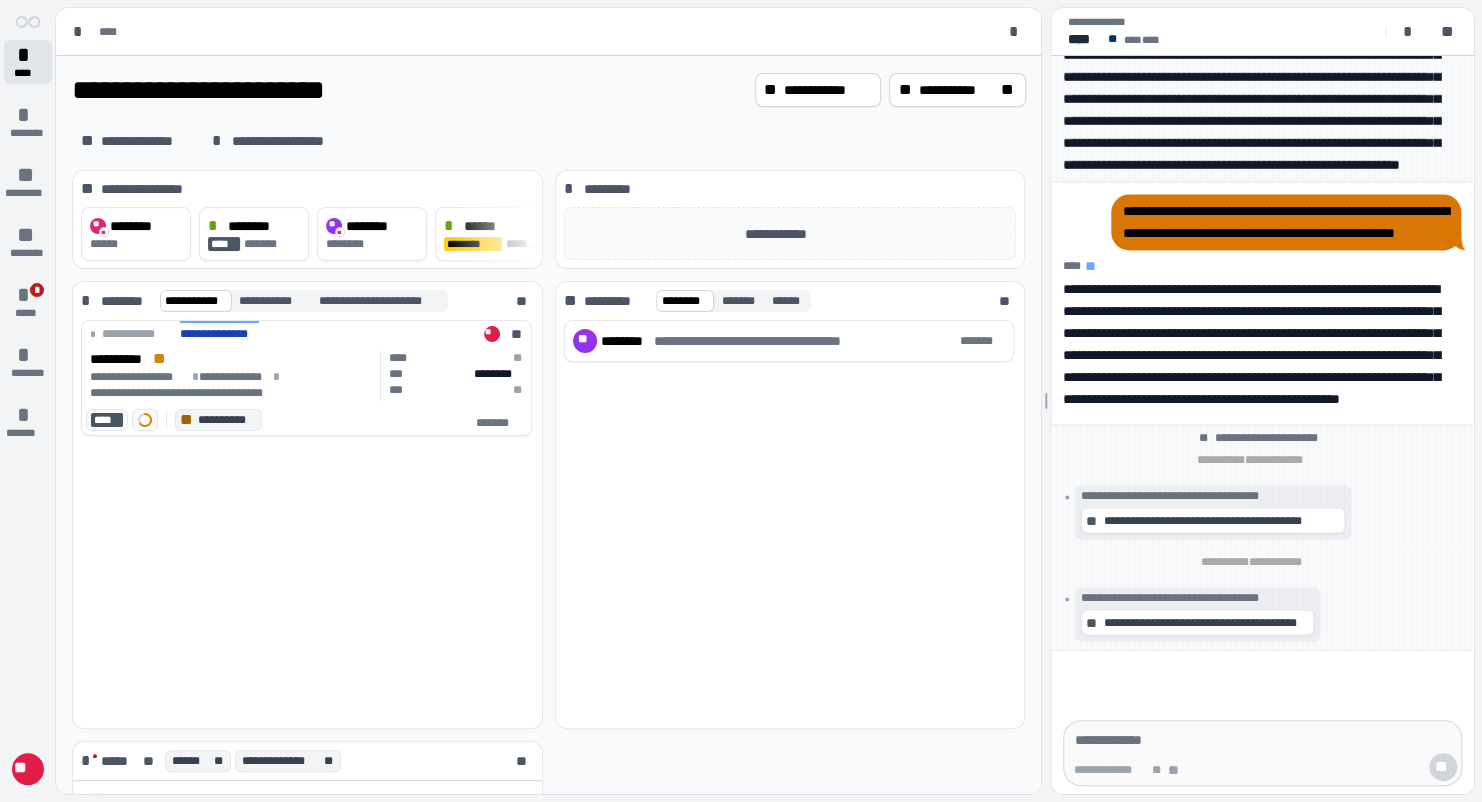 click on "*" at bounding box center [28, 55] 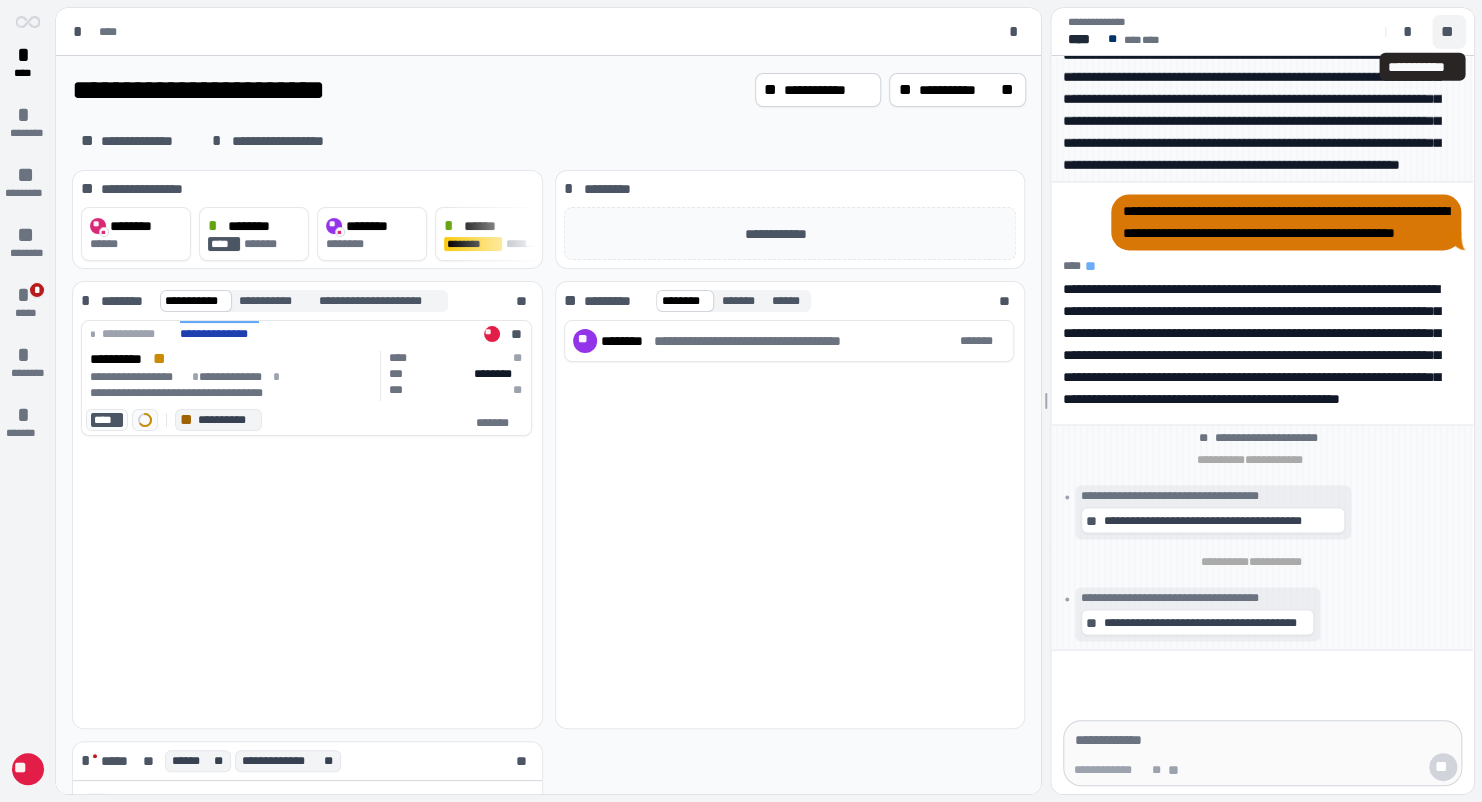 click on "**" at bounding box center [1449, 32] 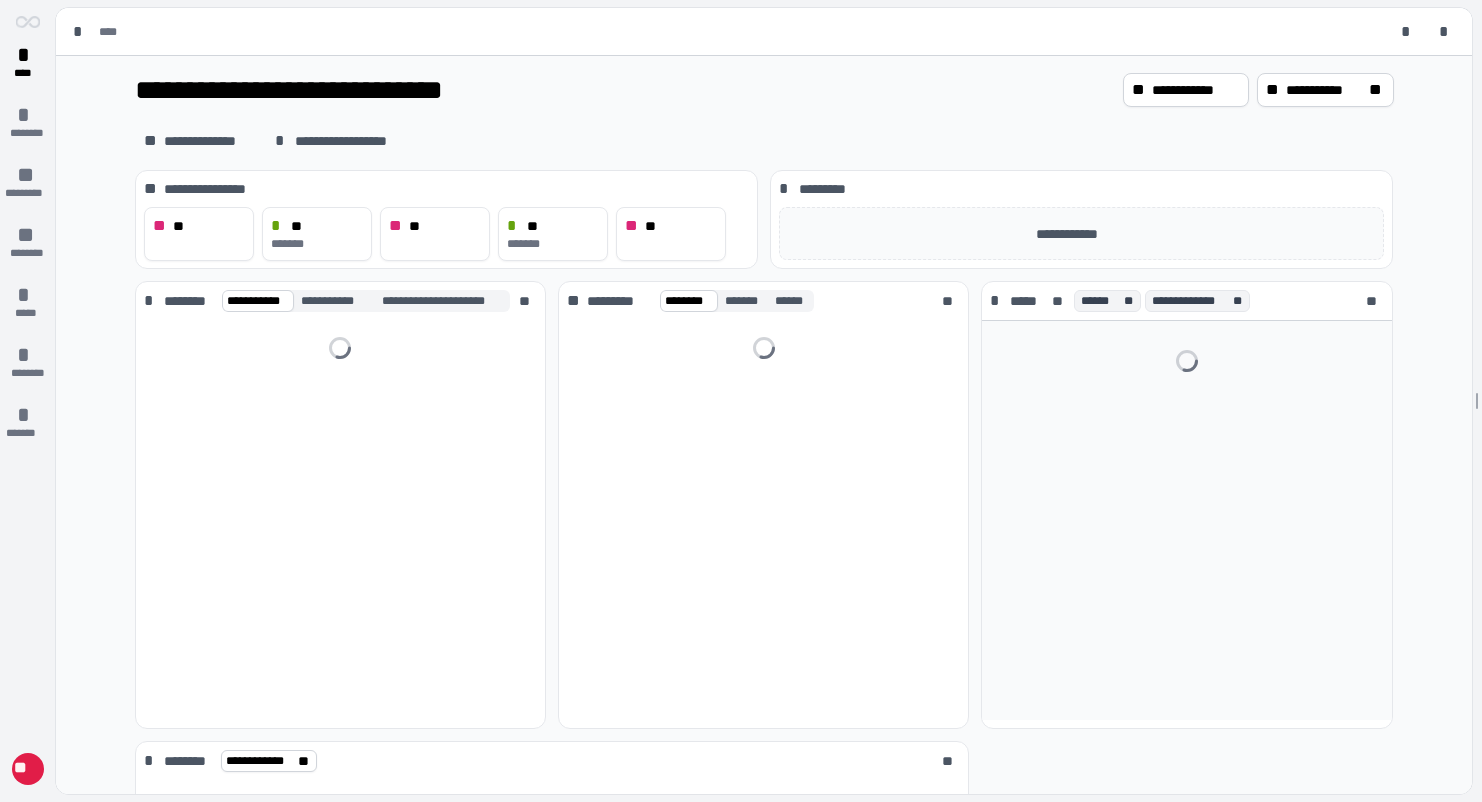 scroll, scrollTop: 0, scrollLeft: 0, axis: both 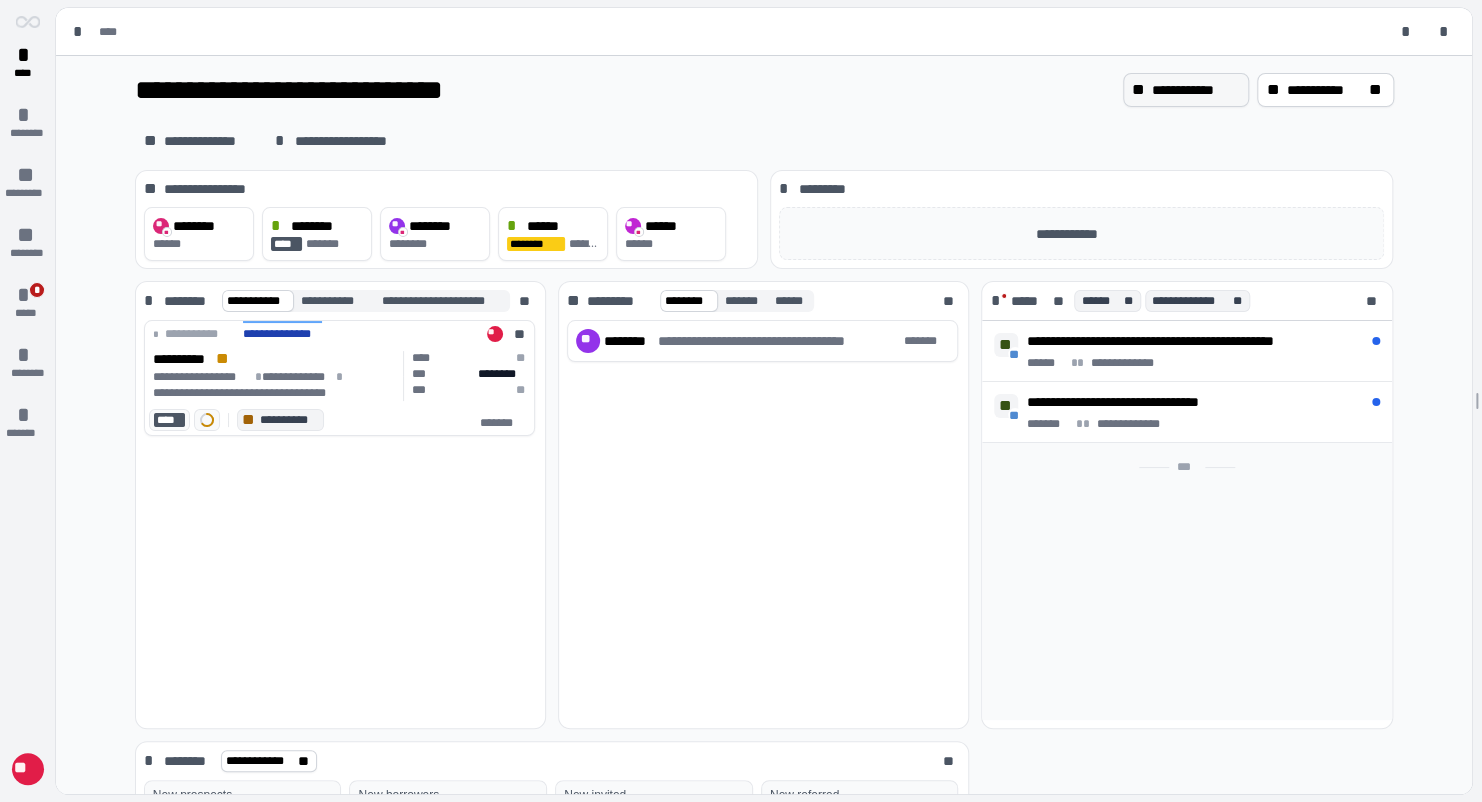 click on "**********" at bounding box center (1196, 90) 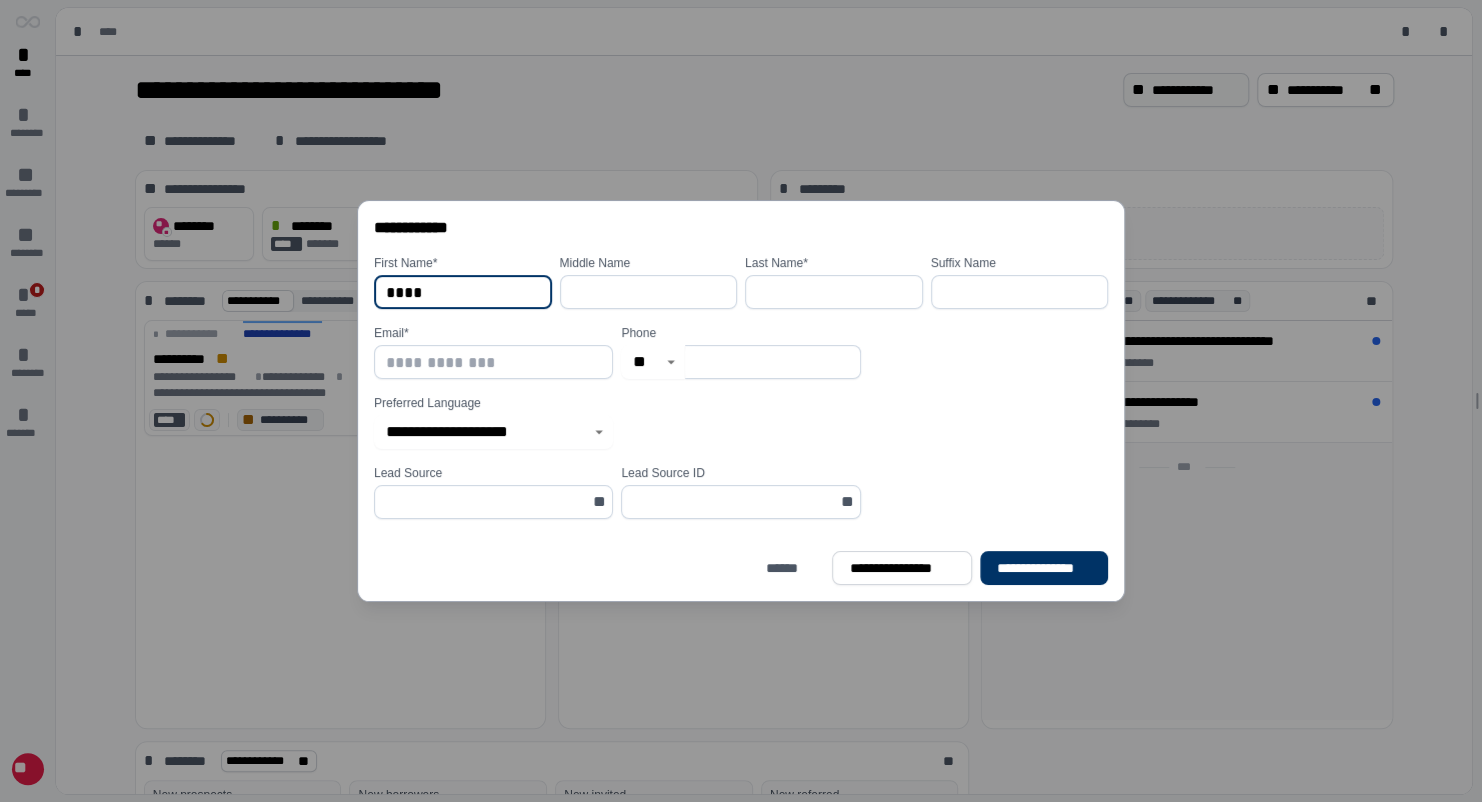 type on "****" 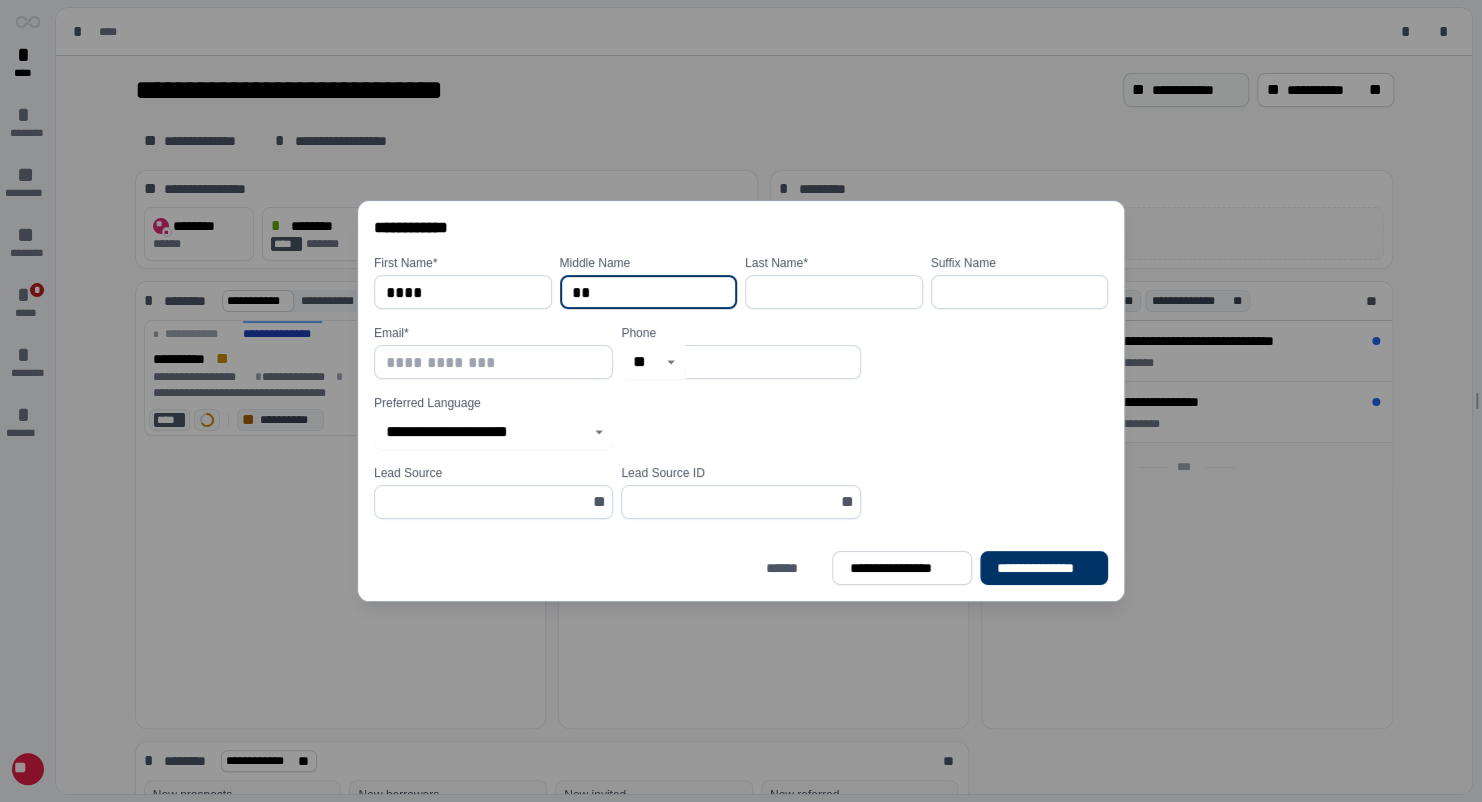 type on "*" 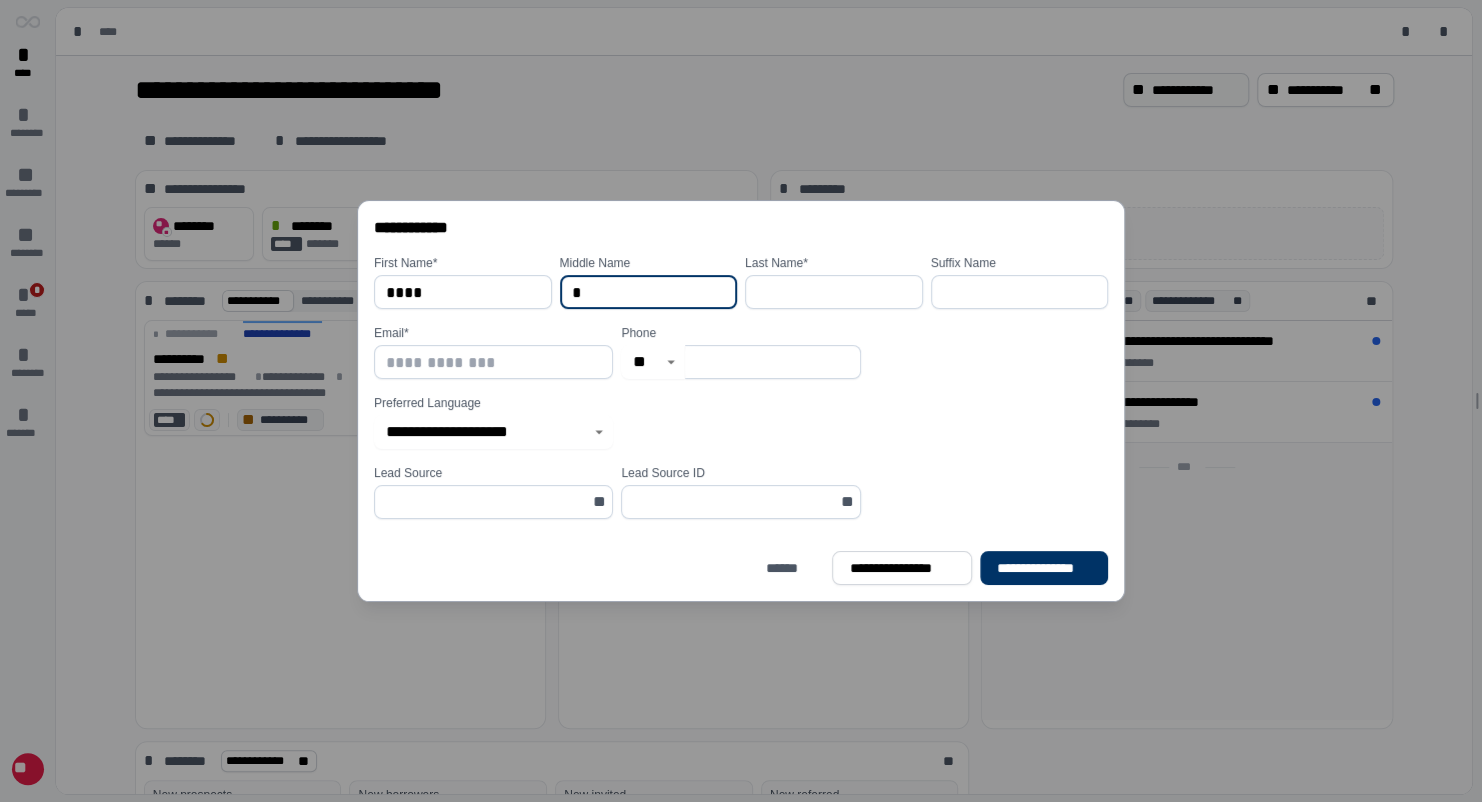 type 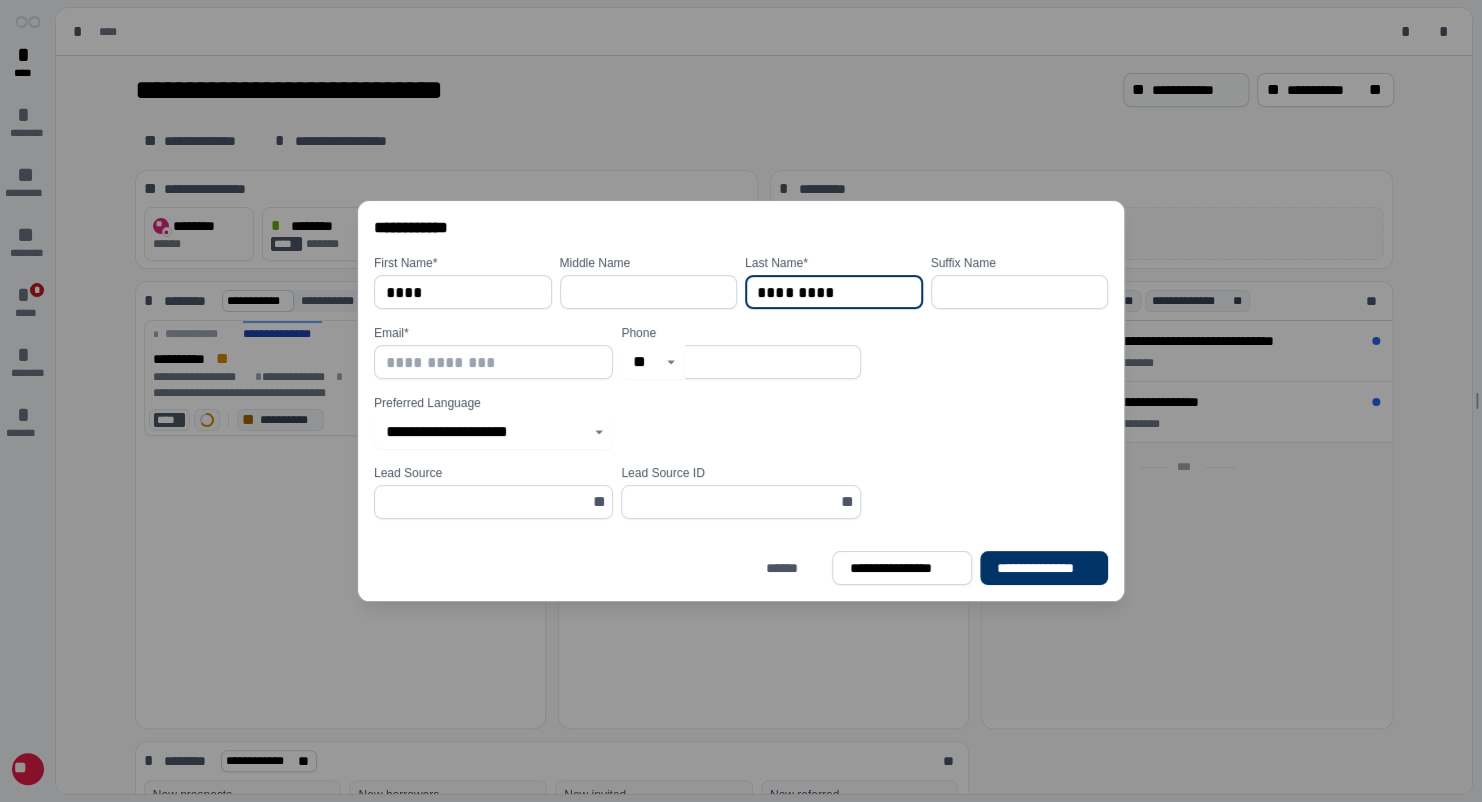 type on "*********" 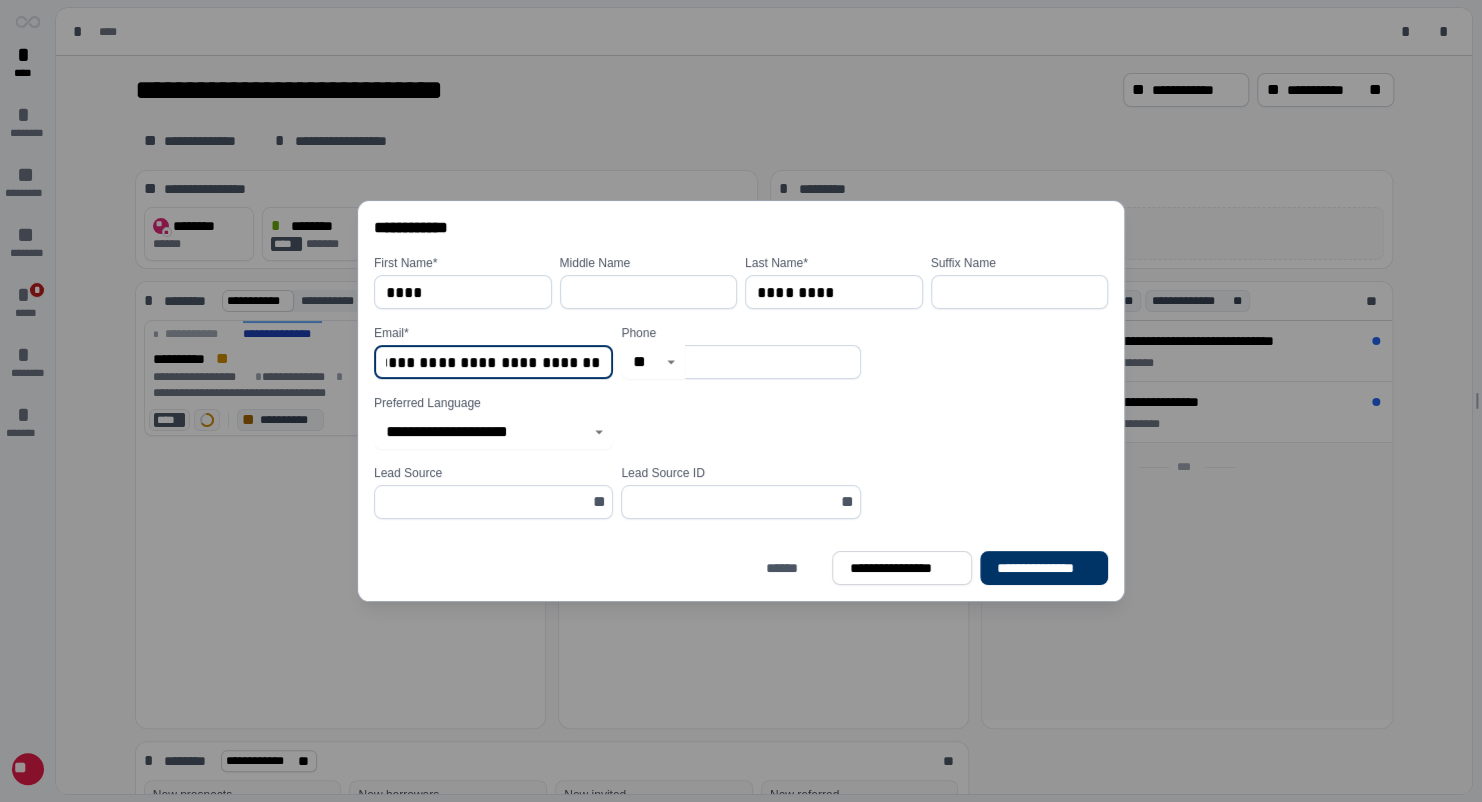 scroll, scrollTop: 0, scrollLeft: 100, axis: horizontal 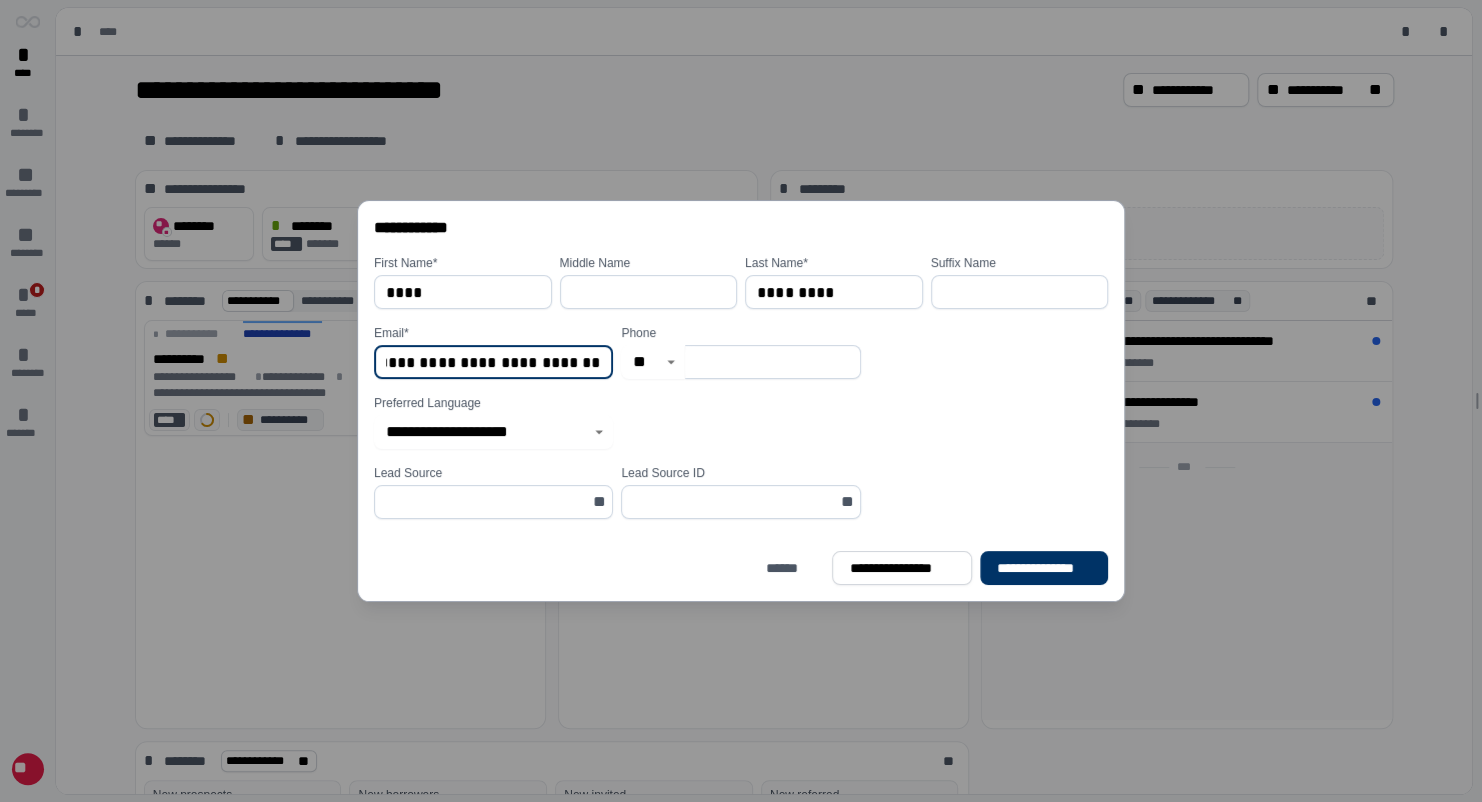 type on "**********" 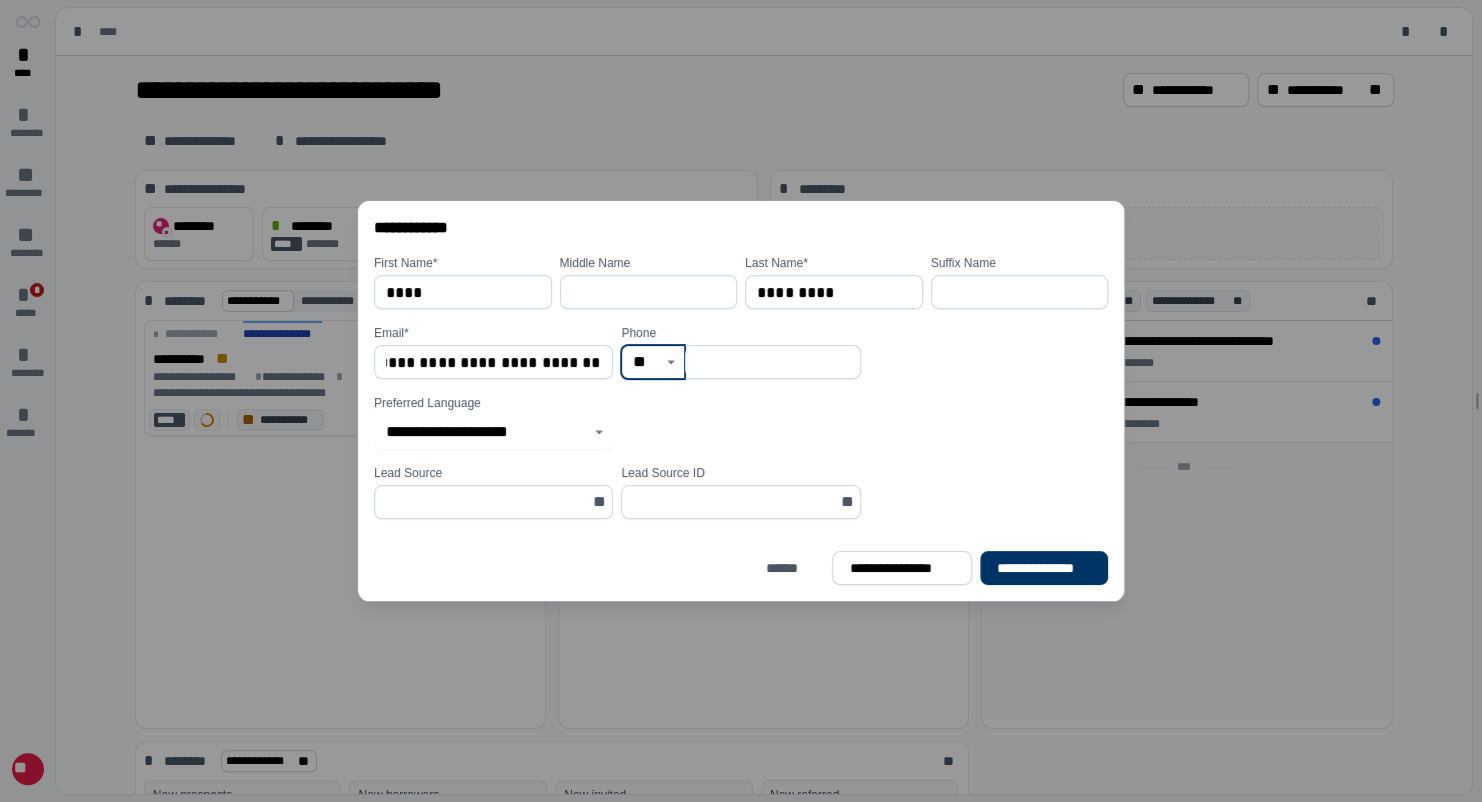 scroll, scrollTop: 0, scrollLeft: 0, axis: both 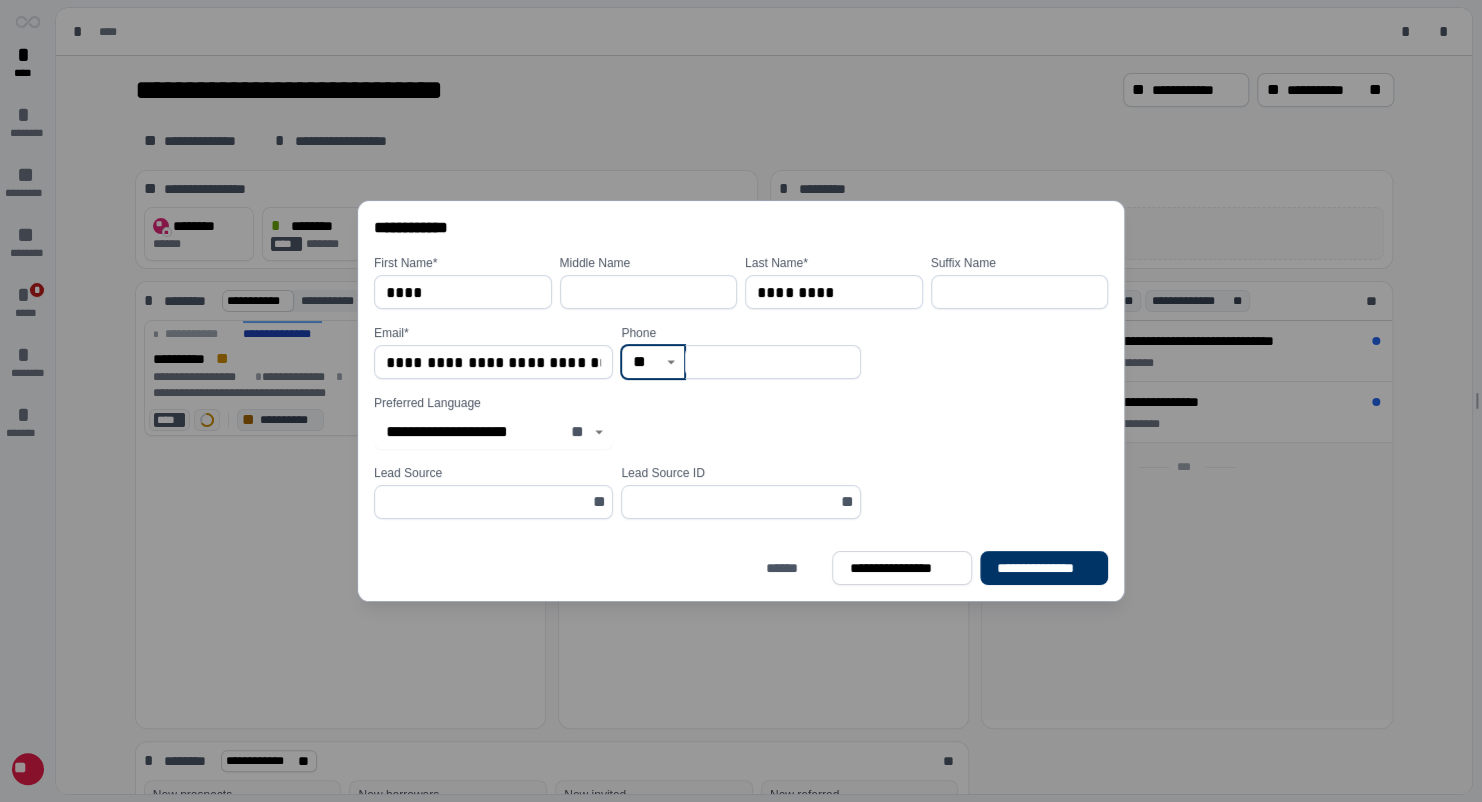 click on "**********" at bounding box center (493, 432) 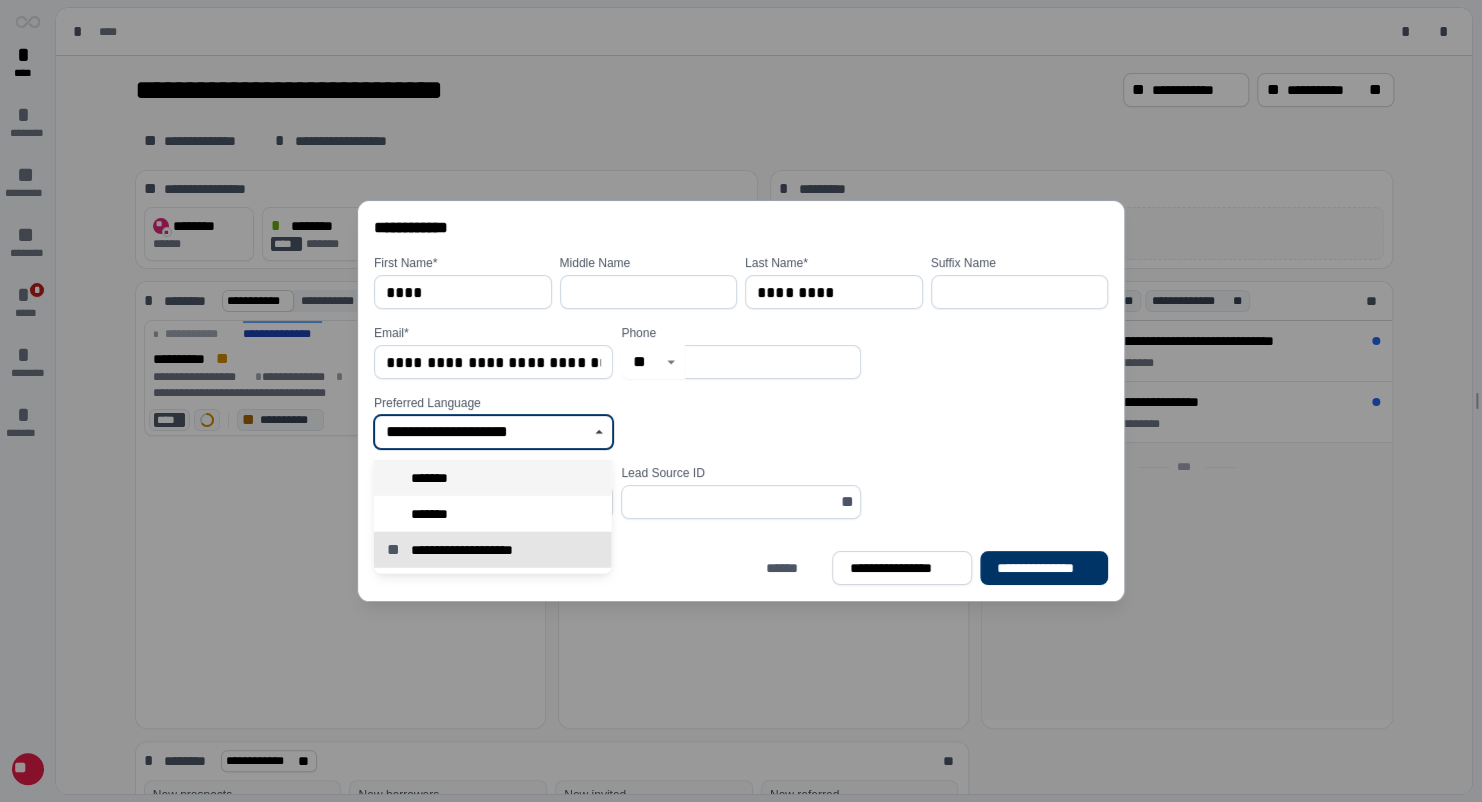 click on "*******" at bounding box center (493, 478) 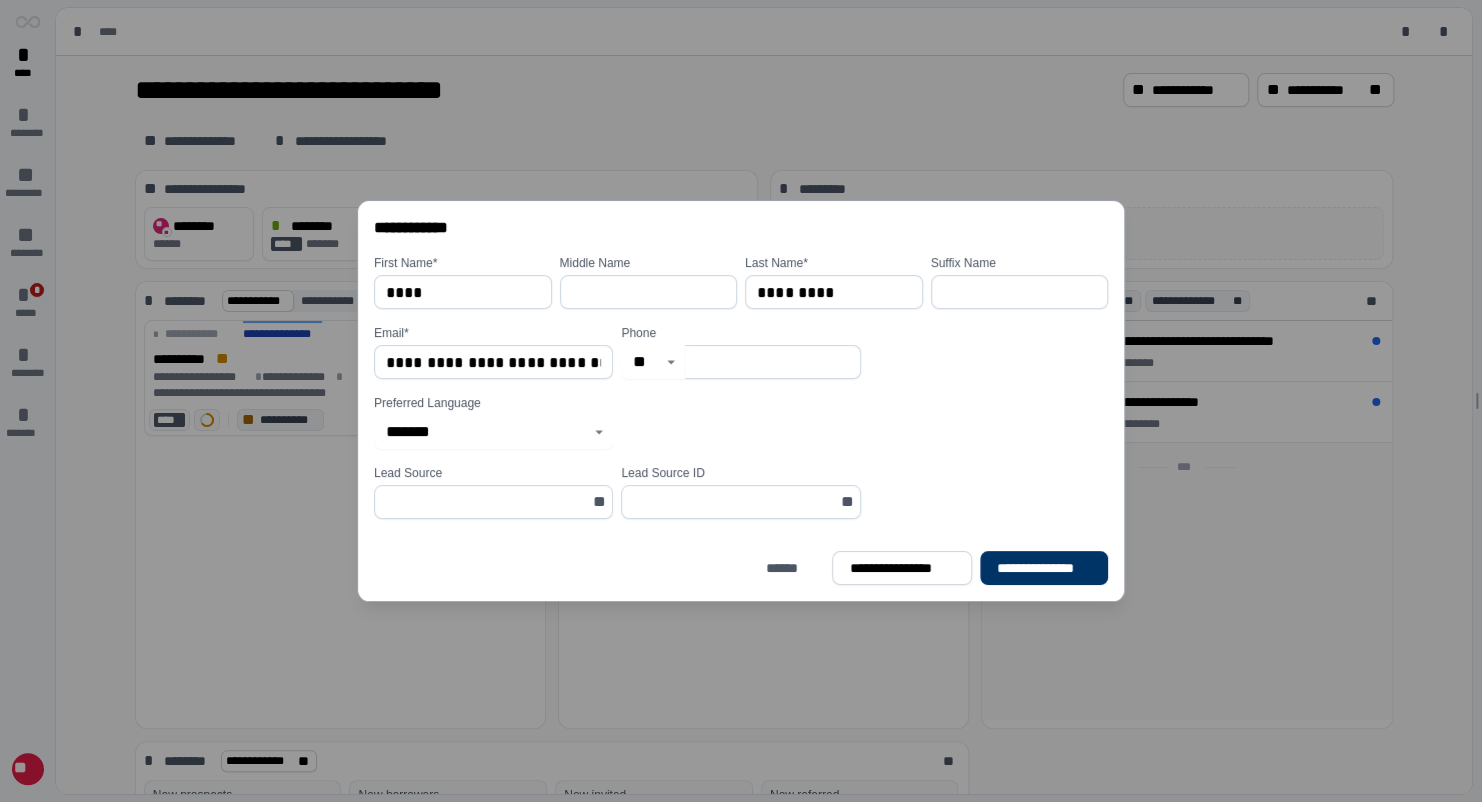 click at bounding box center (487, 502) 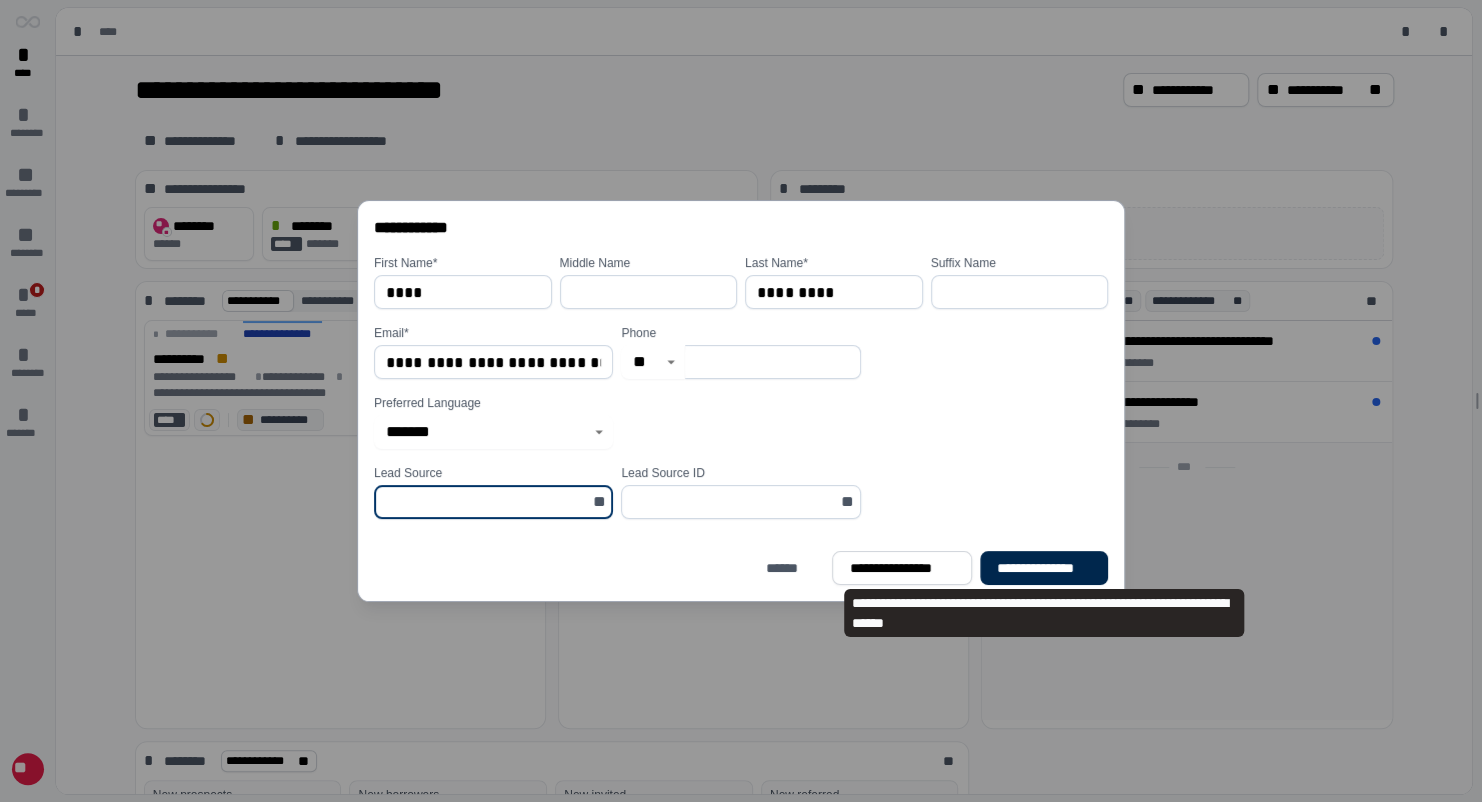 click on "**********" at bounding box center [1044, 568] 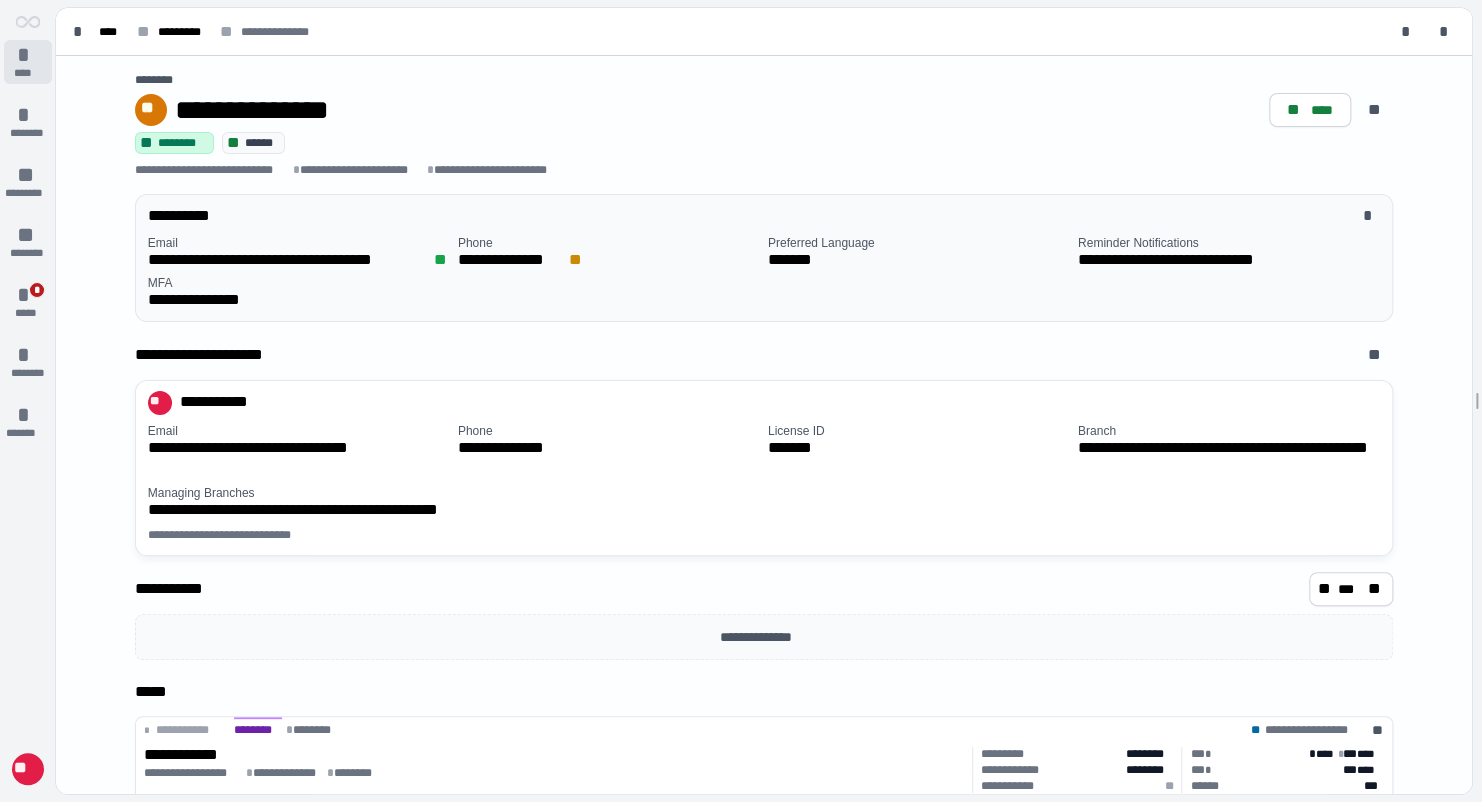 click on "*" at bounding box center [28, 55] 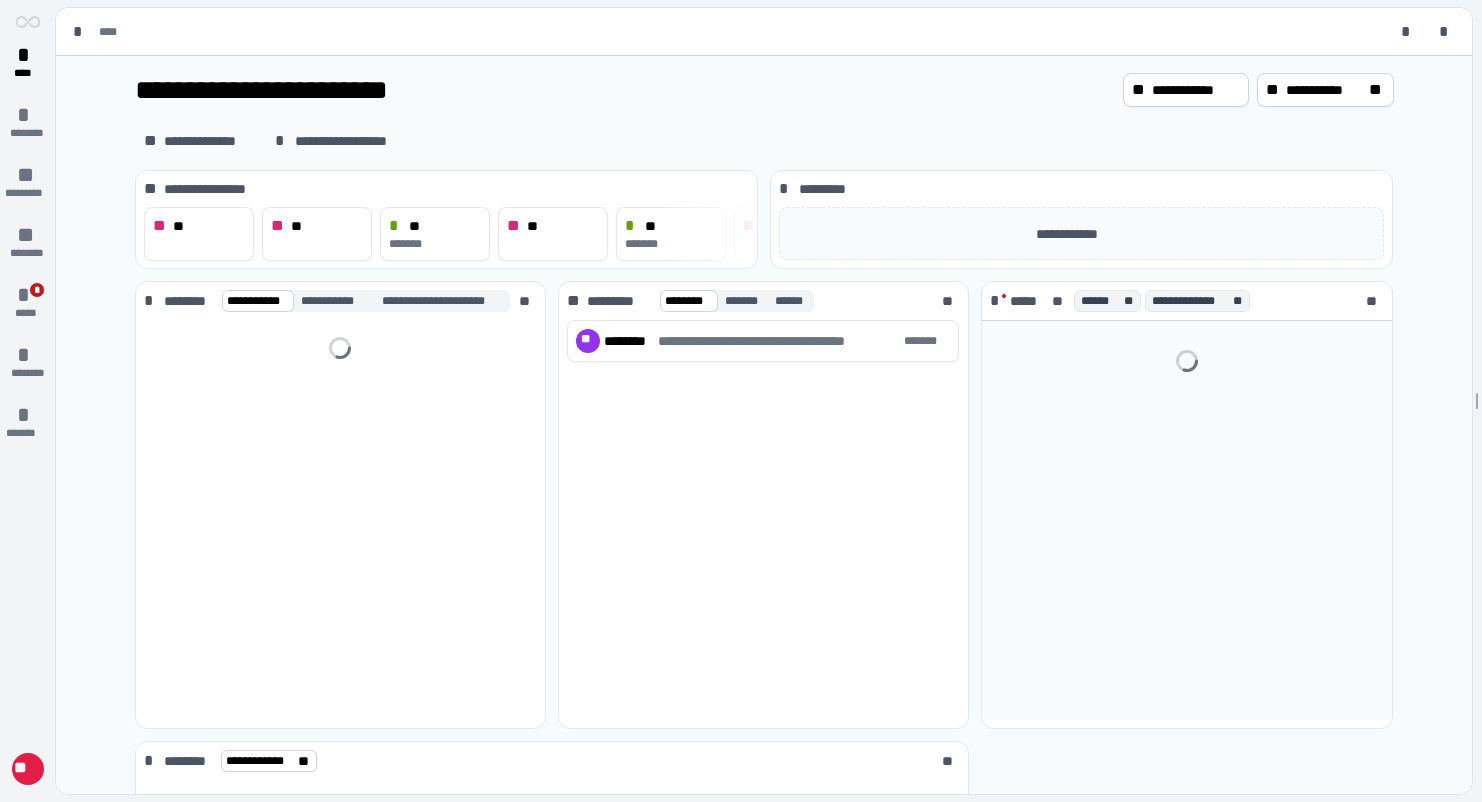 scroll, scrollTop: 0, scrollLeft: 0, axis: both 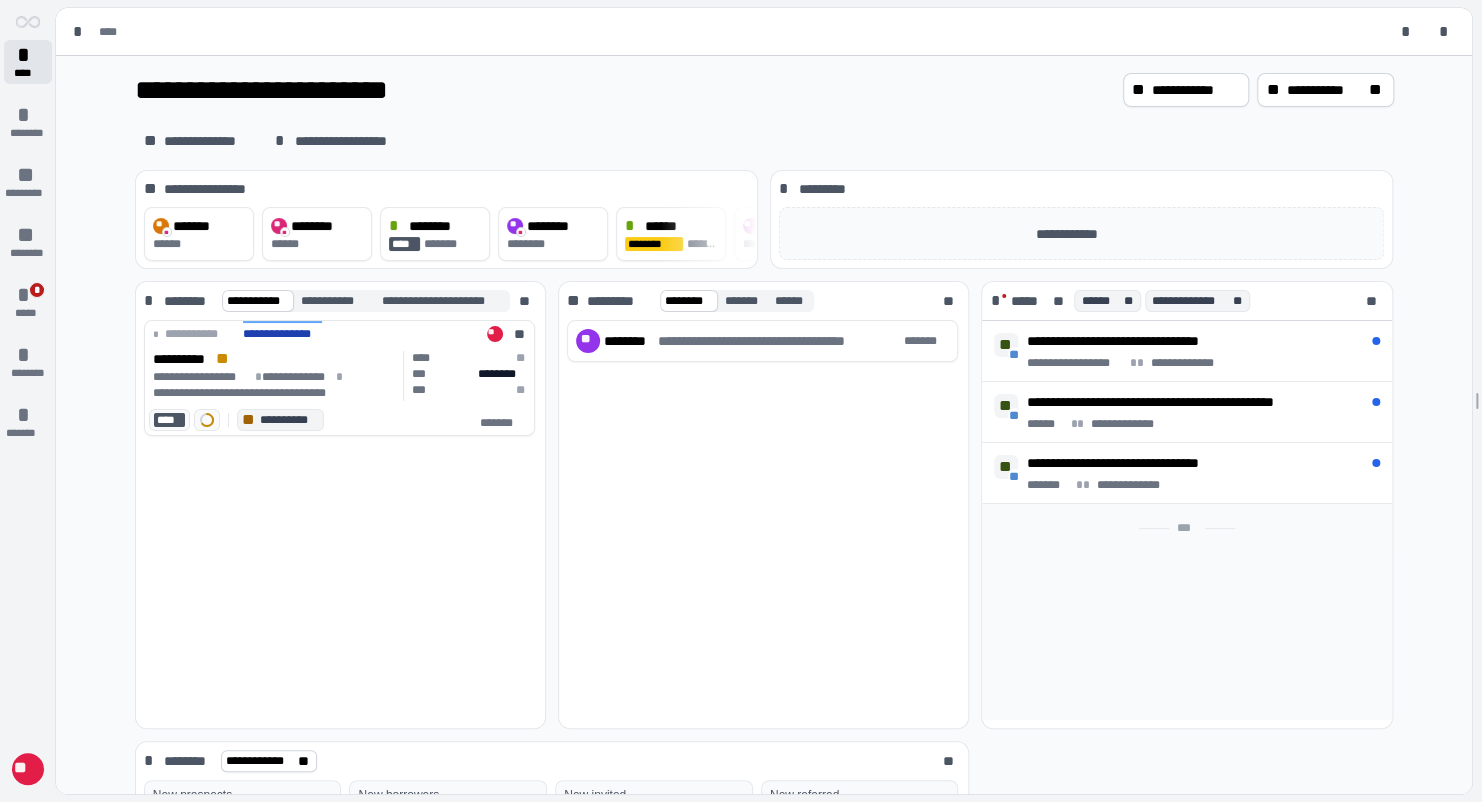 click on "****" at bounding box center (28, 73) 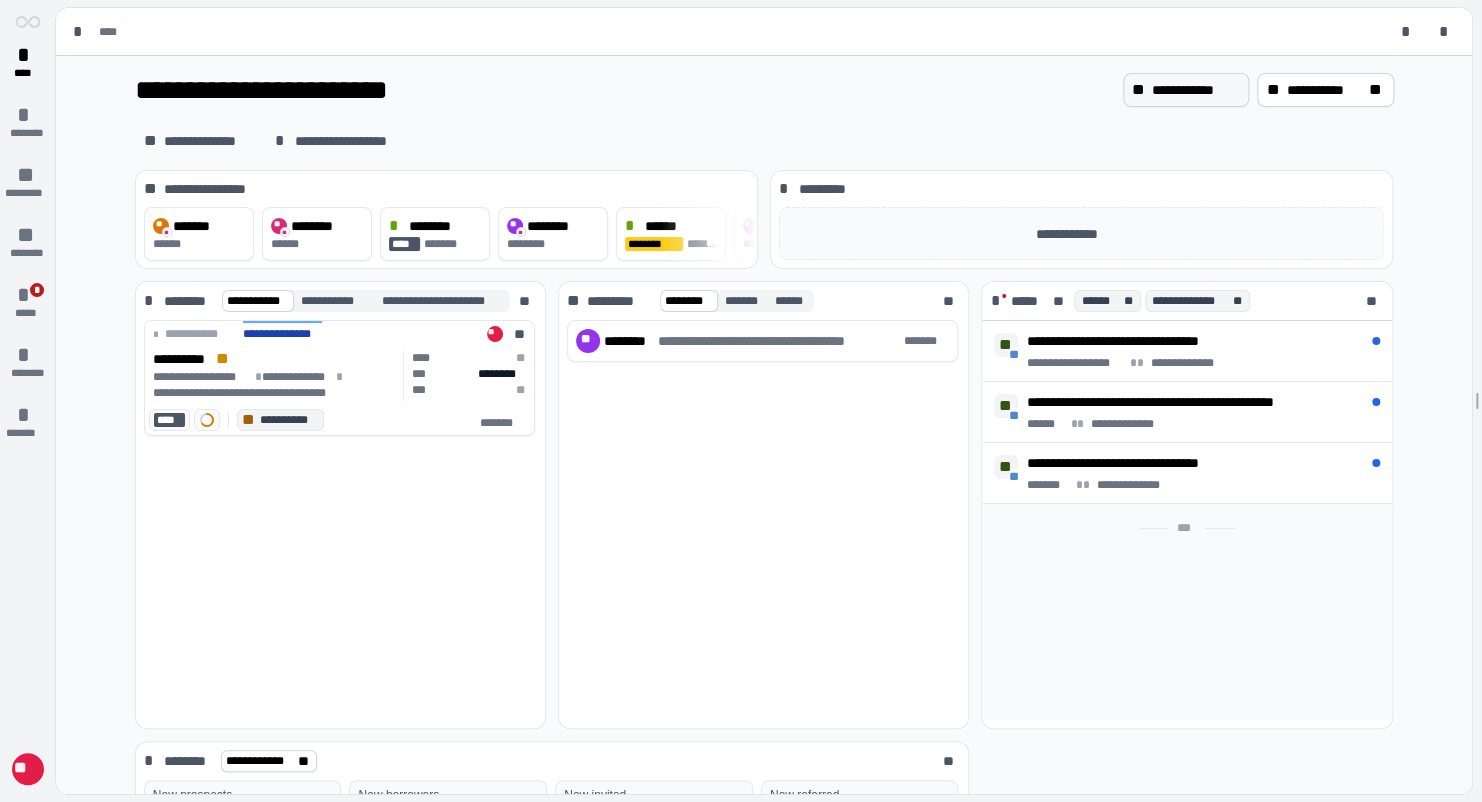 click on "**********" at bounding box center (1196, 90) 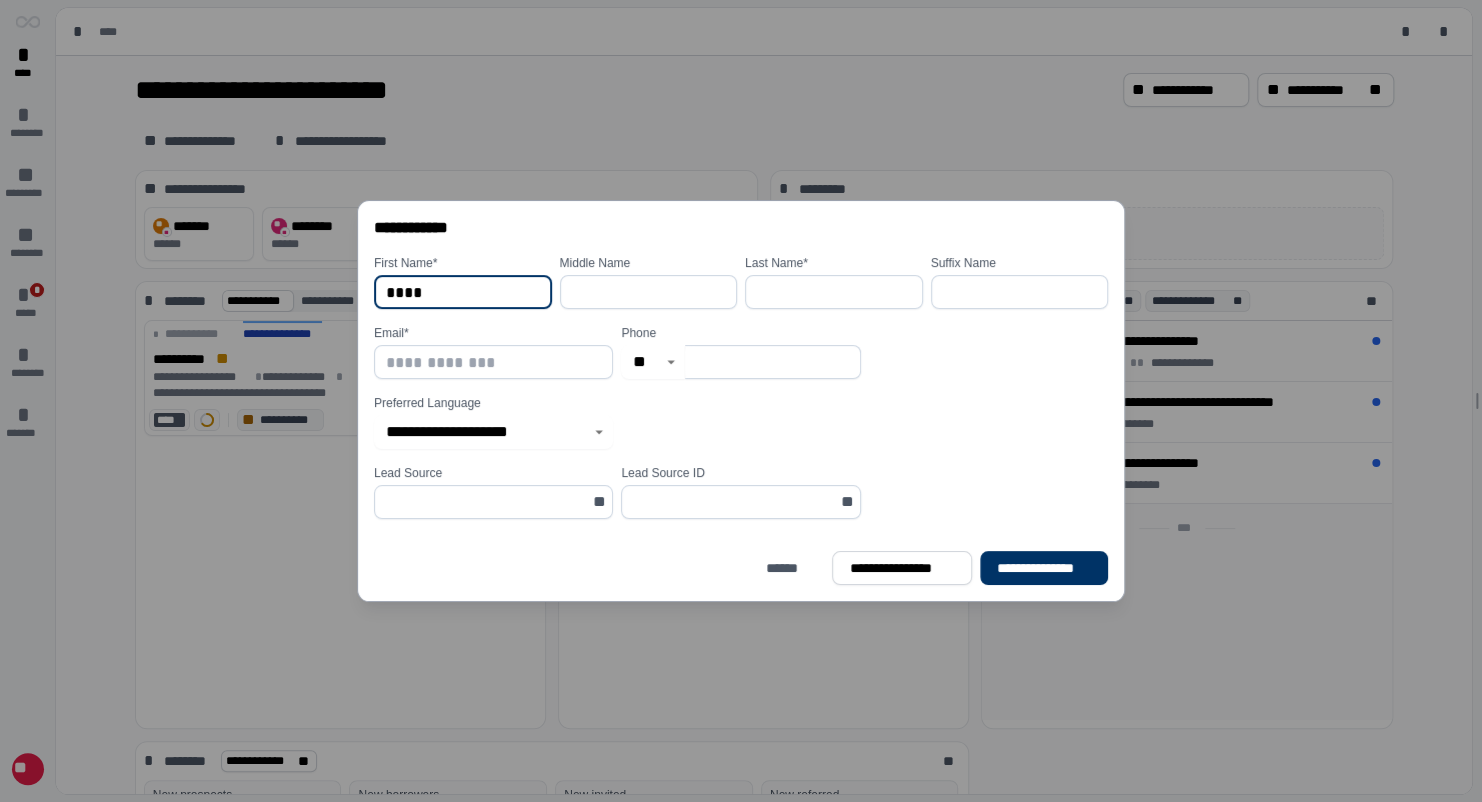 type on "****" 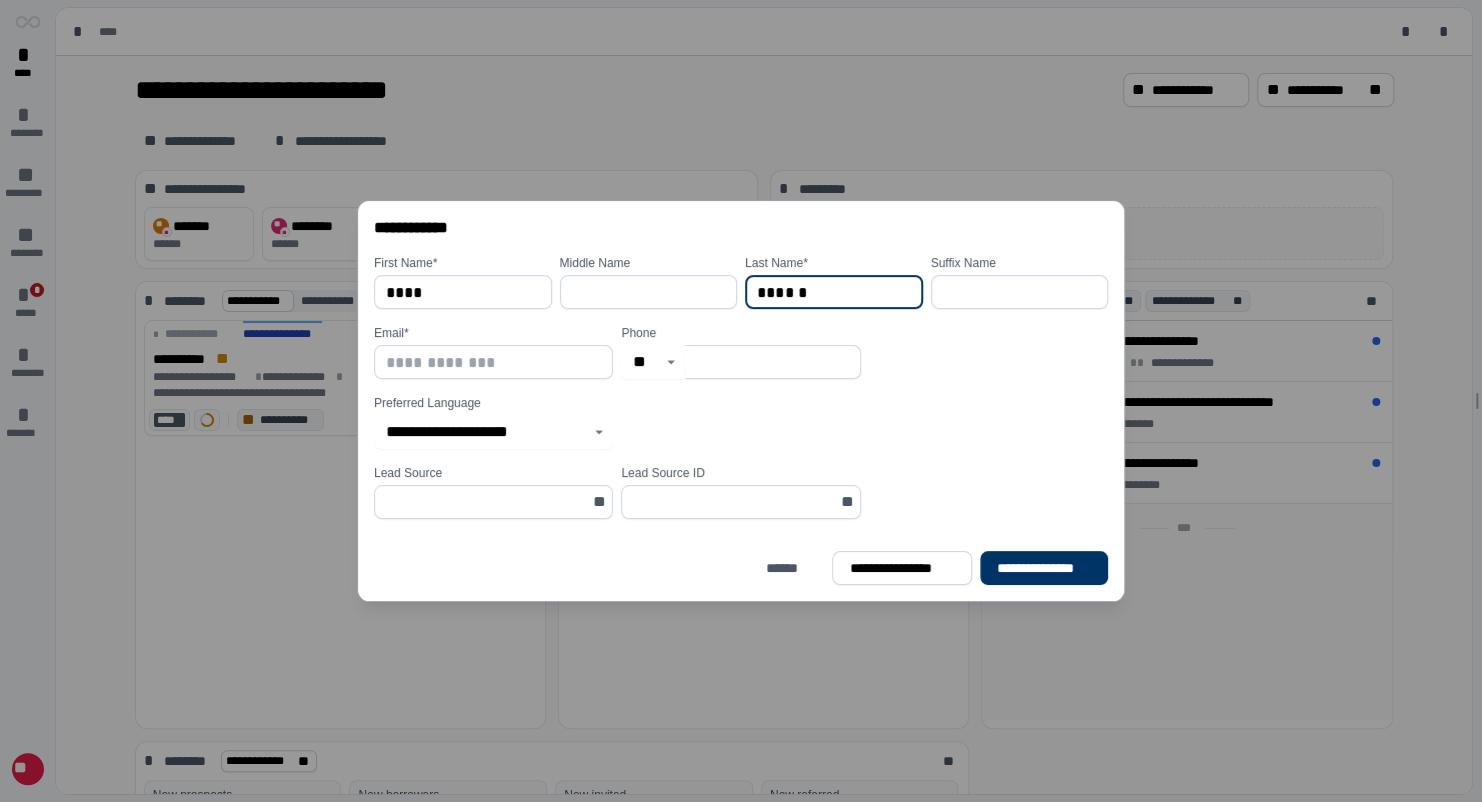 type on "******" 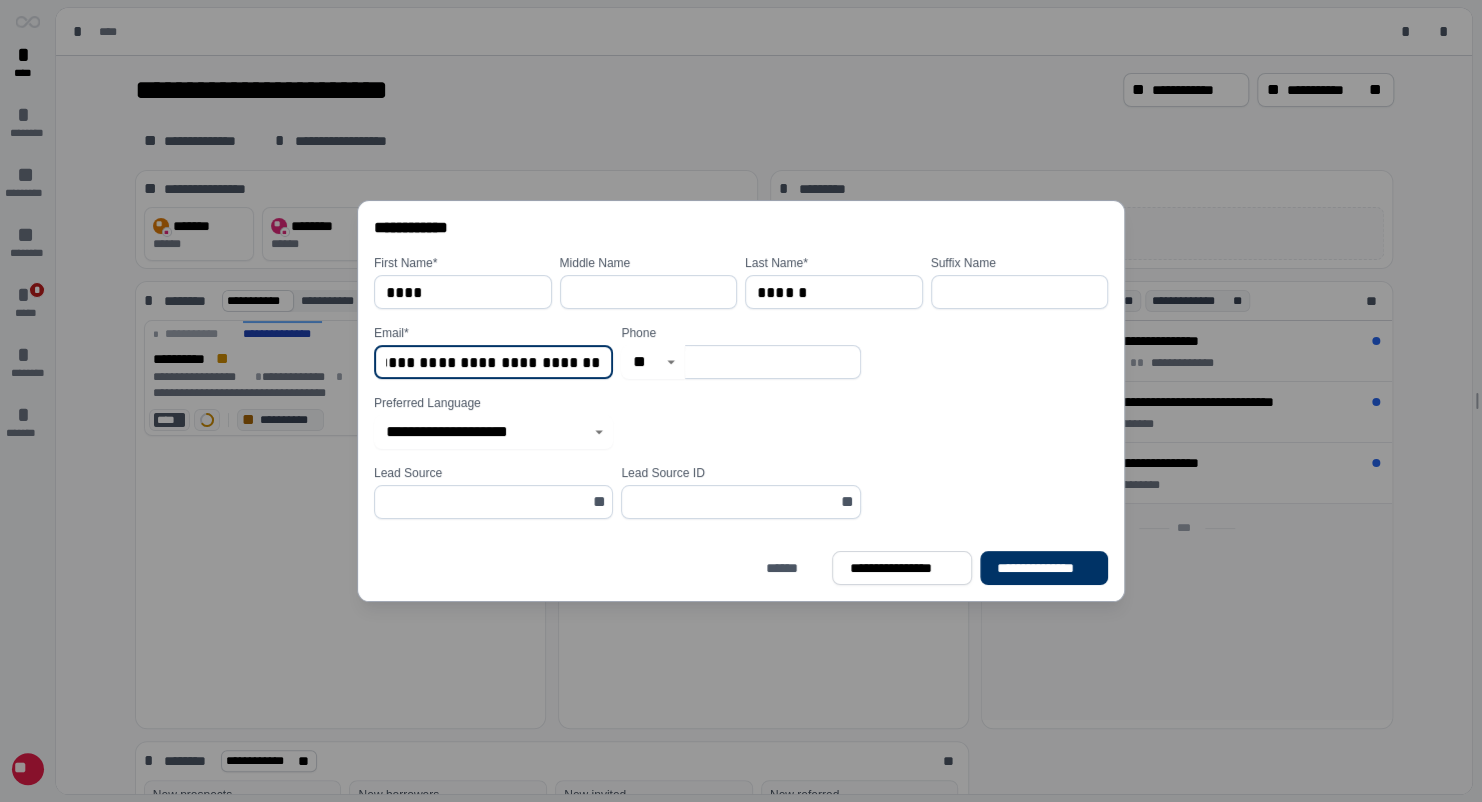 scroll, scrollTop: 0, scrollLeft: 100, axis: horizontal 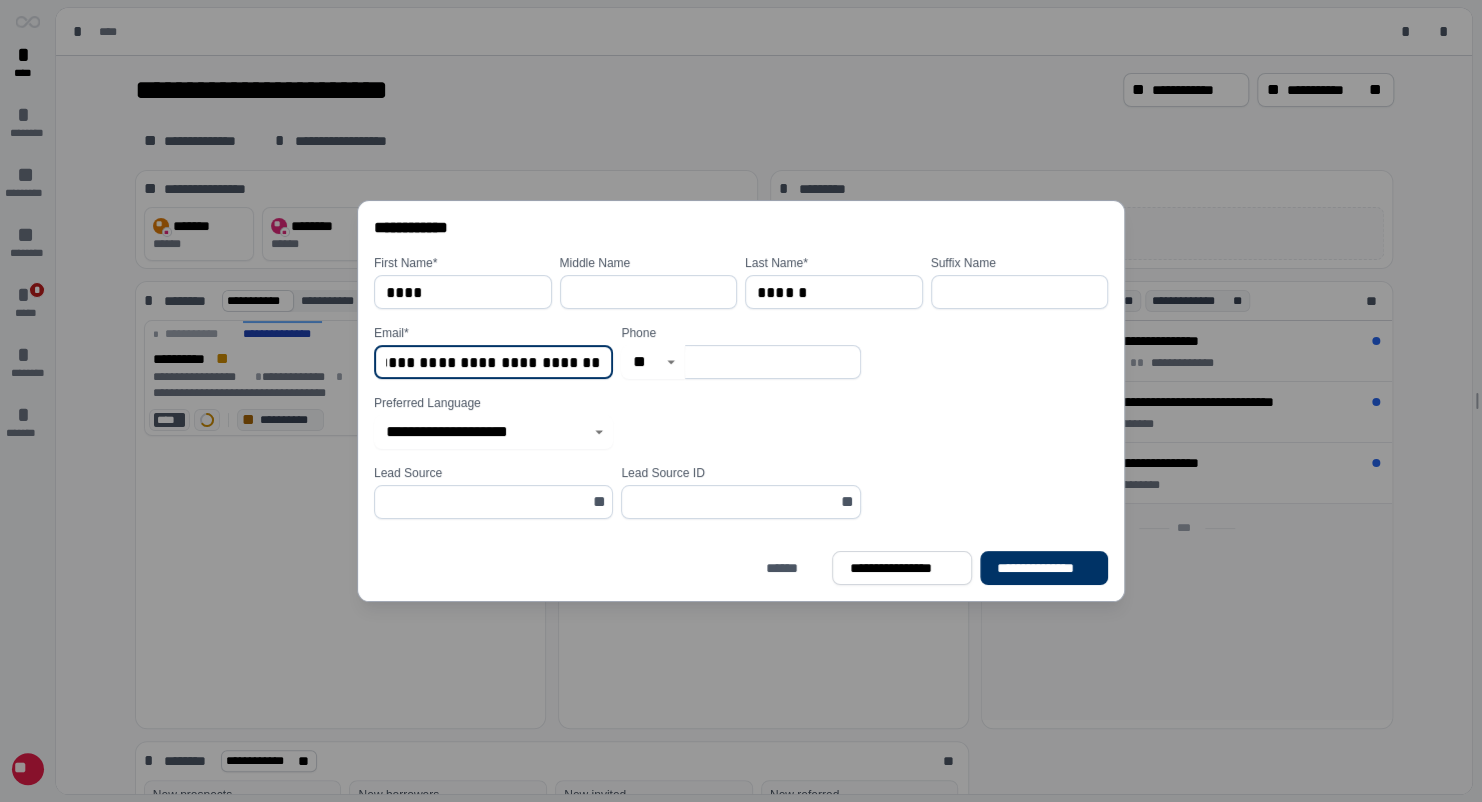 type on "**********" 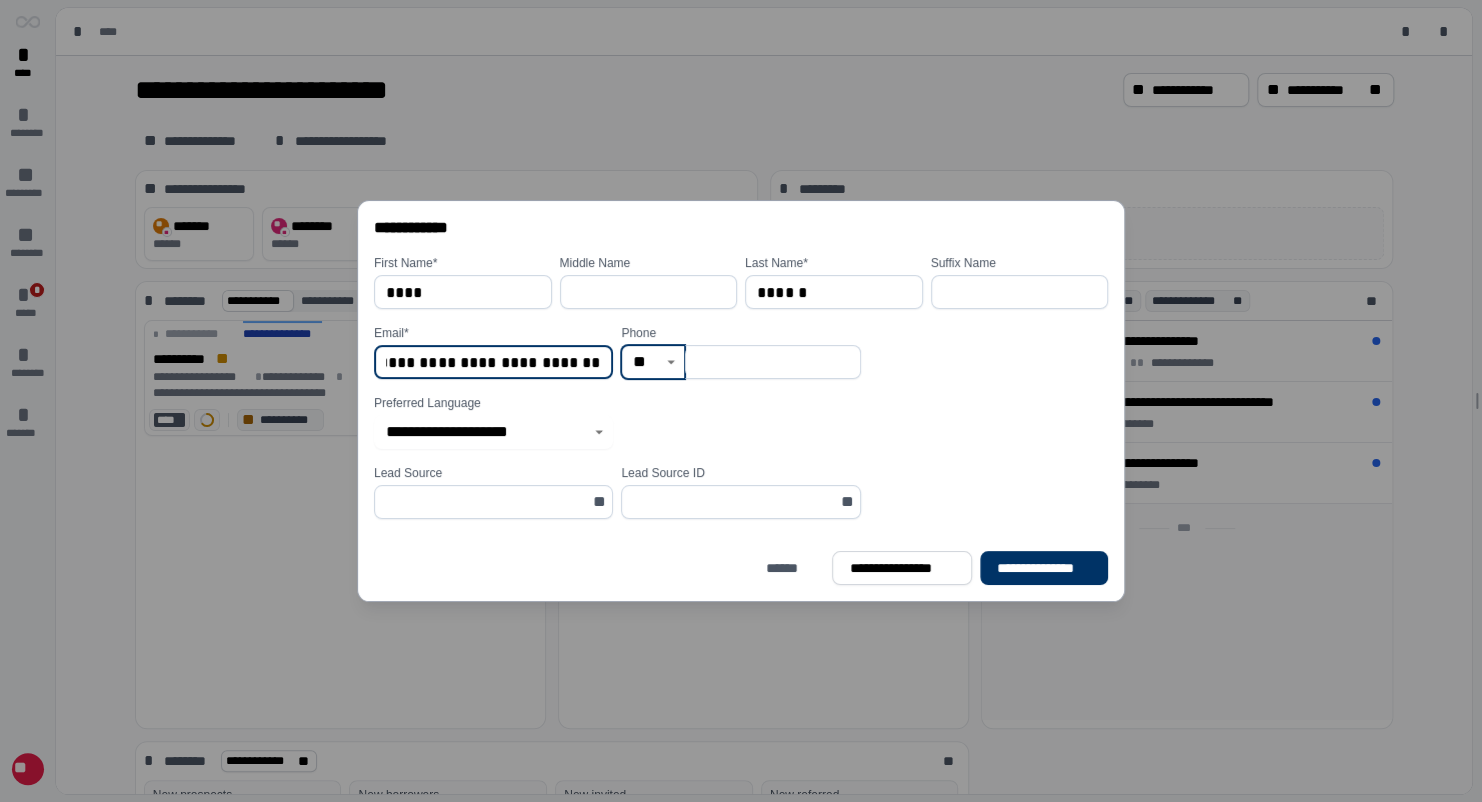 scroll, scrollTop: 0, scrollLeft: 0, axis: both 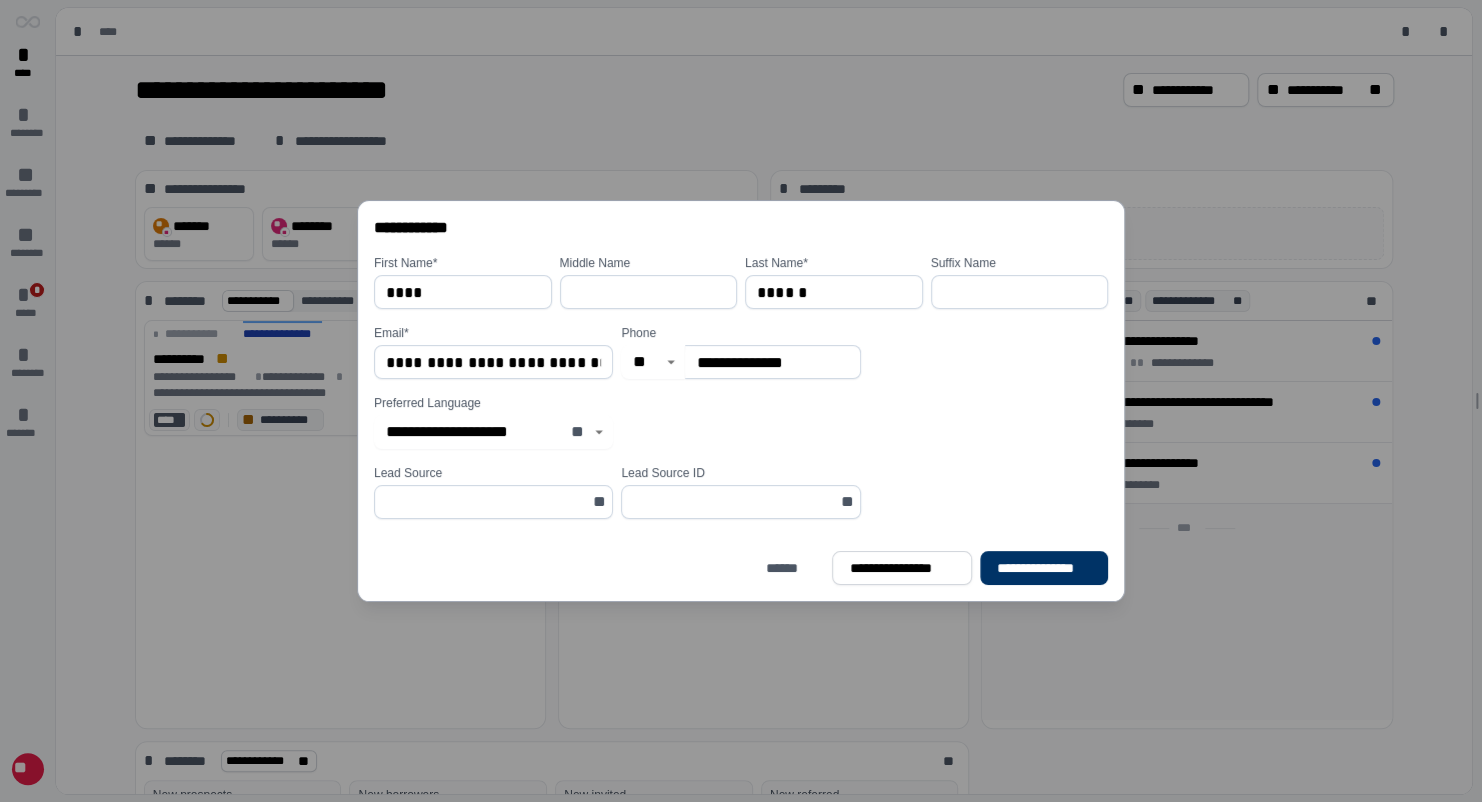type on "**********" 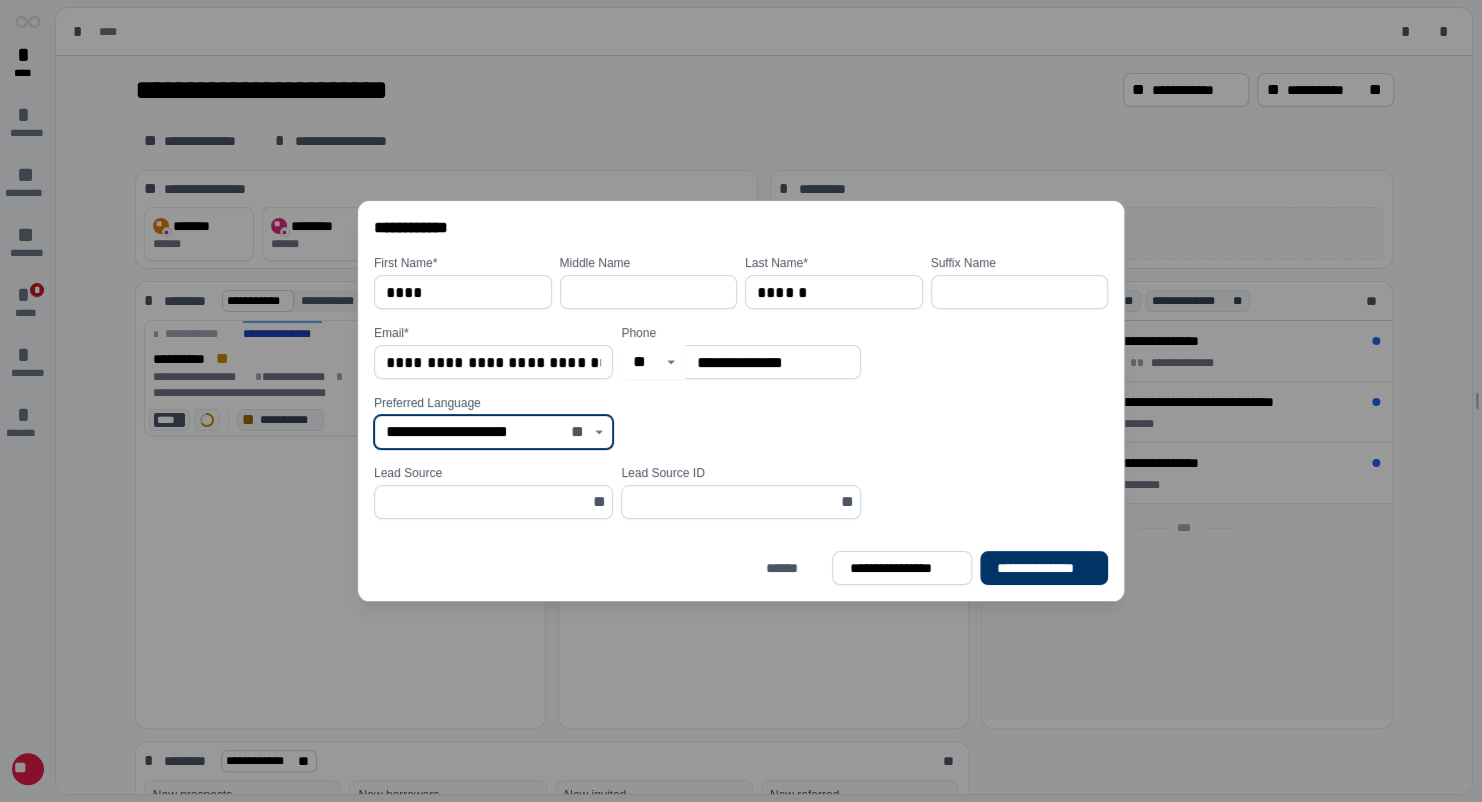 click on "**********" at bounding box center [474, 432] 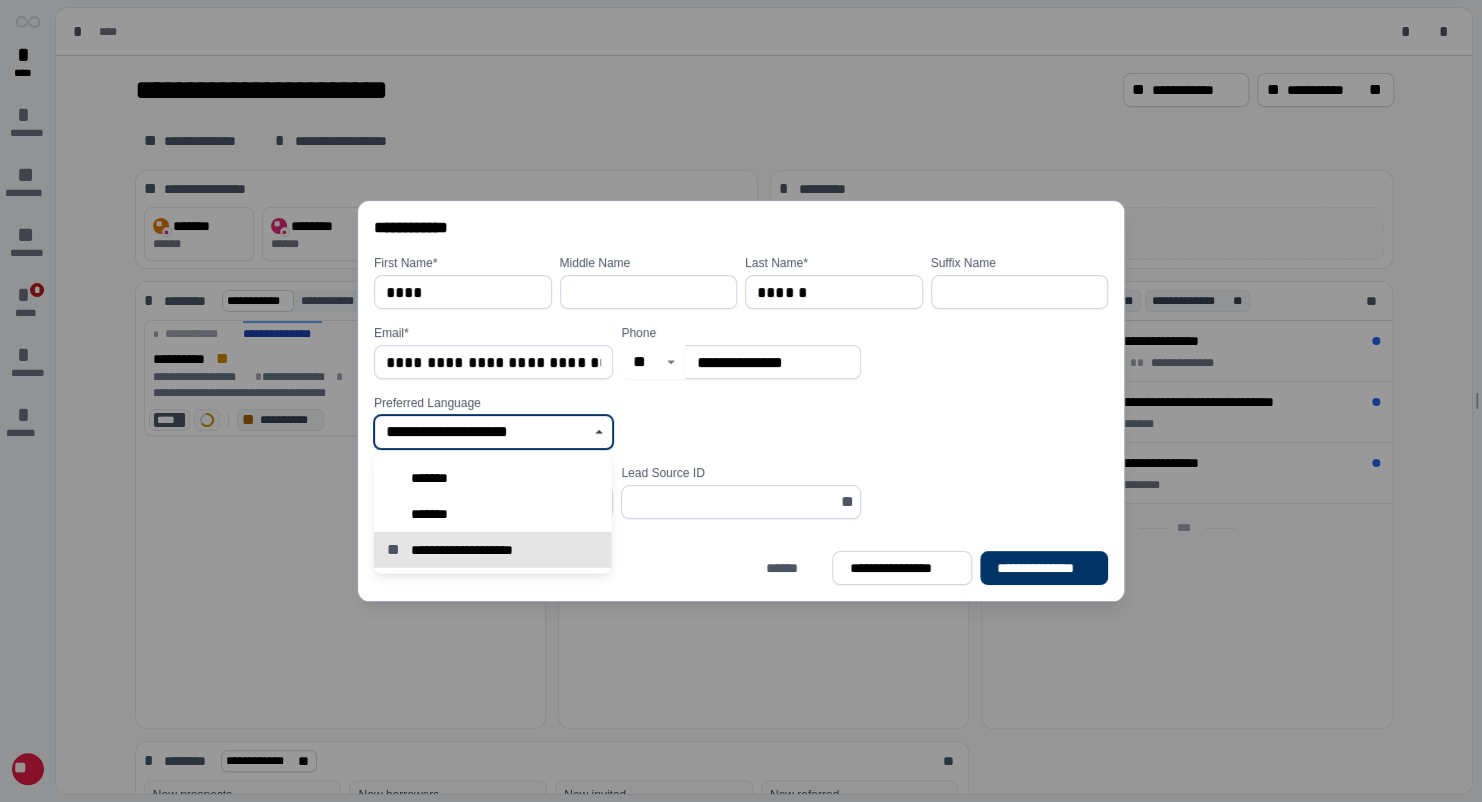 click on "*******" at bounding box center (493, 478) 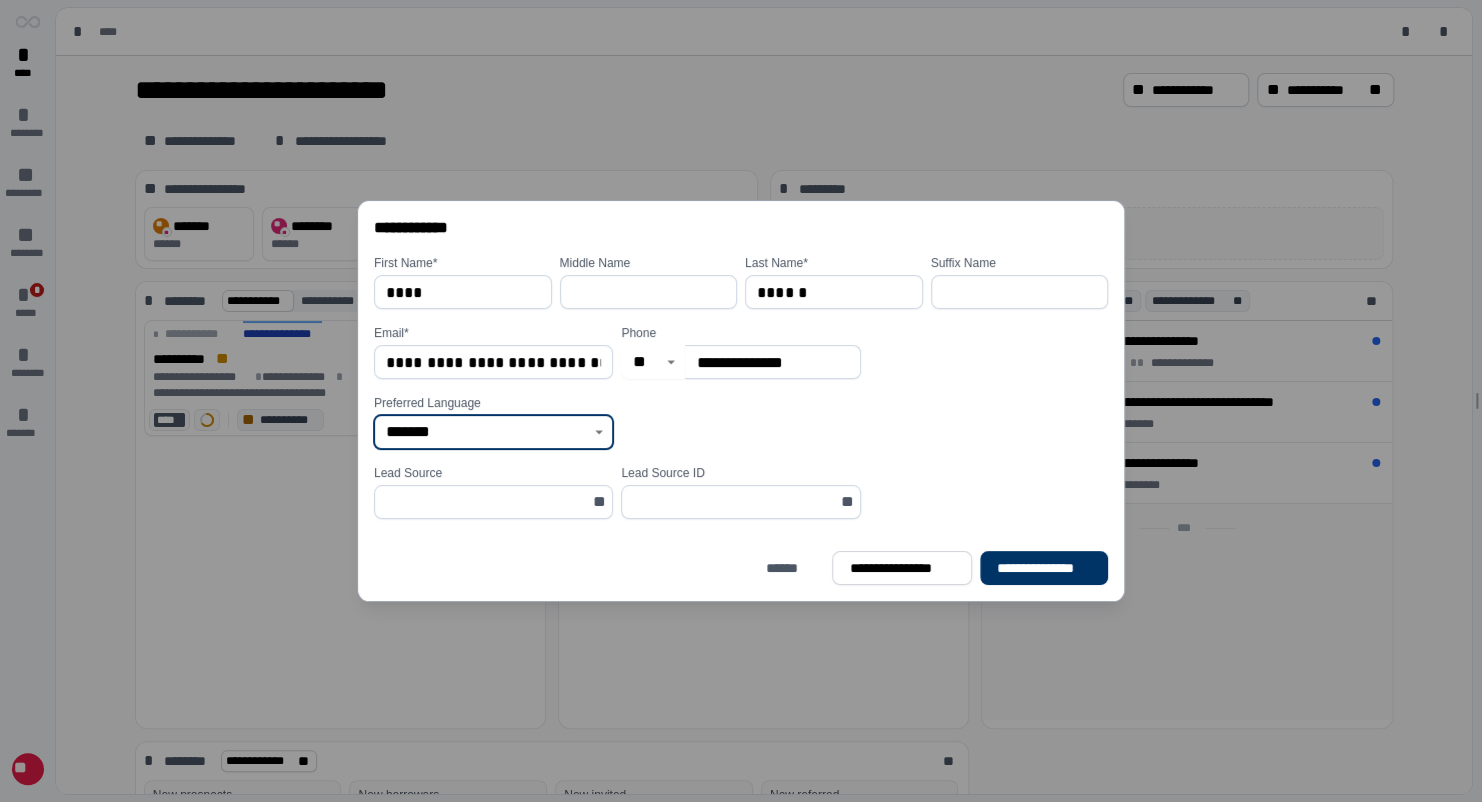 type on "*******" 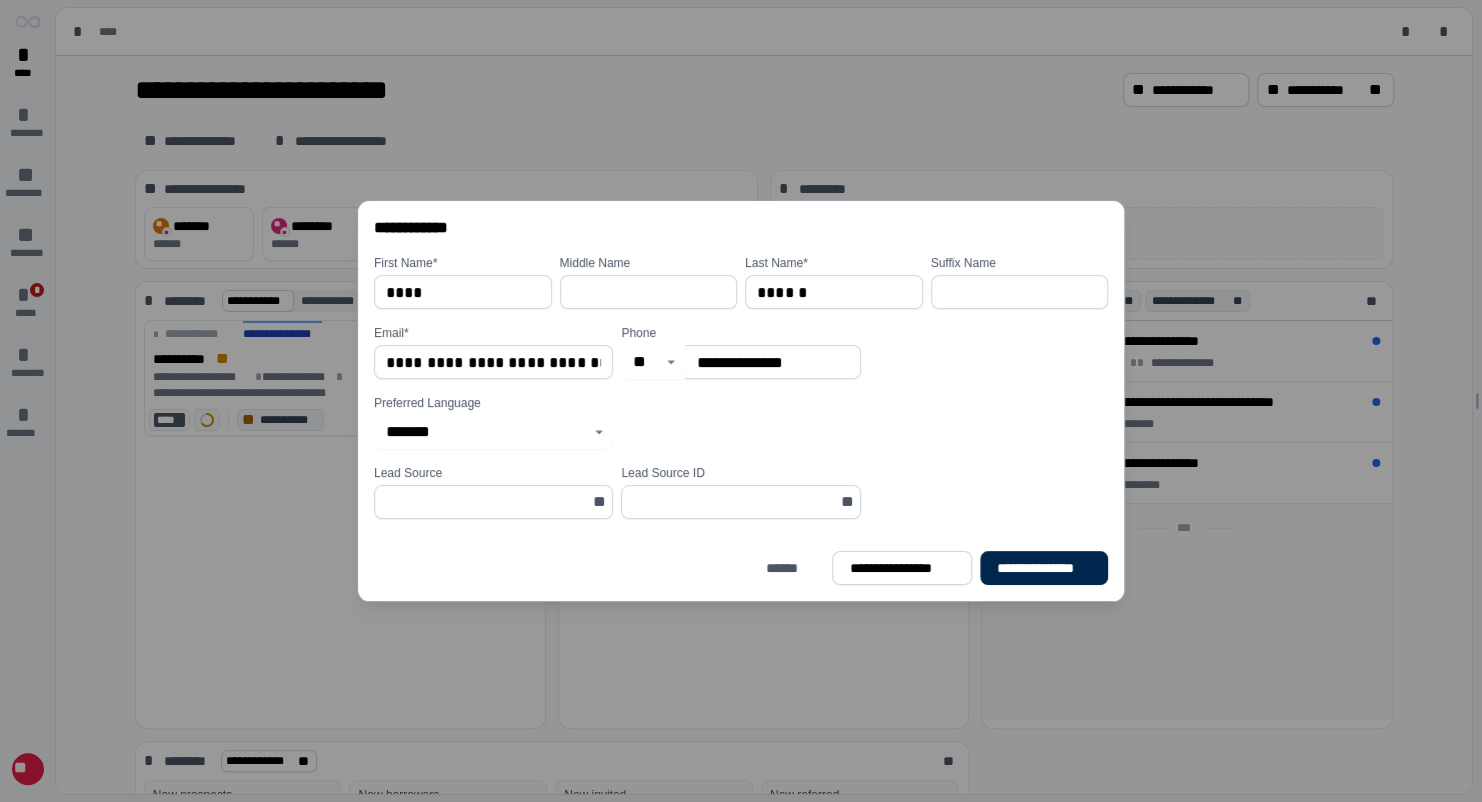 click on "**********" at bounding box center [1044, 568] 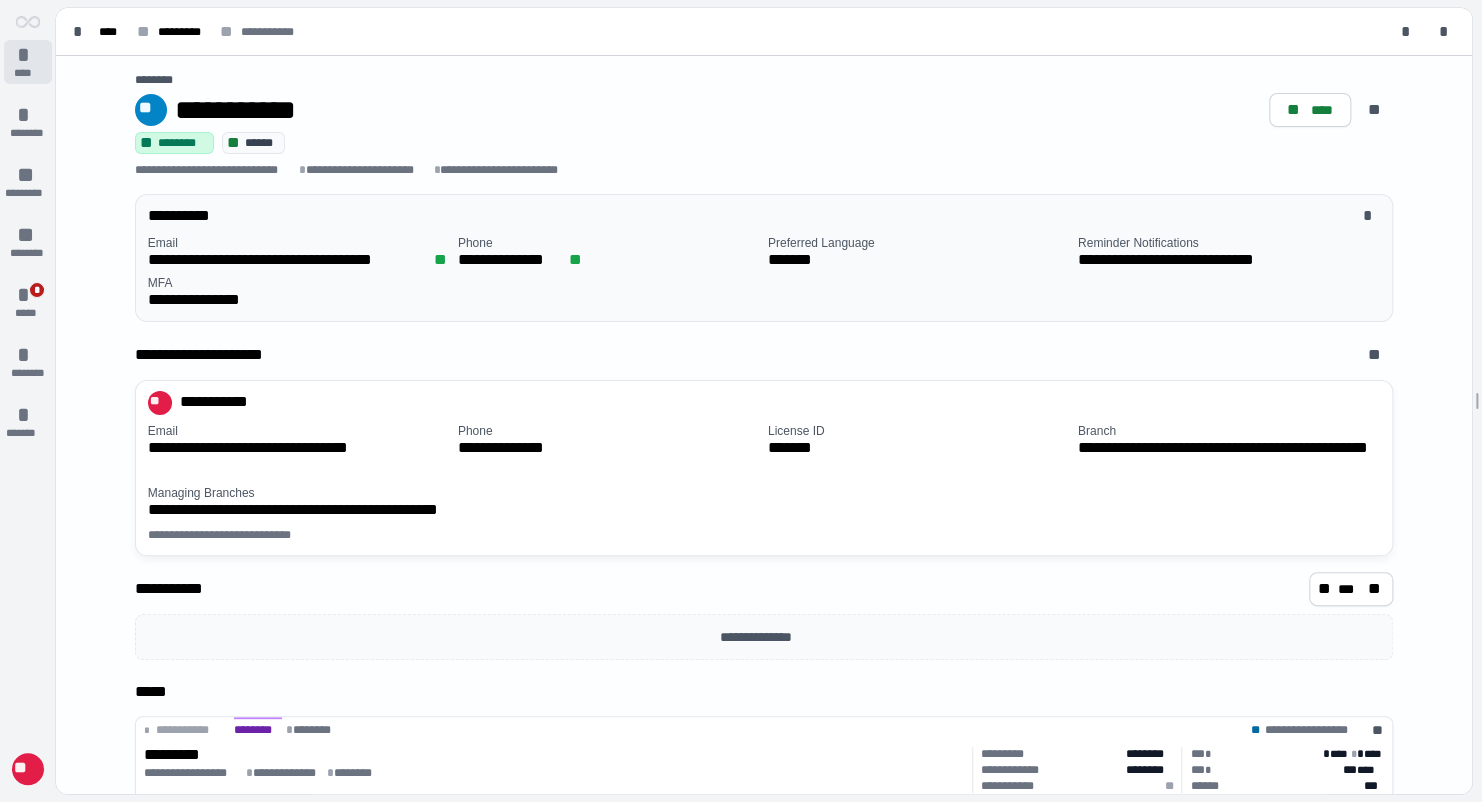 click on "*" at bounding box center (28, 55) 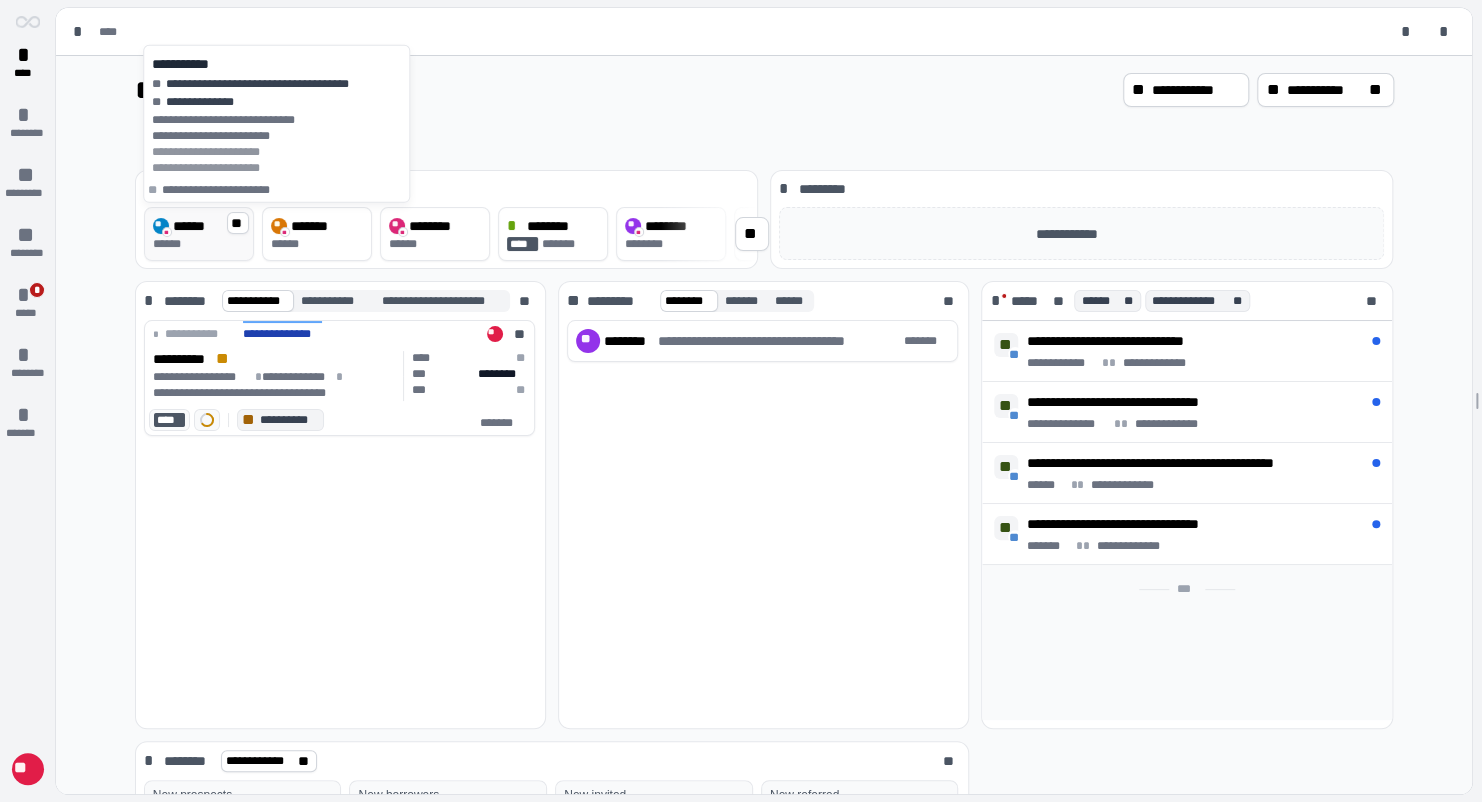 click on "******" at bounding box center (199, 244) 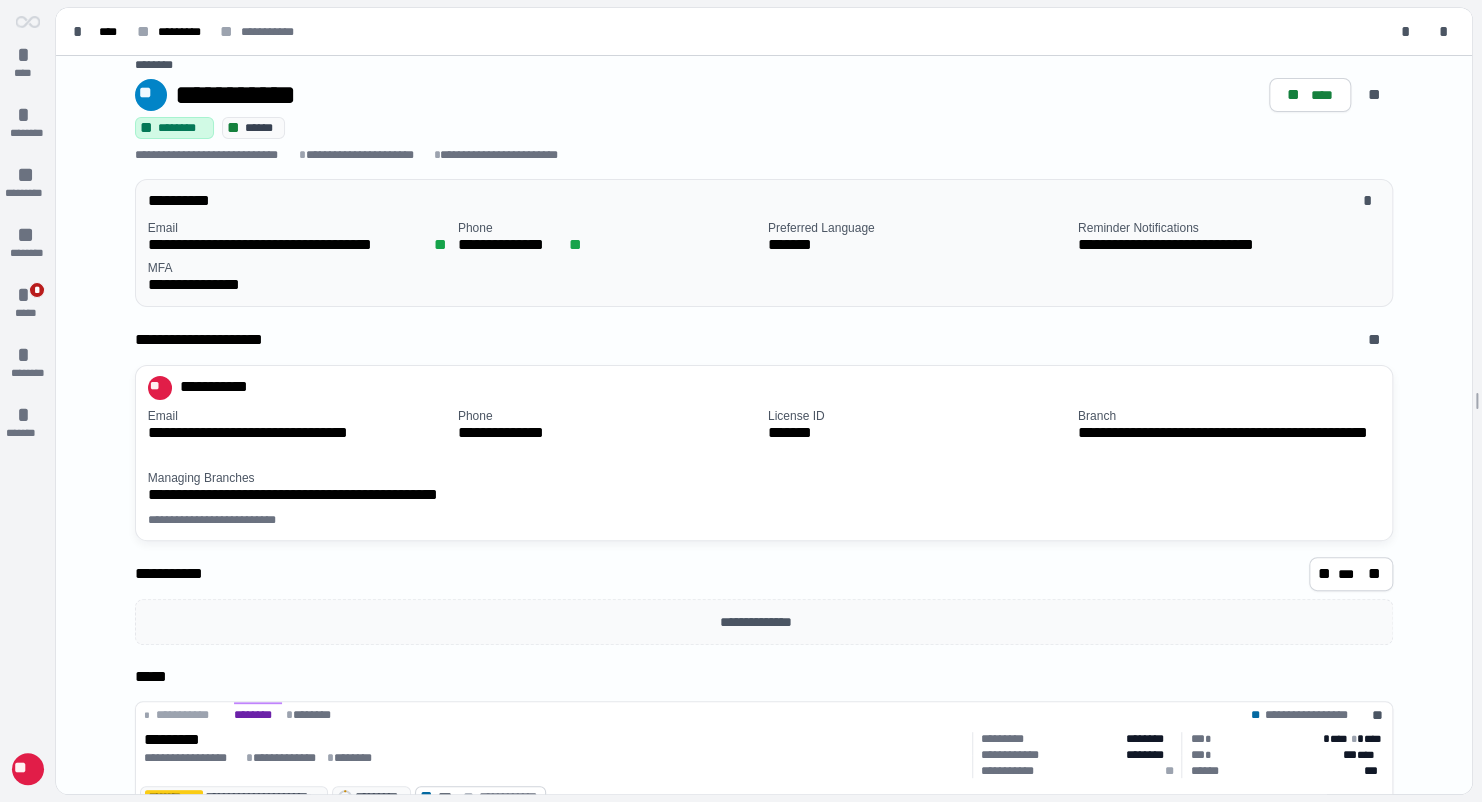 scroll, scrollTop: 0, scrollLeft: 0, axis: both 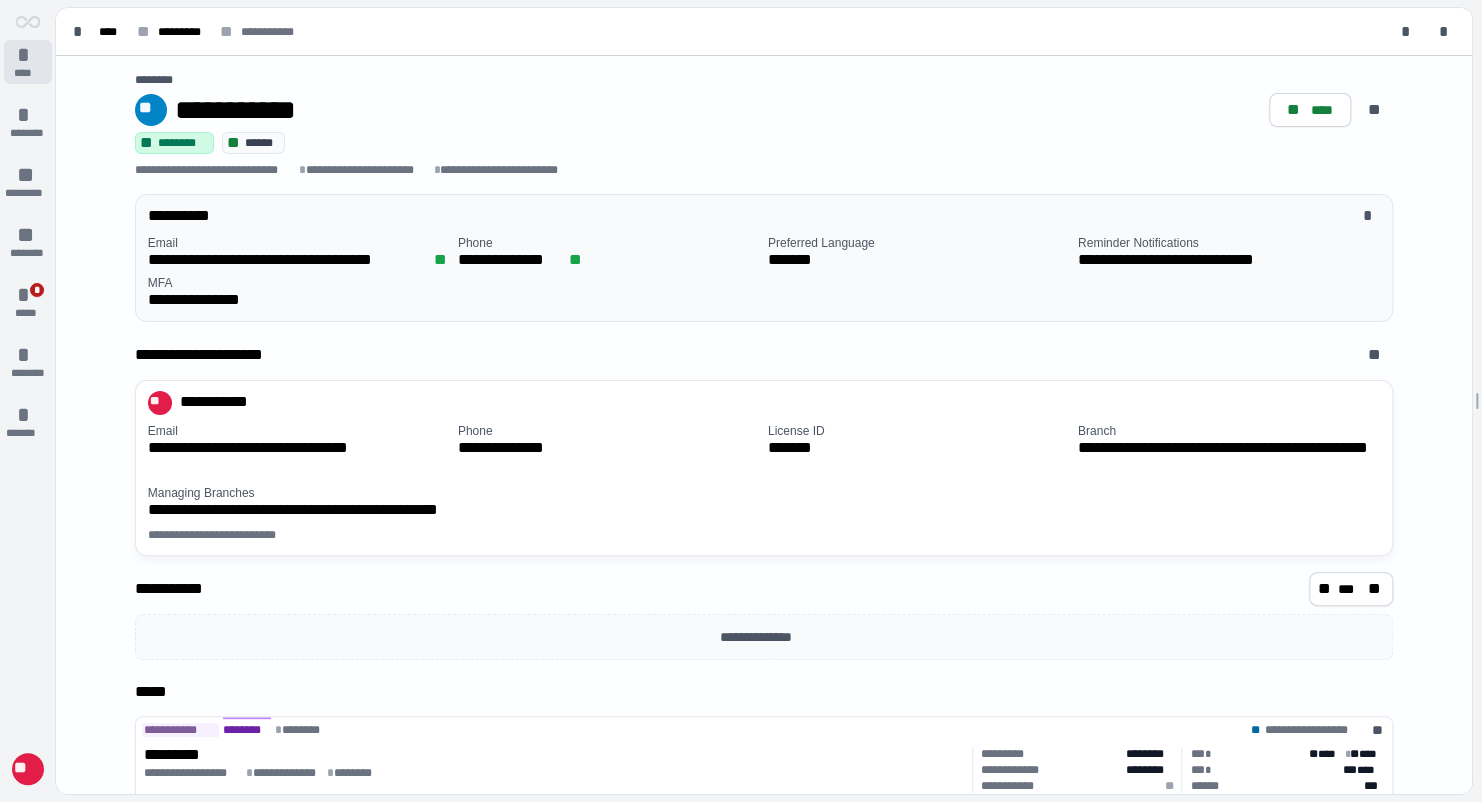 click on "****" at bounding box center (28, 73) 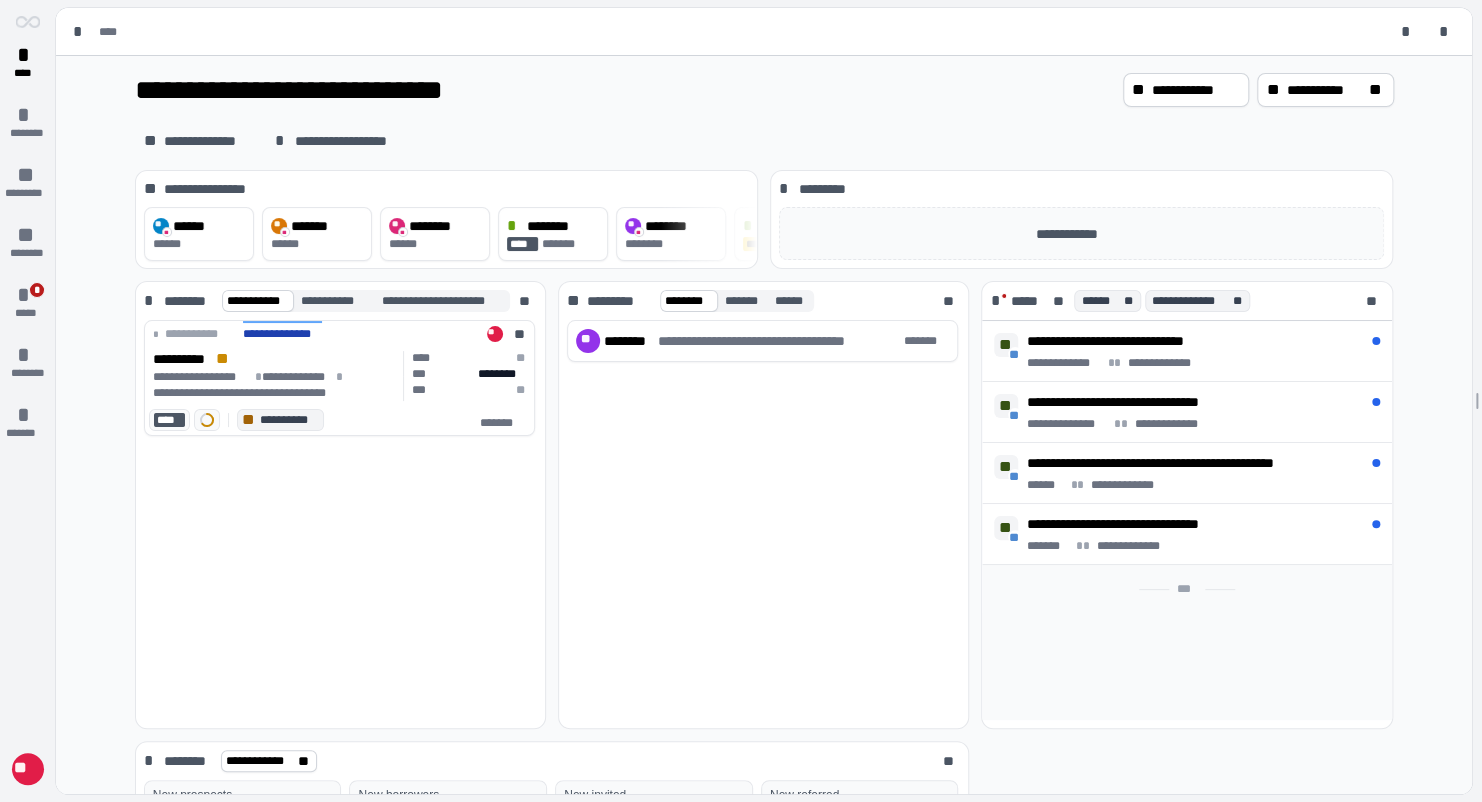 click on "**********" at bounding box center (764, 630) 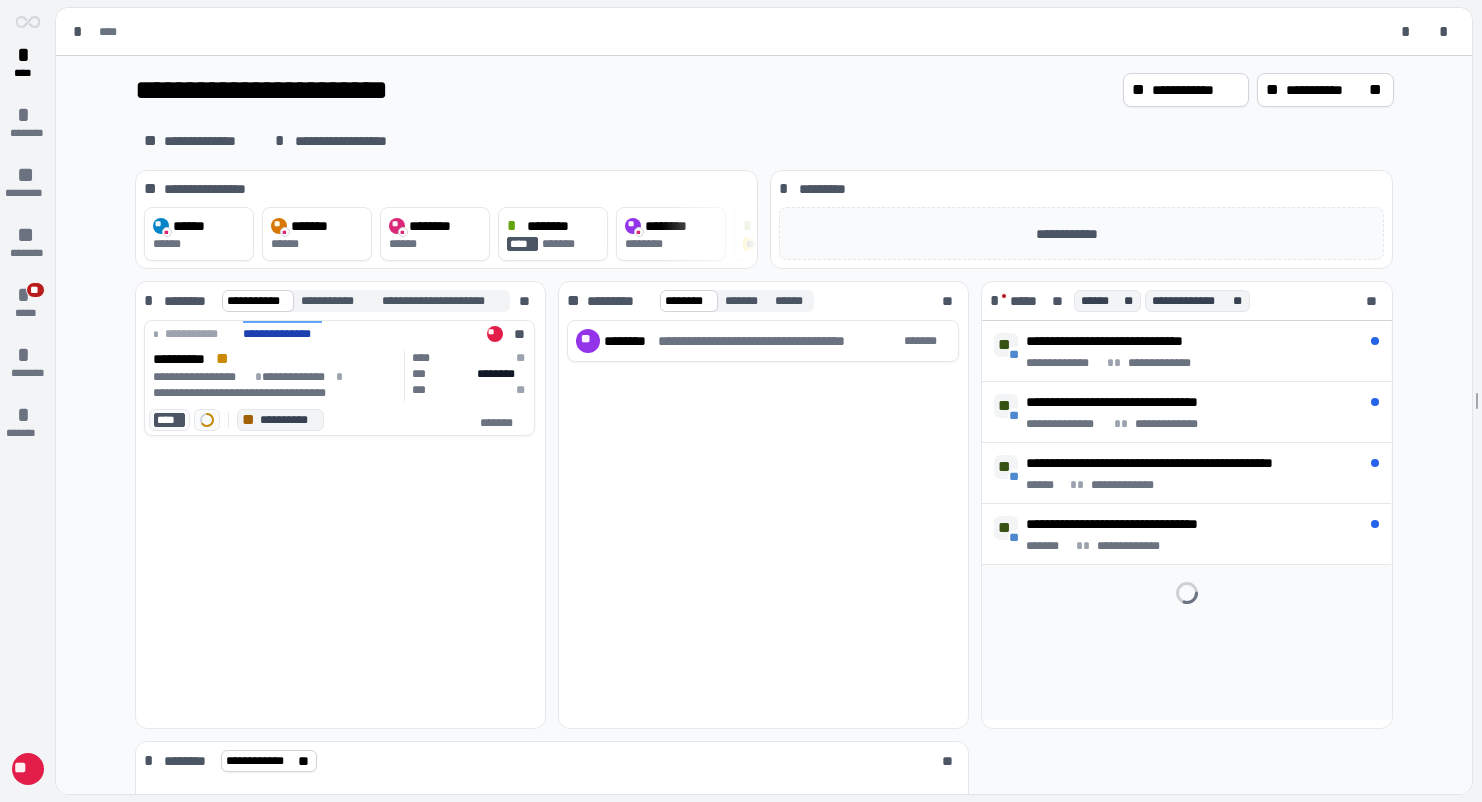 scroll, scrollTop: 0, scrollLeft: 0, axis: both 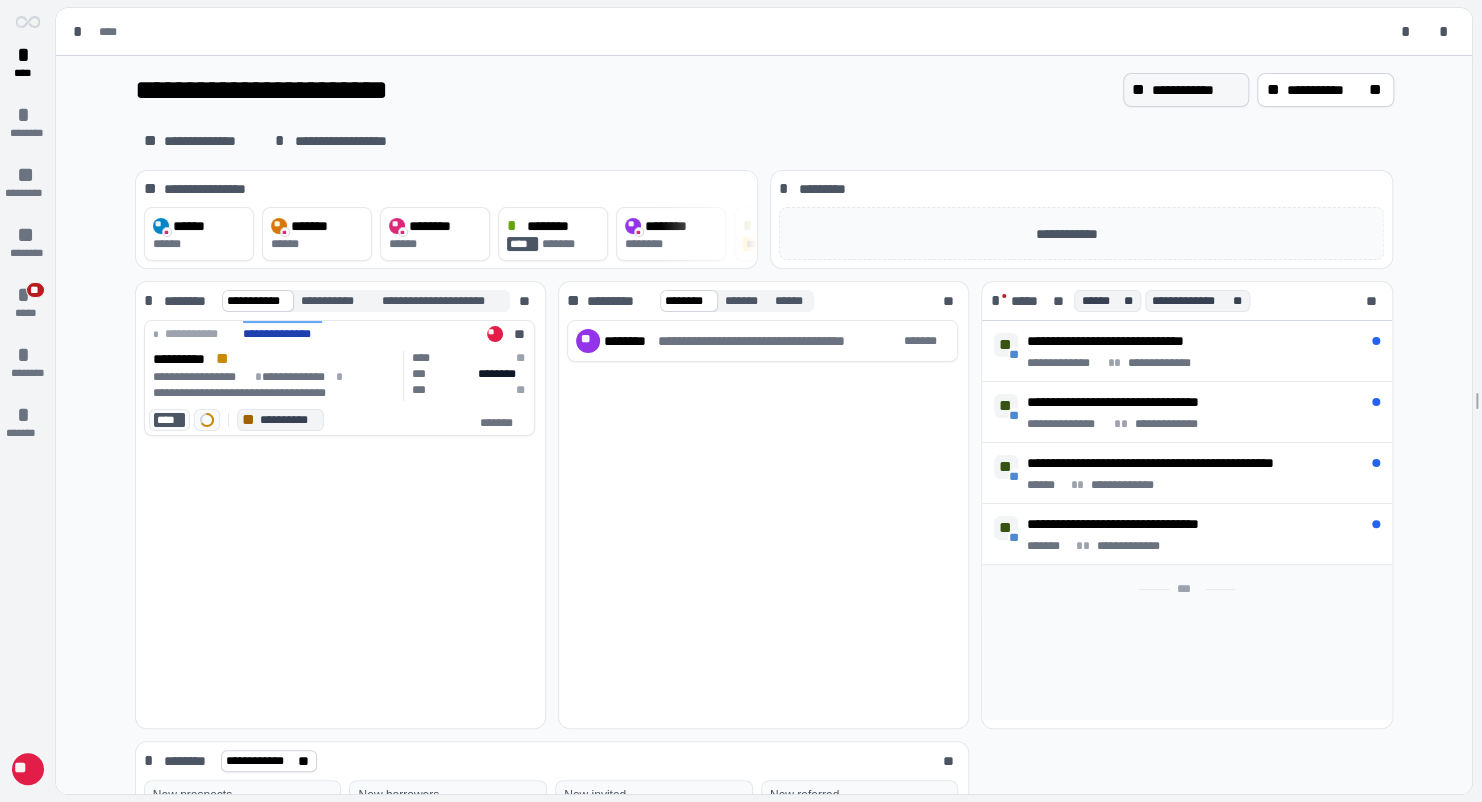 click on "**********" at bounding box center (1196, 90) 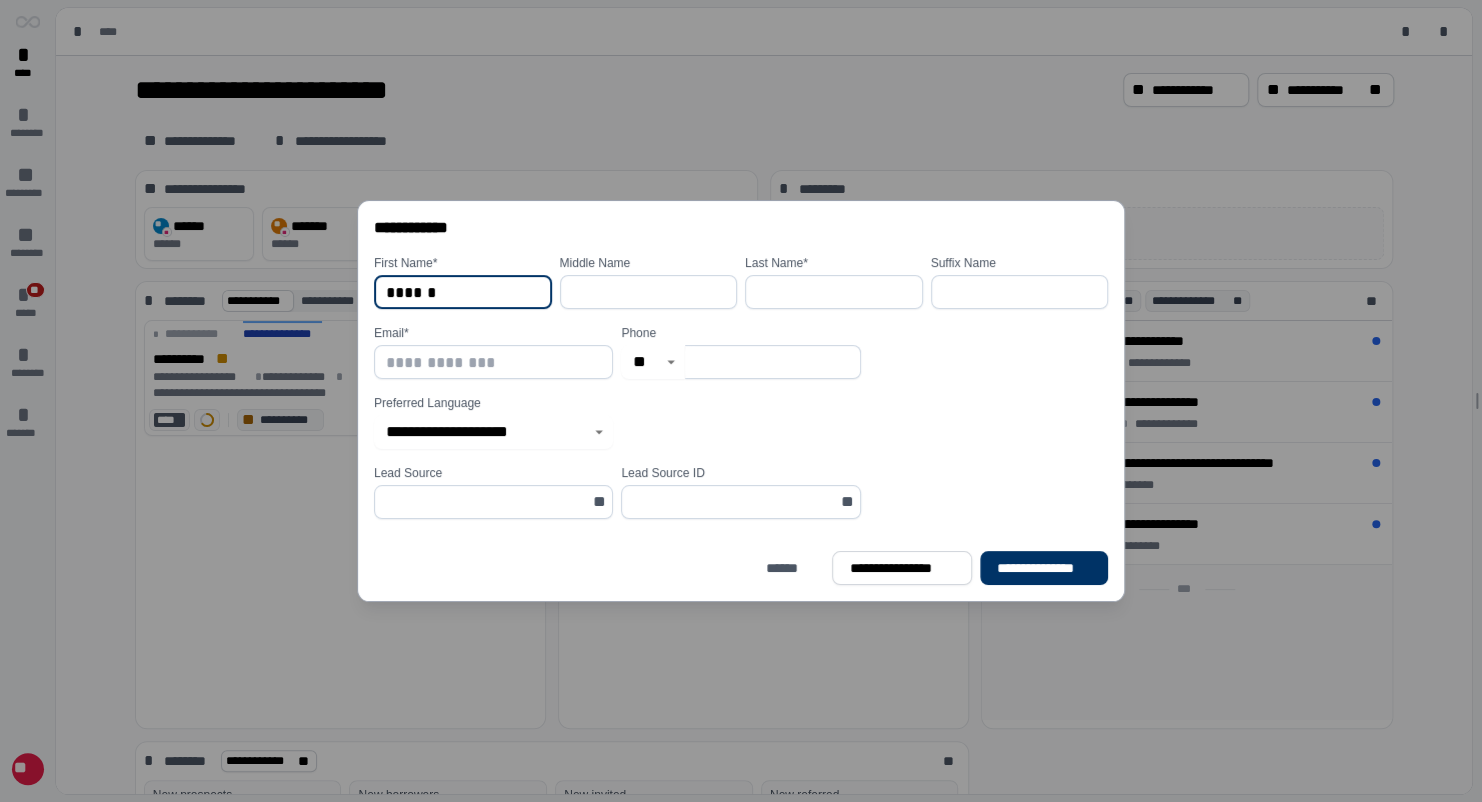 type on "******" 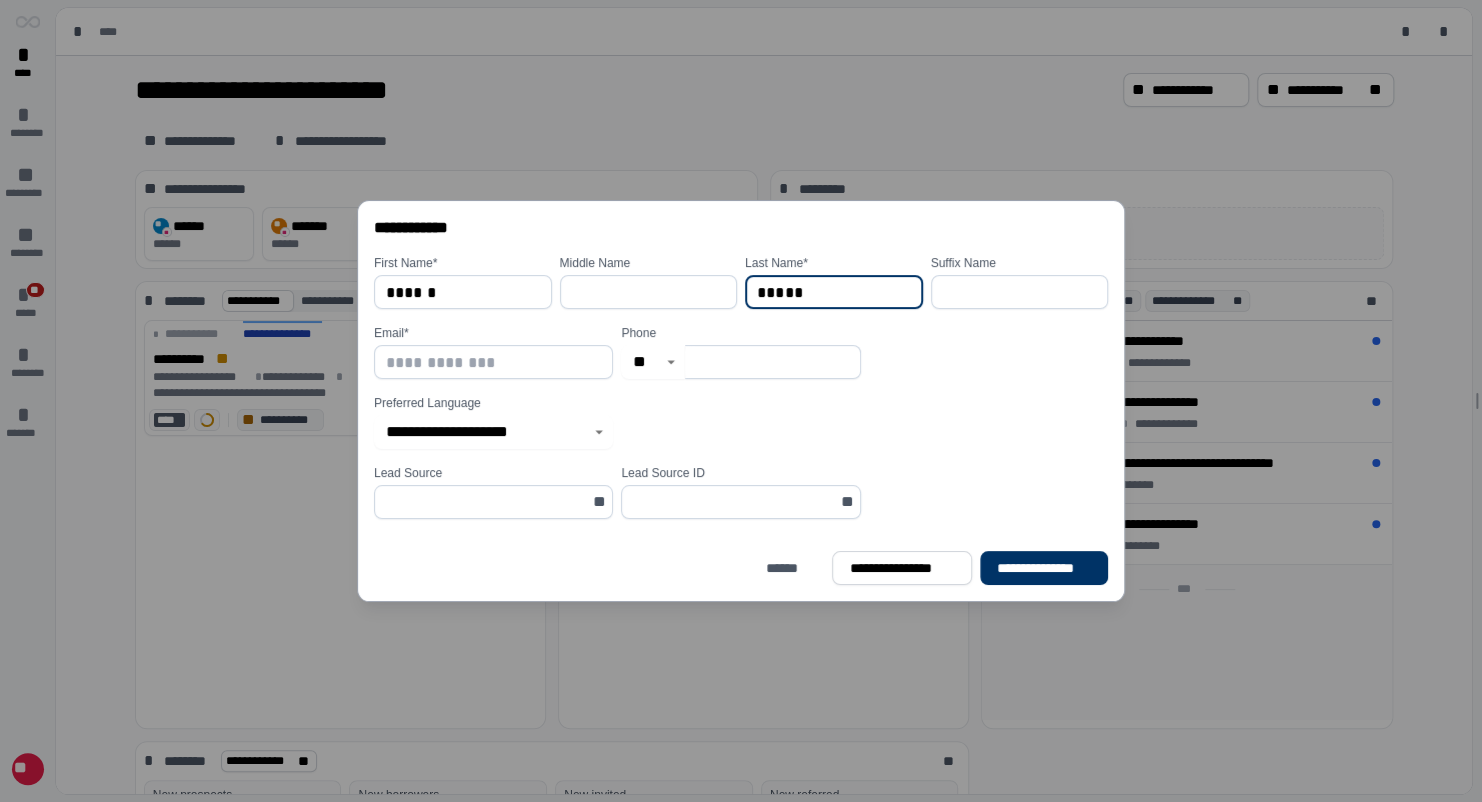 type on "*****" 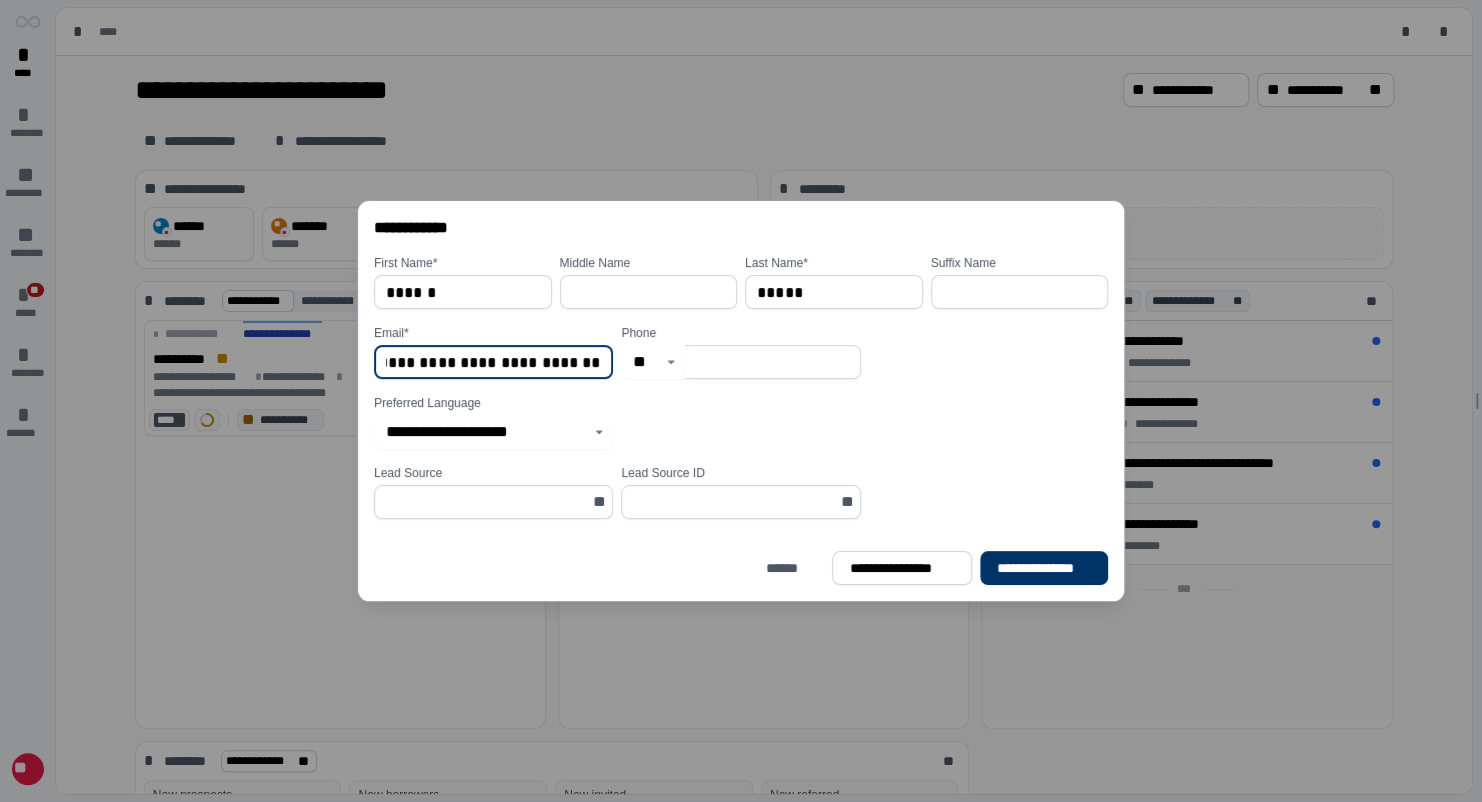 scroll, scrollTop: 0, scrollLeft: 100, axis: horizontal 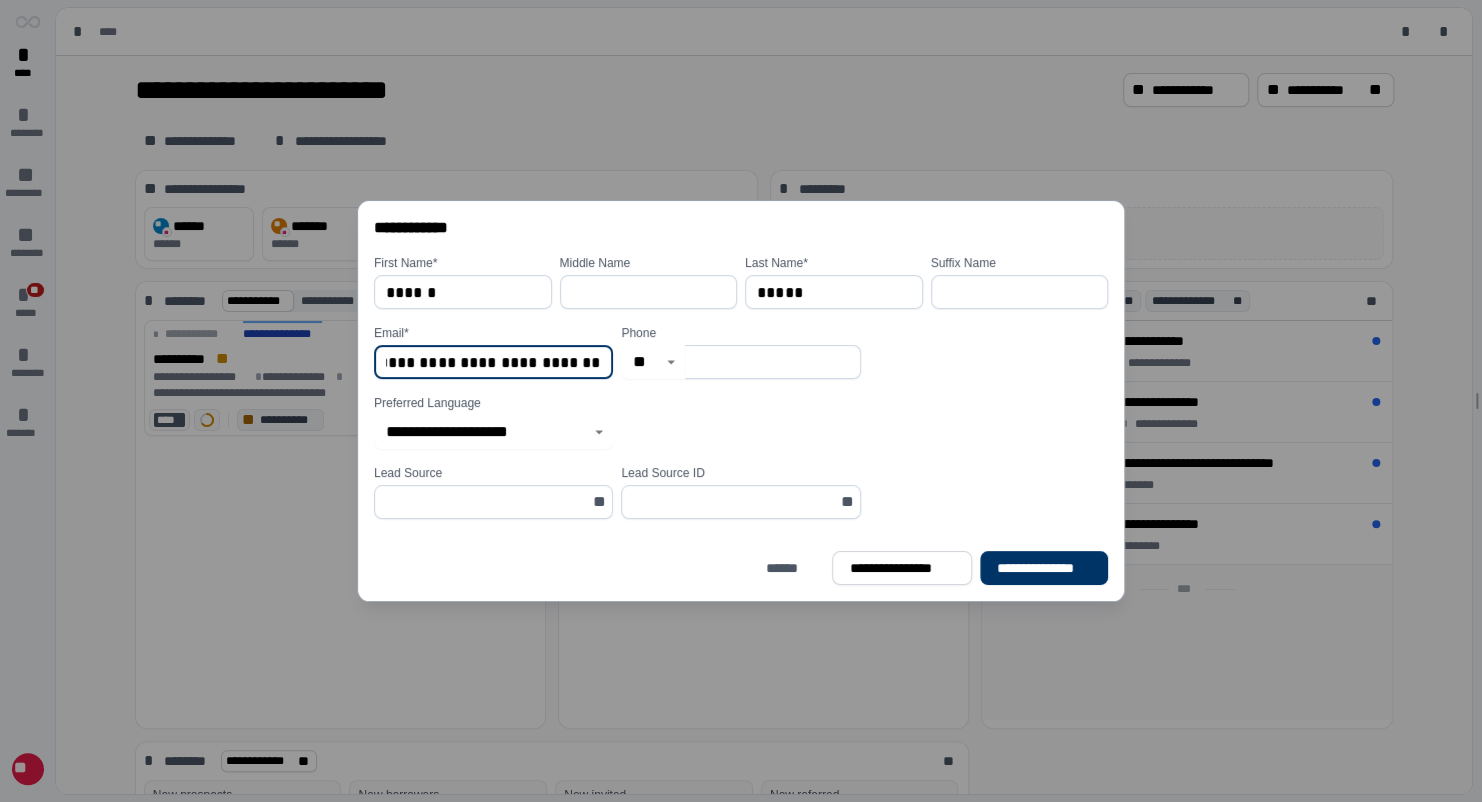 type on "**********" 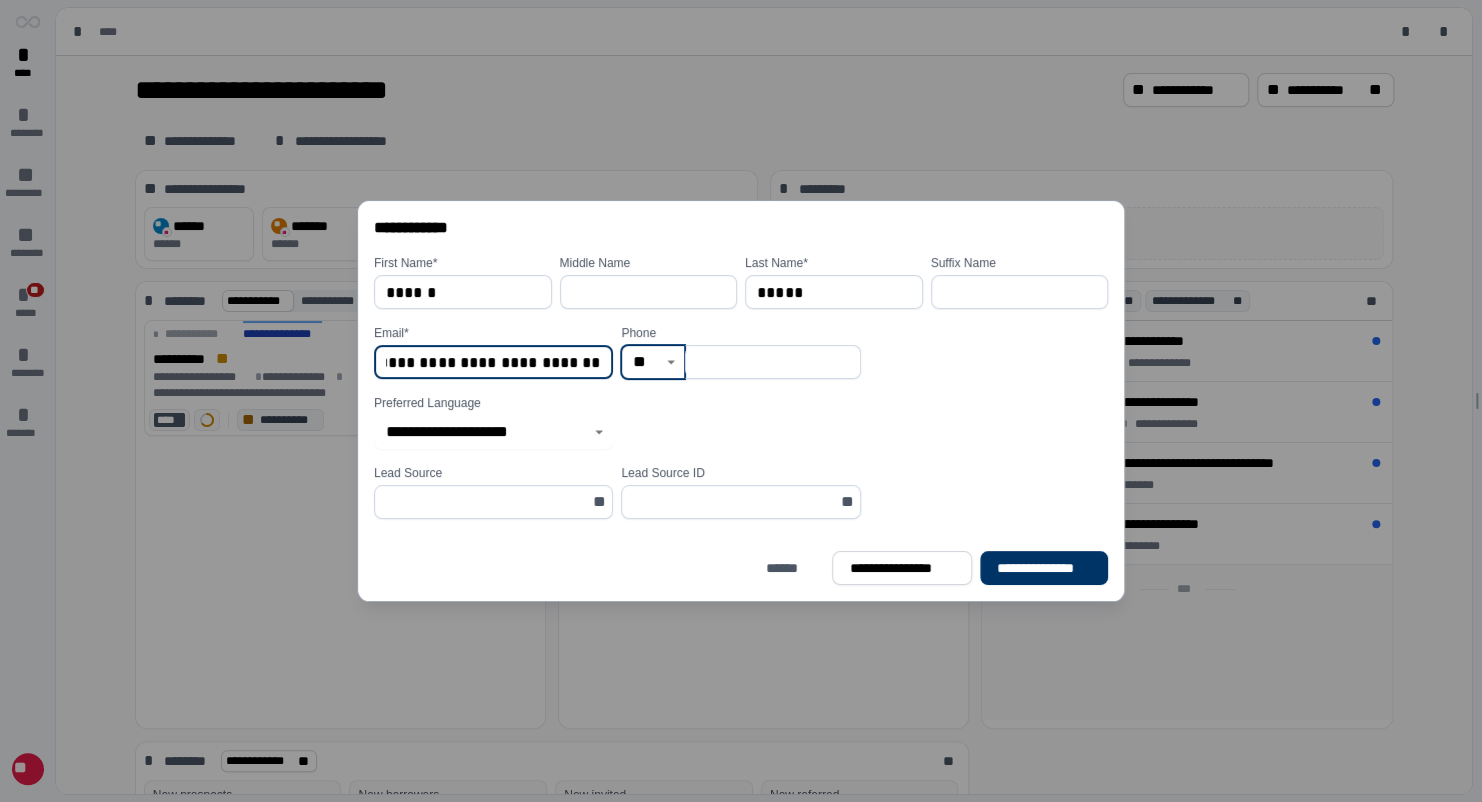 scroll, scrollTop: 0, scrollLeft: 0, axis: both 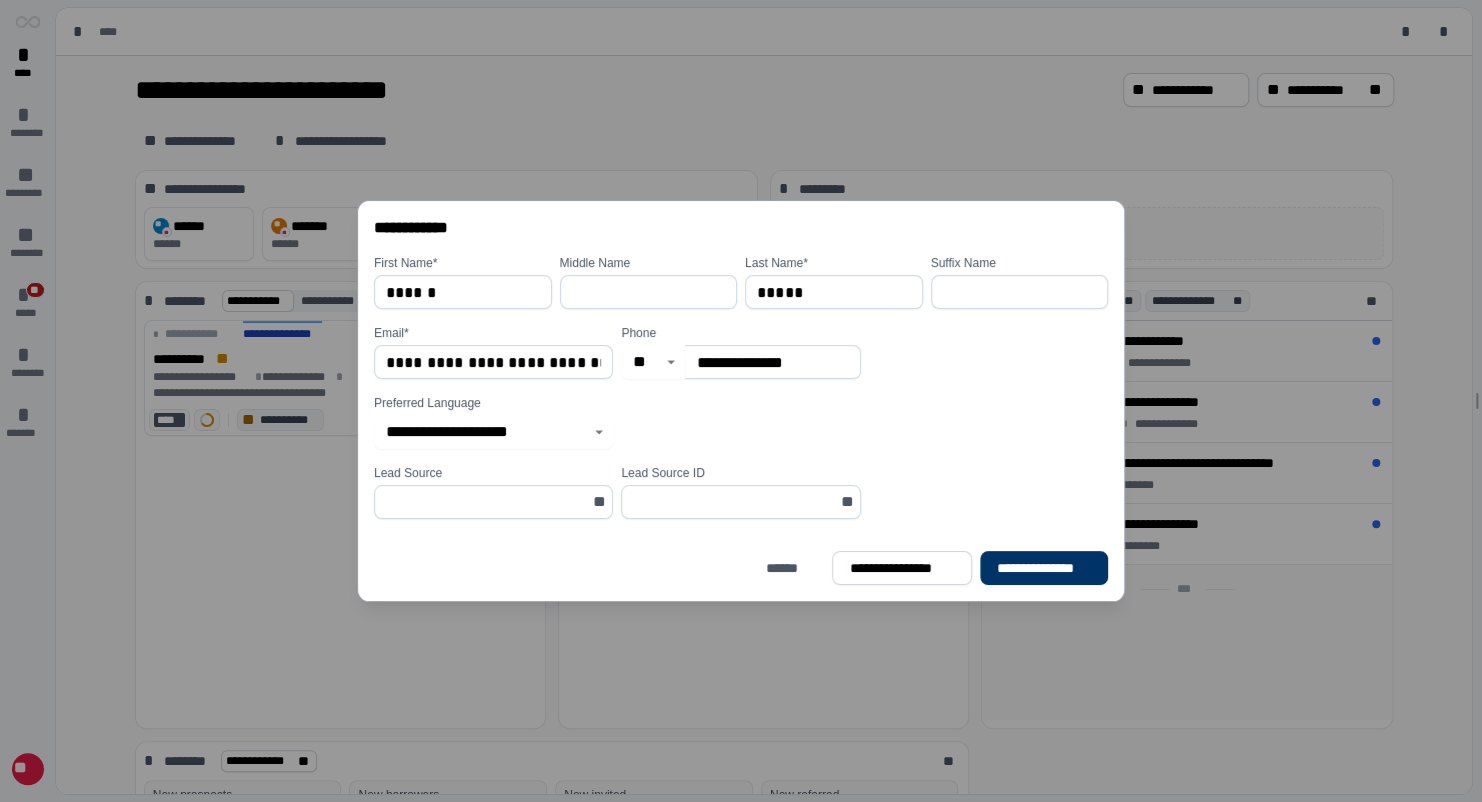 type on "**********" 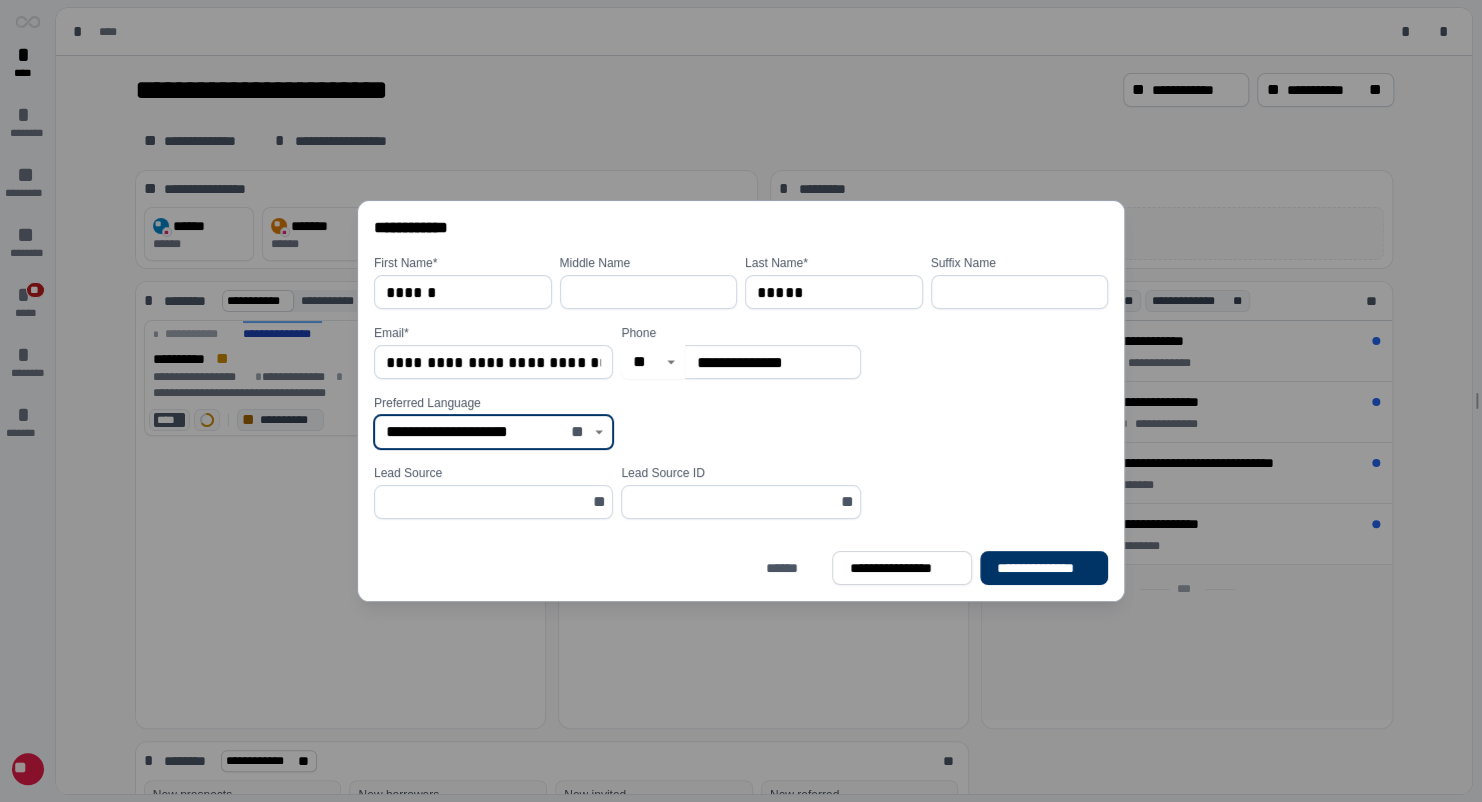 click 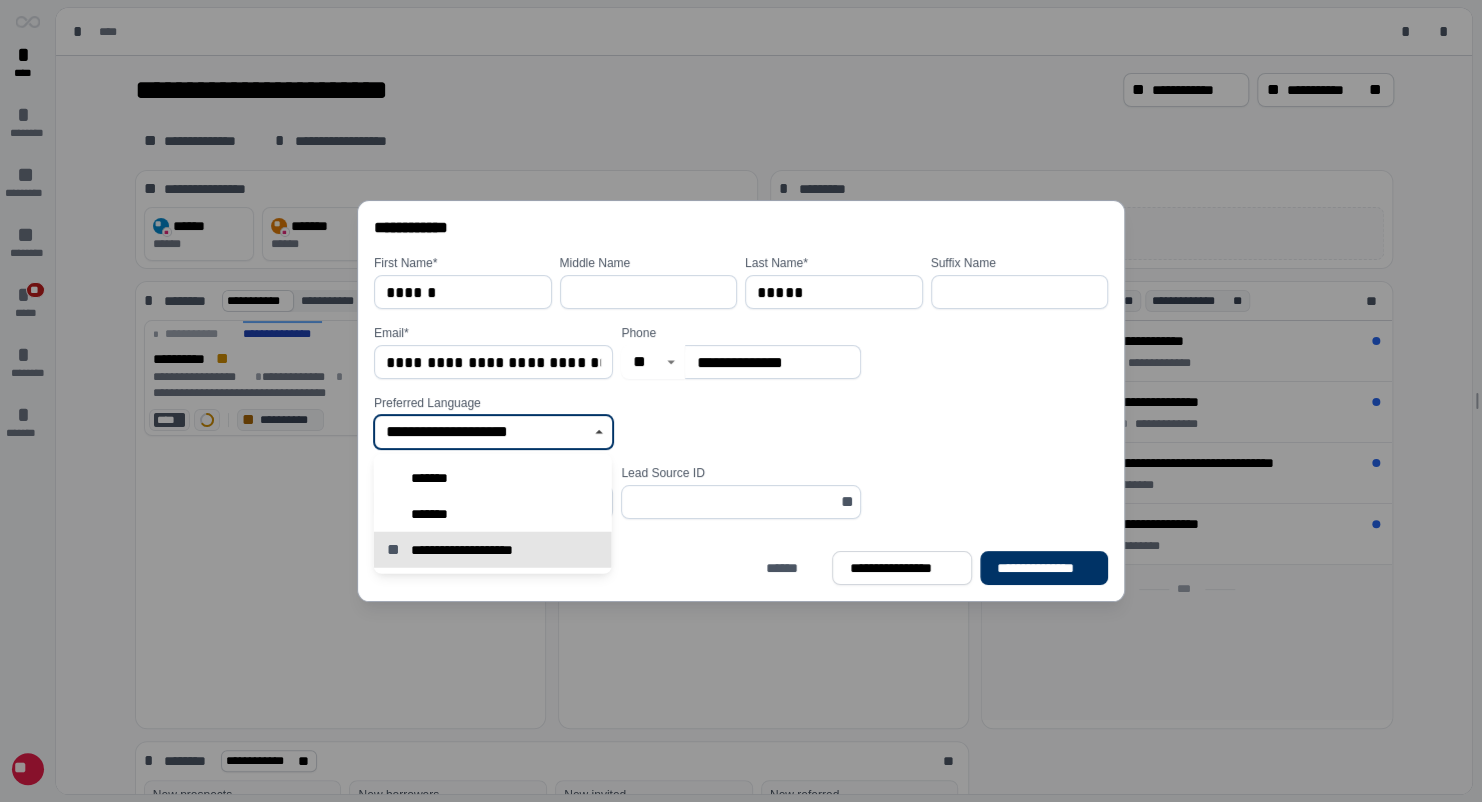 click on "*******" at bounding box center [493, 478] 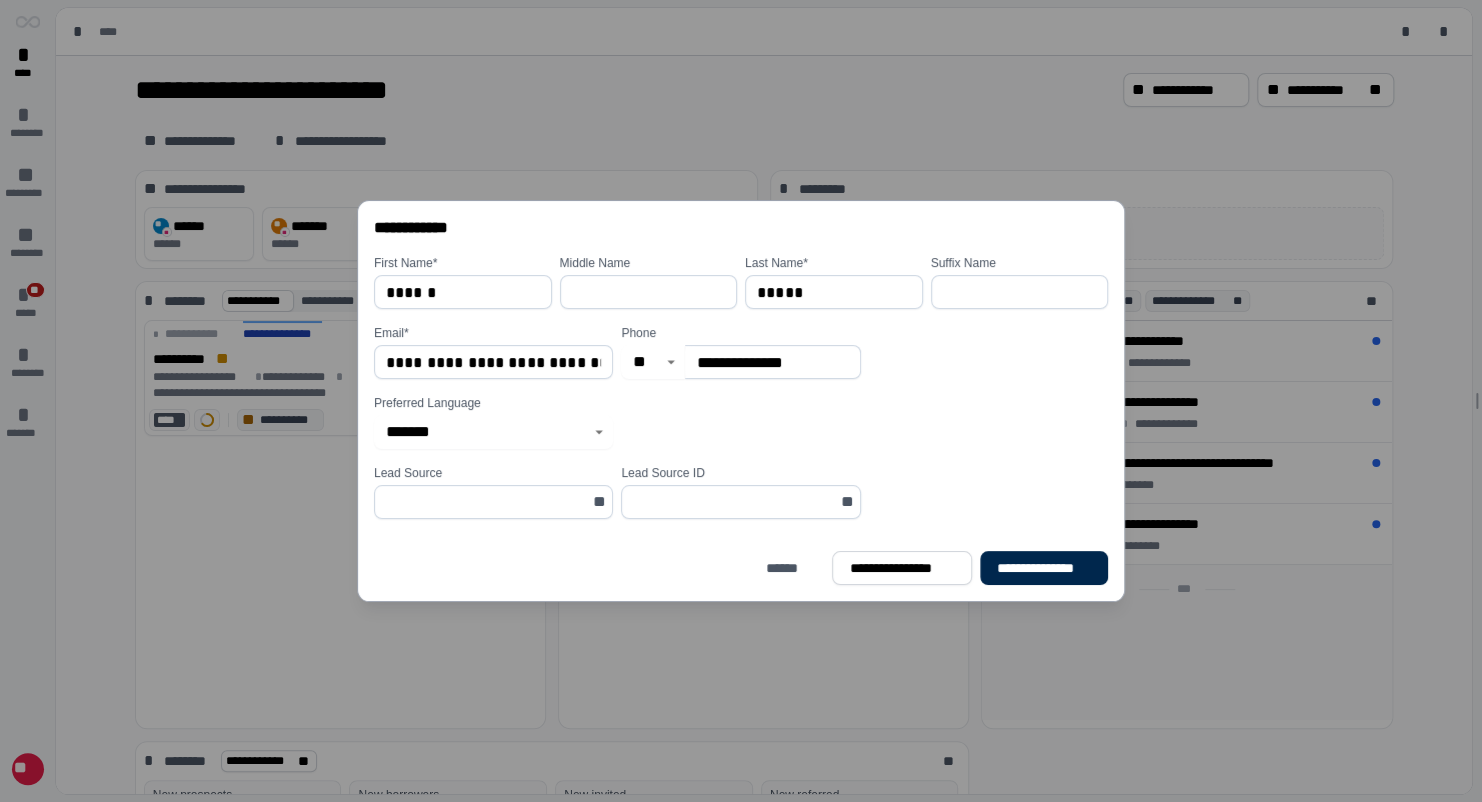 click on "**********" at bounding box center [1044, 568] 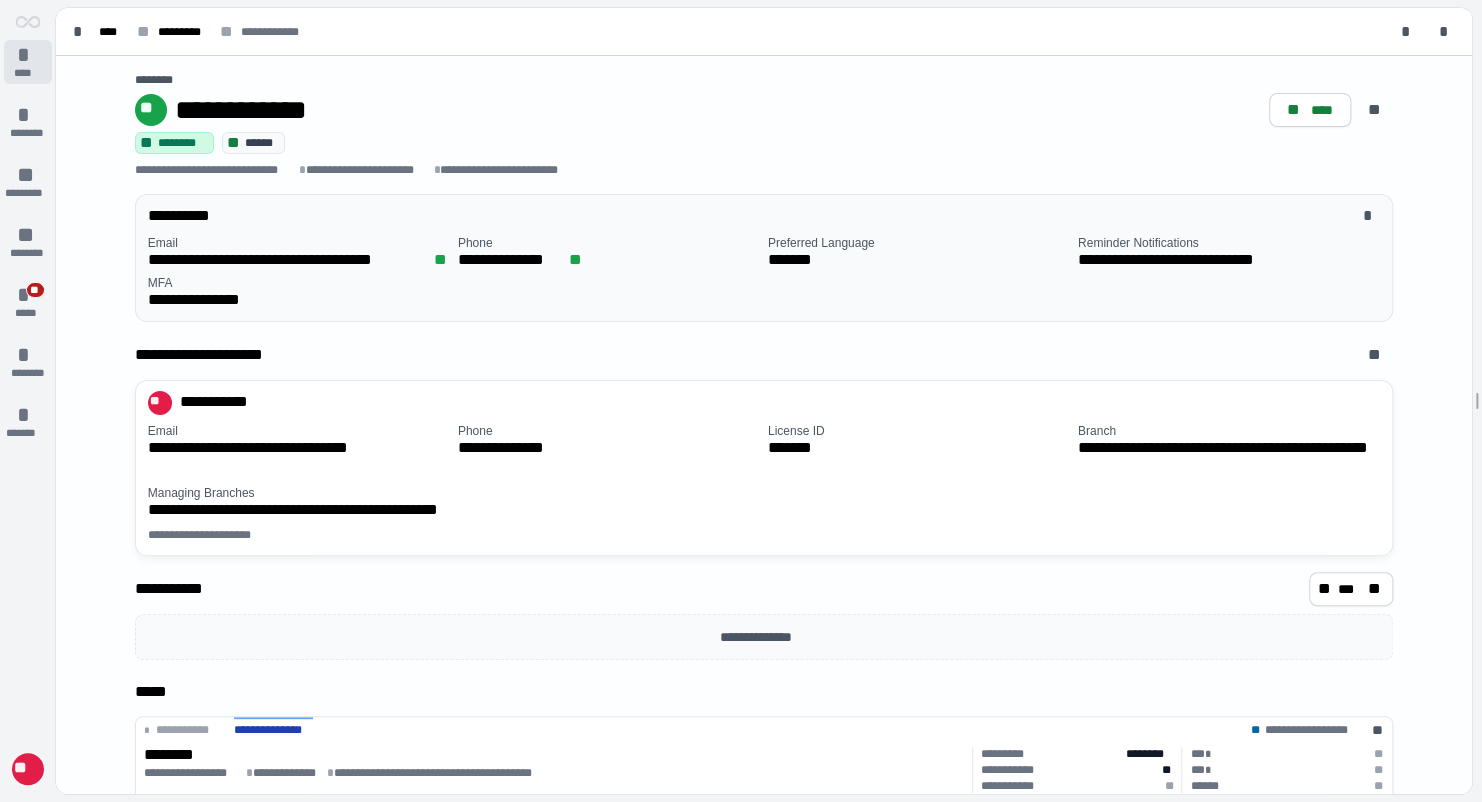 click on "* ****" at bounding box center [28, 62] 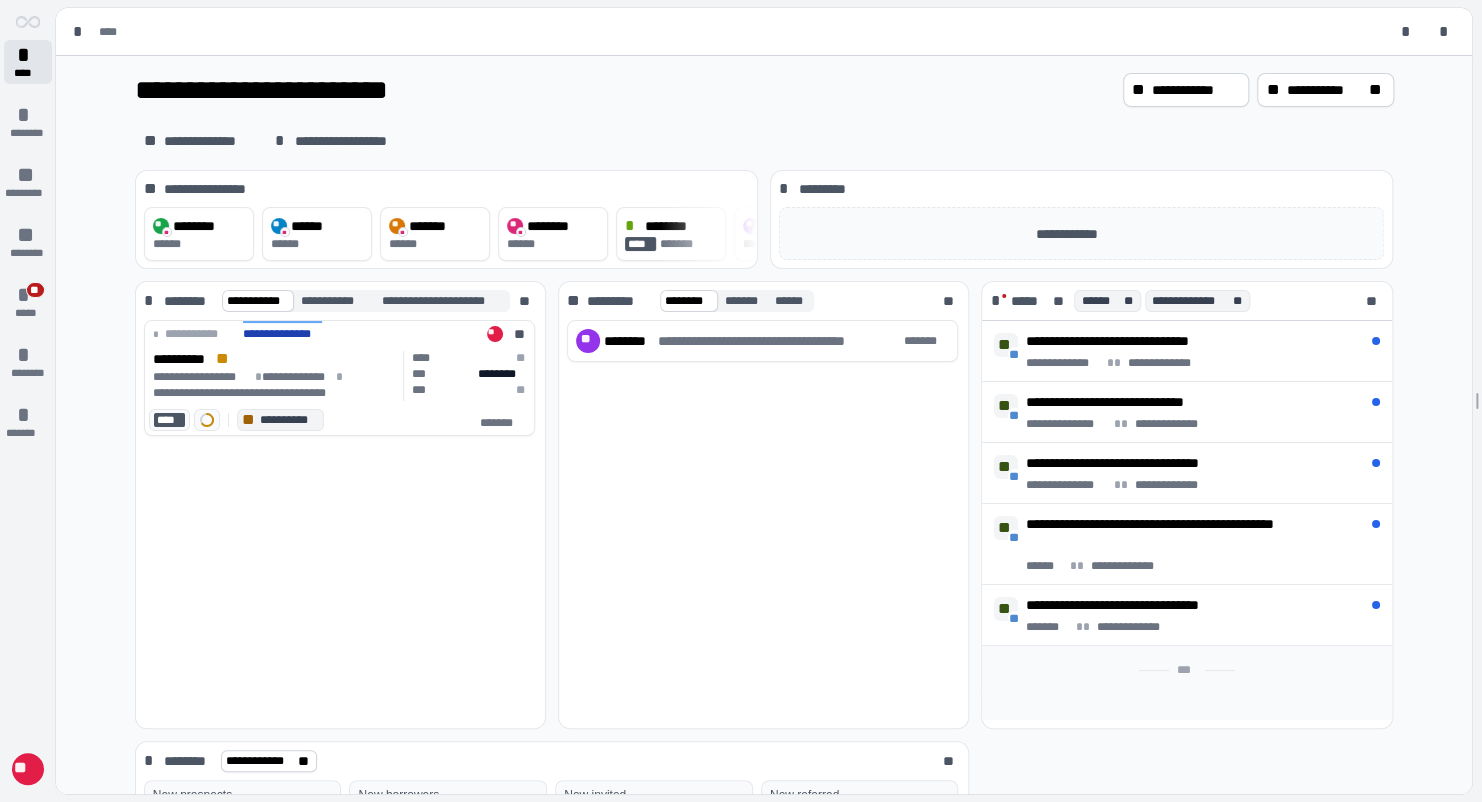 click on "*" at bounding box center (28, 55) 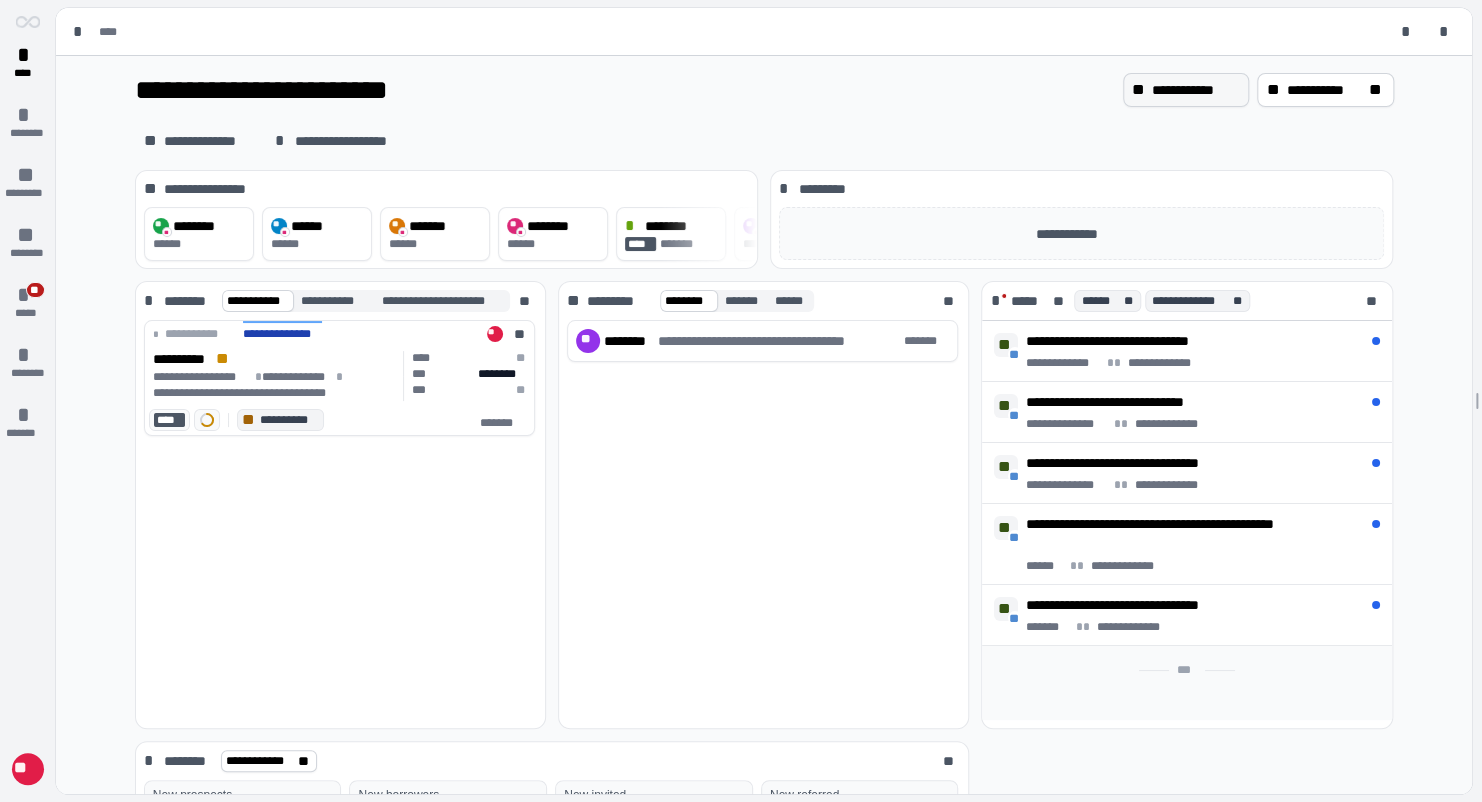 click on "**********" at bounding box center [1196, 90] 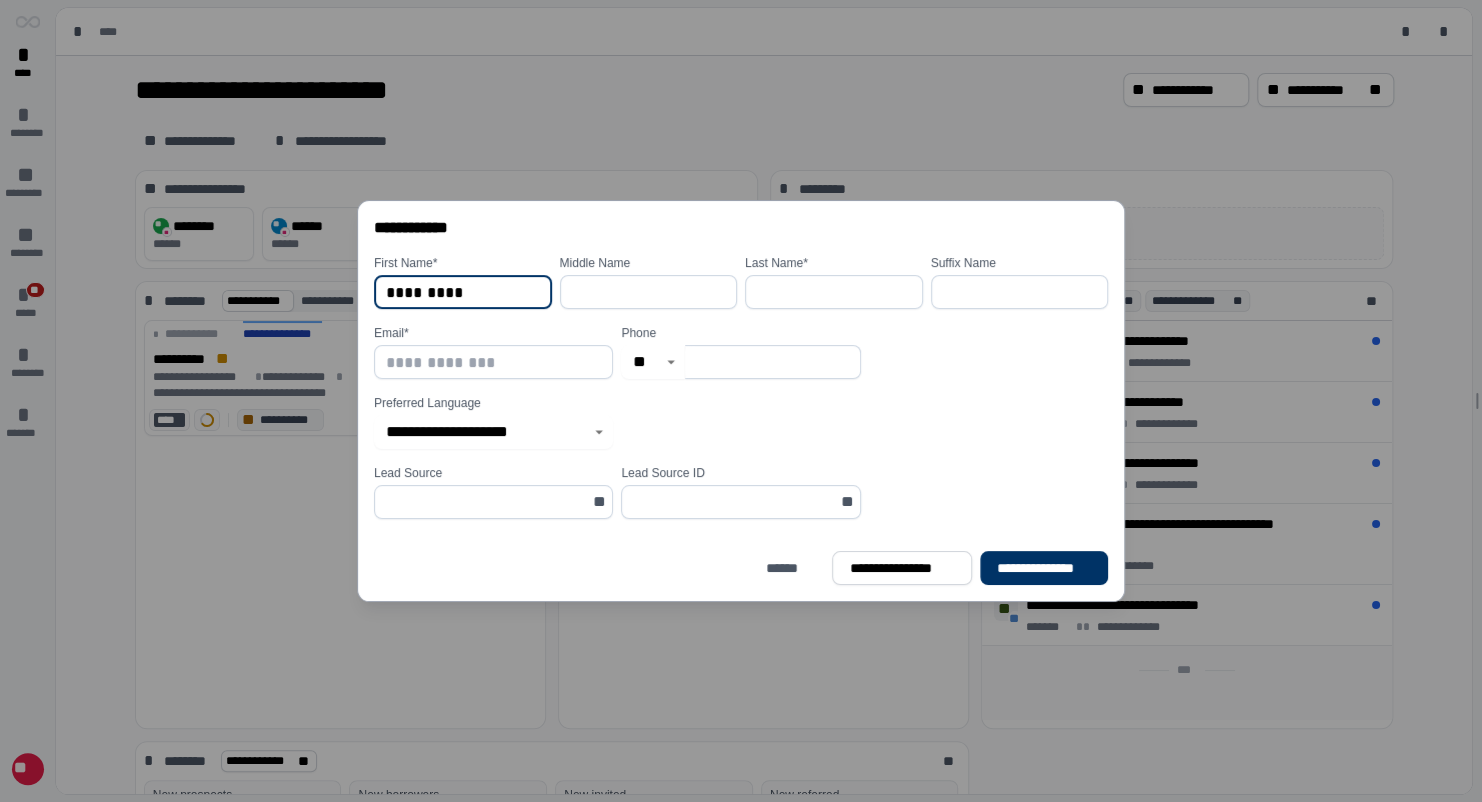 type on "*********" 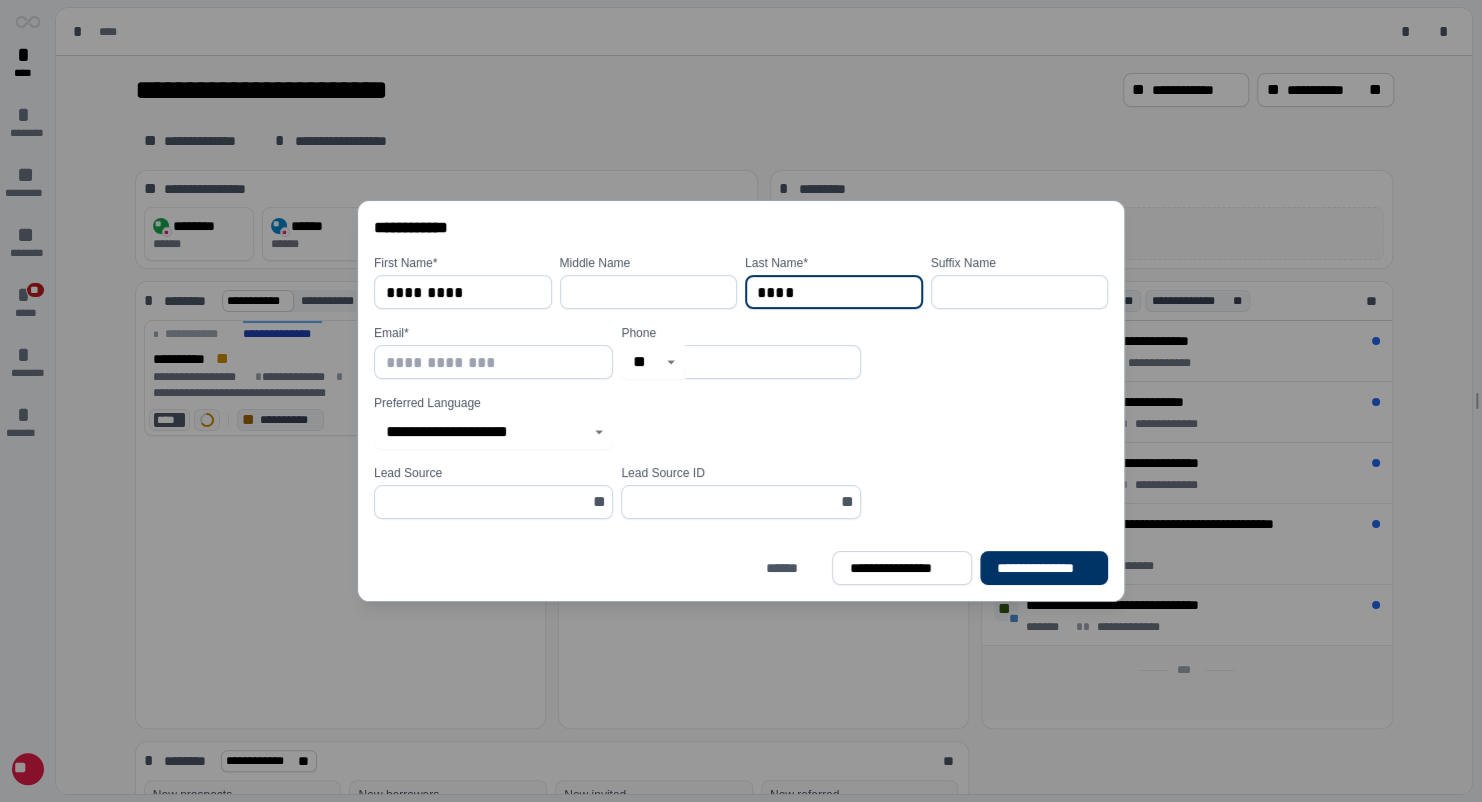 type on "****" 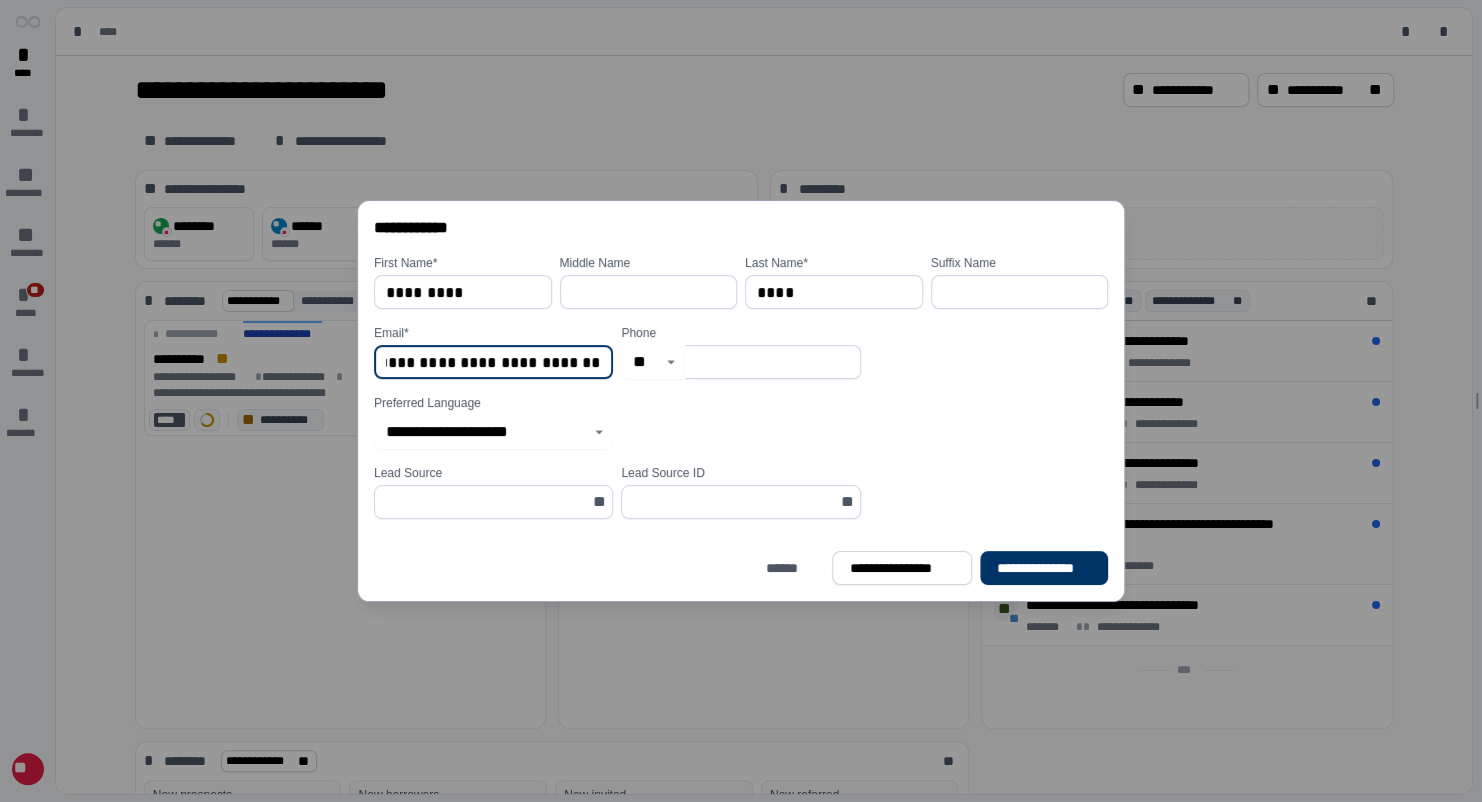 scroll, scrollTop: 0, scrollLeft: 100, axis: horizontal 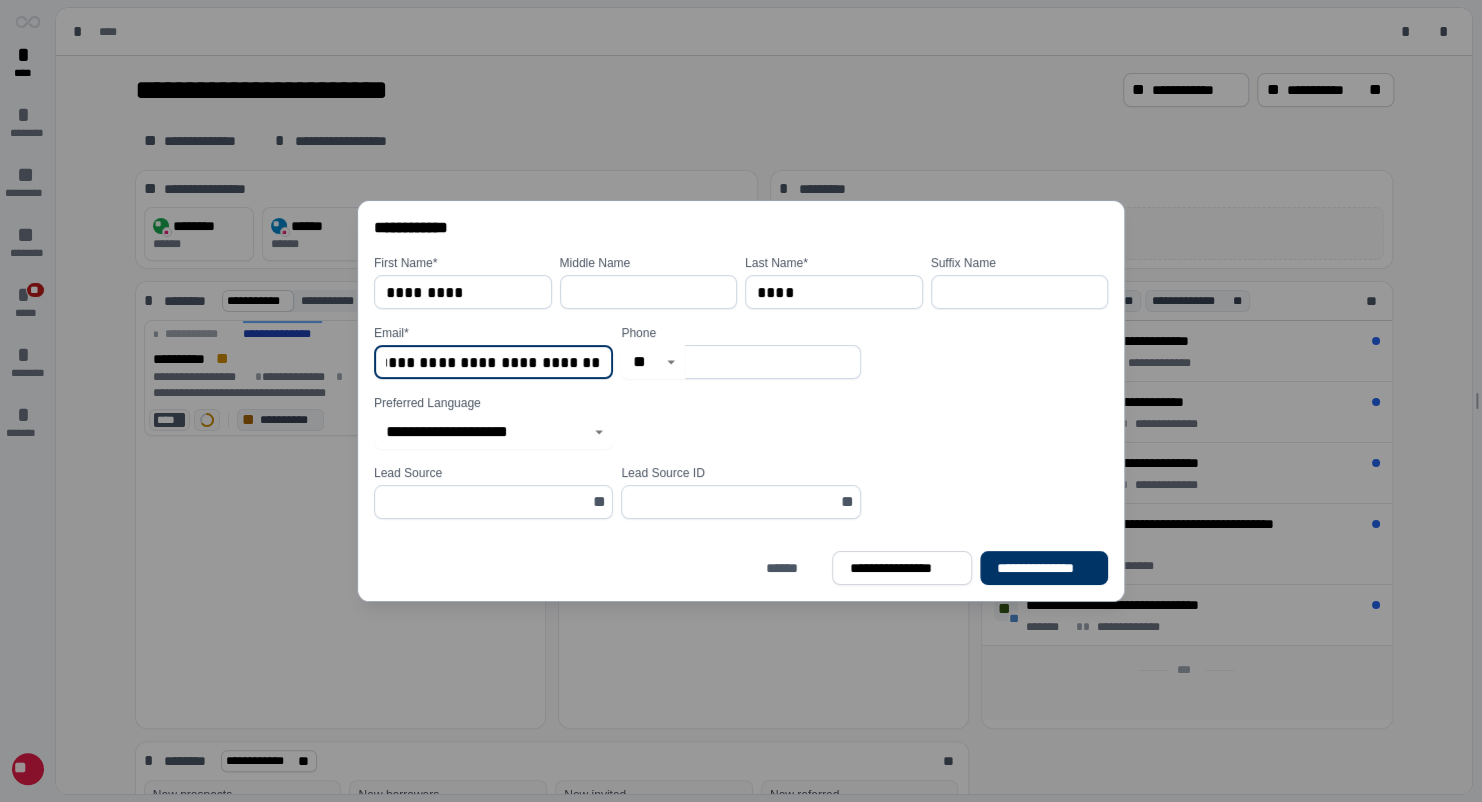 type on "**********" 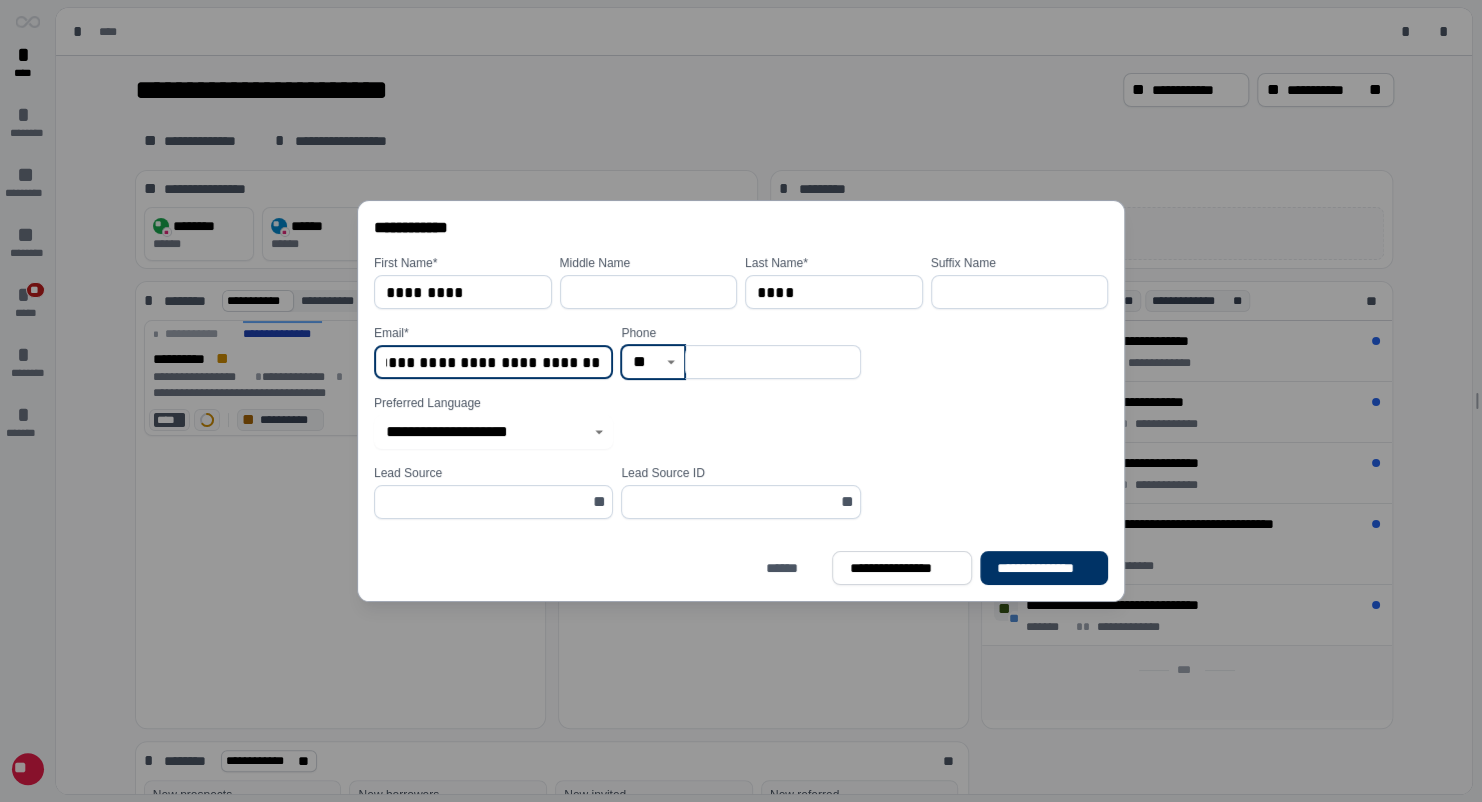scroll, scrollTop: 0, scrollLeft: 0, axis: both 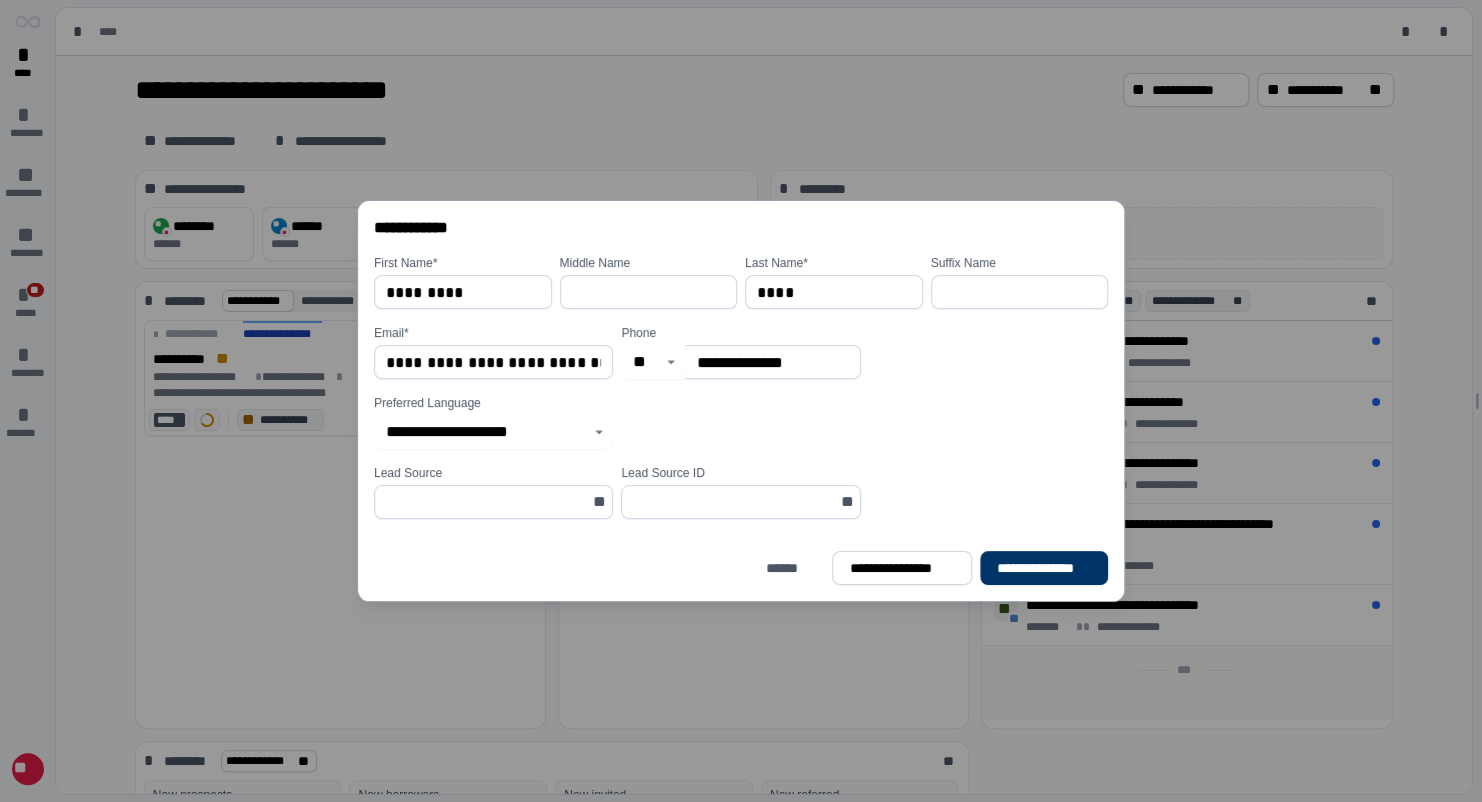 type on "**********" 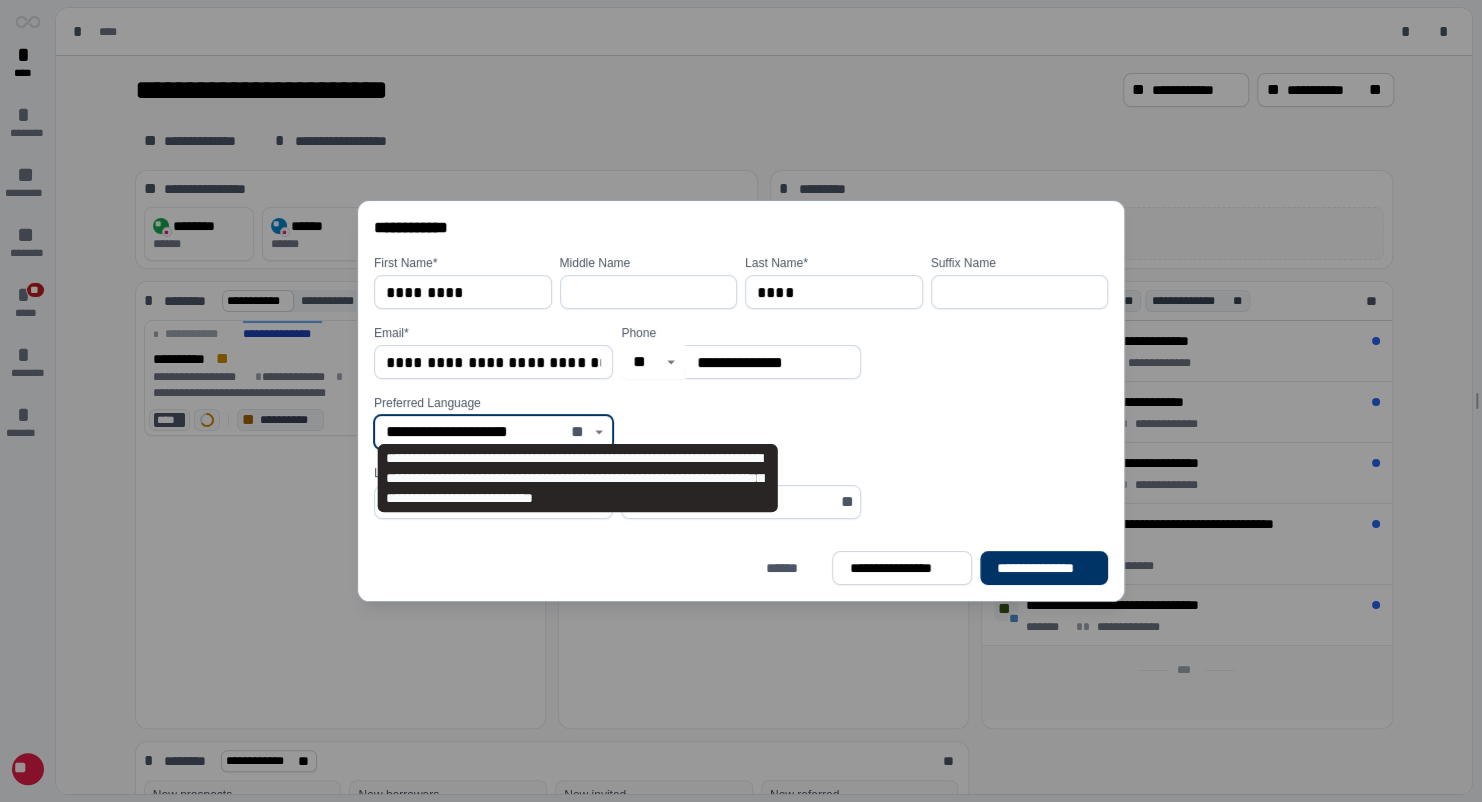 click 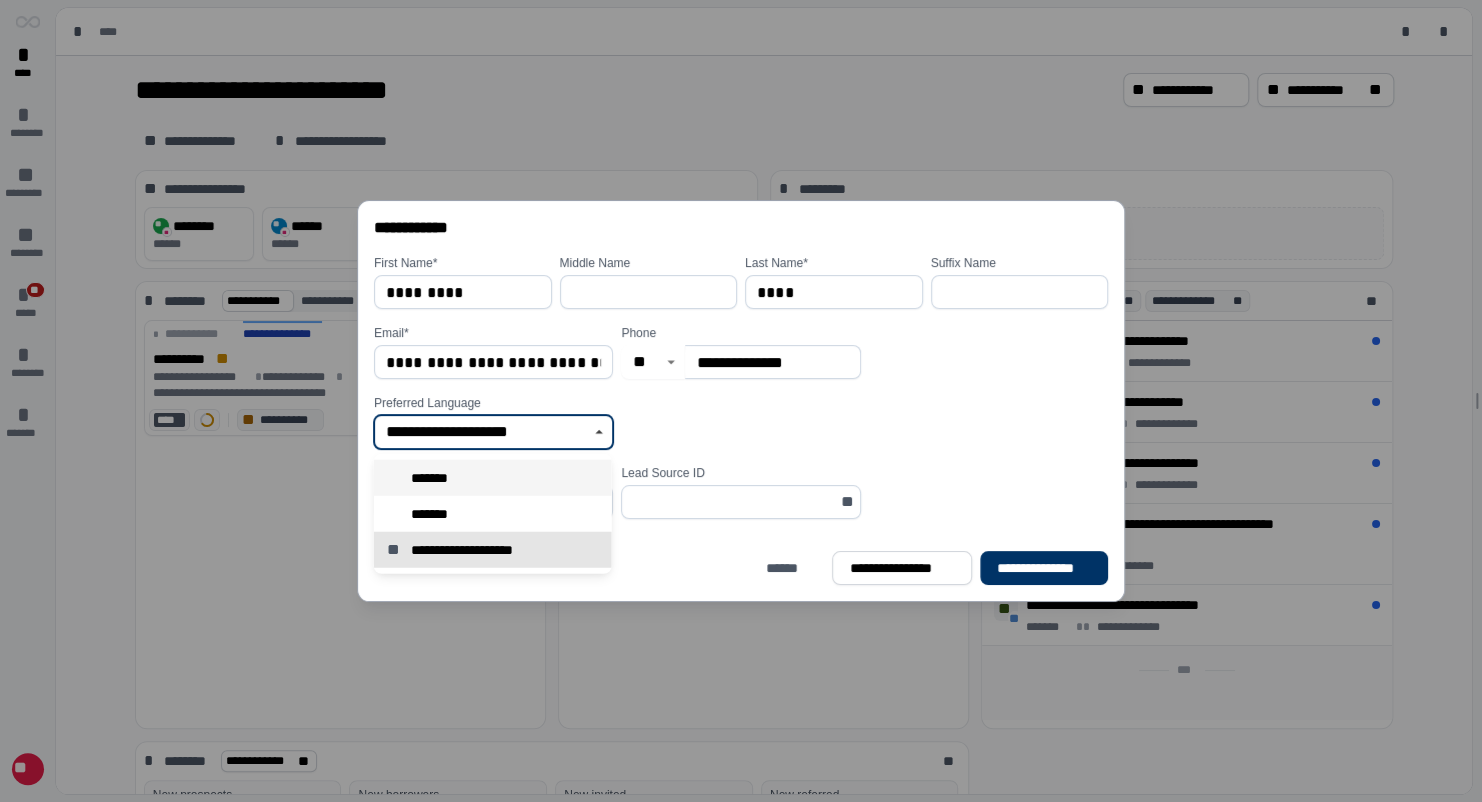 click on "*******" at bounding box center (493, 478) 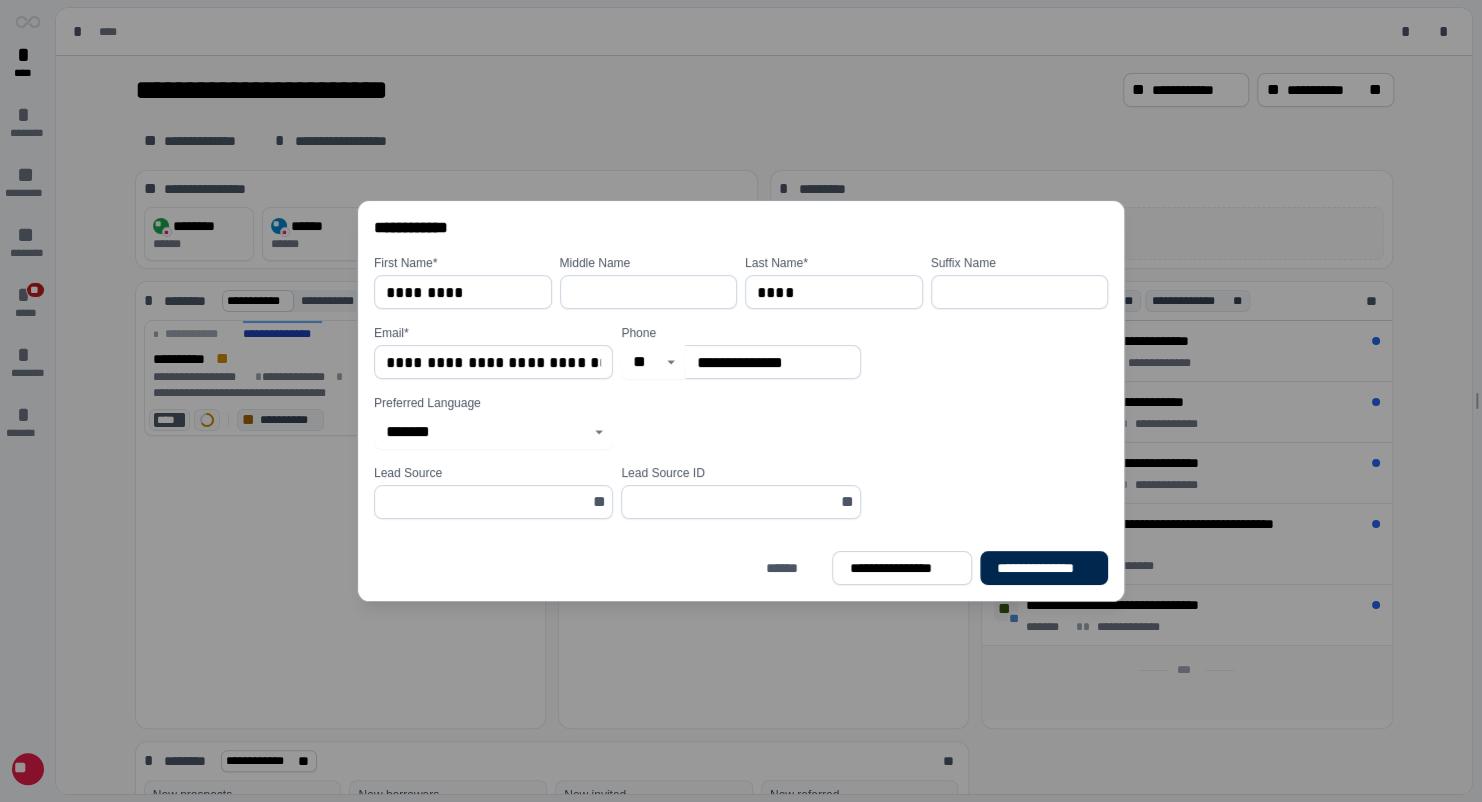 click on "**********" at bounding box center [1044, 568] 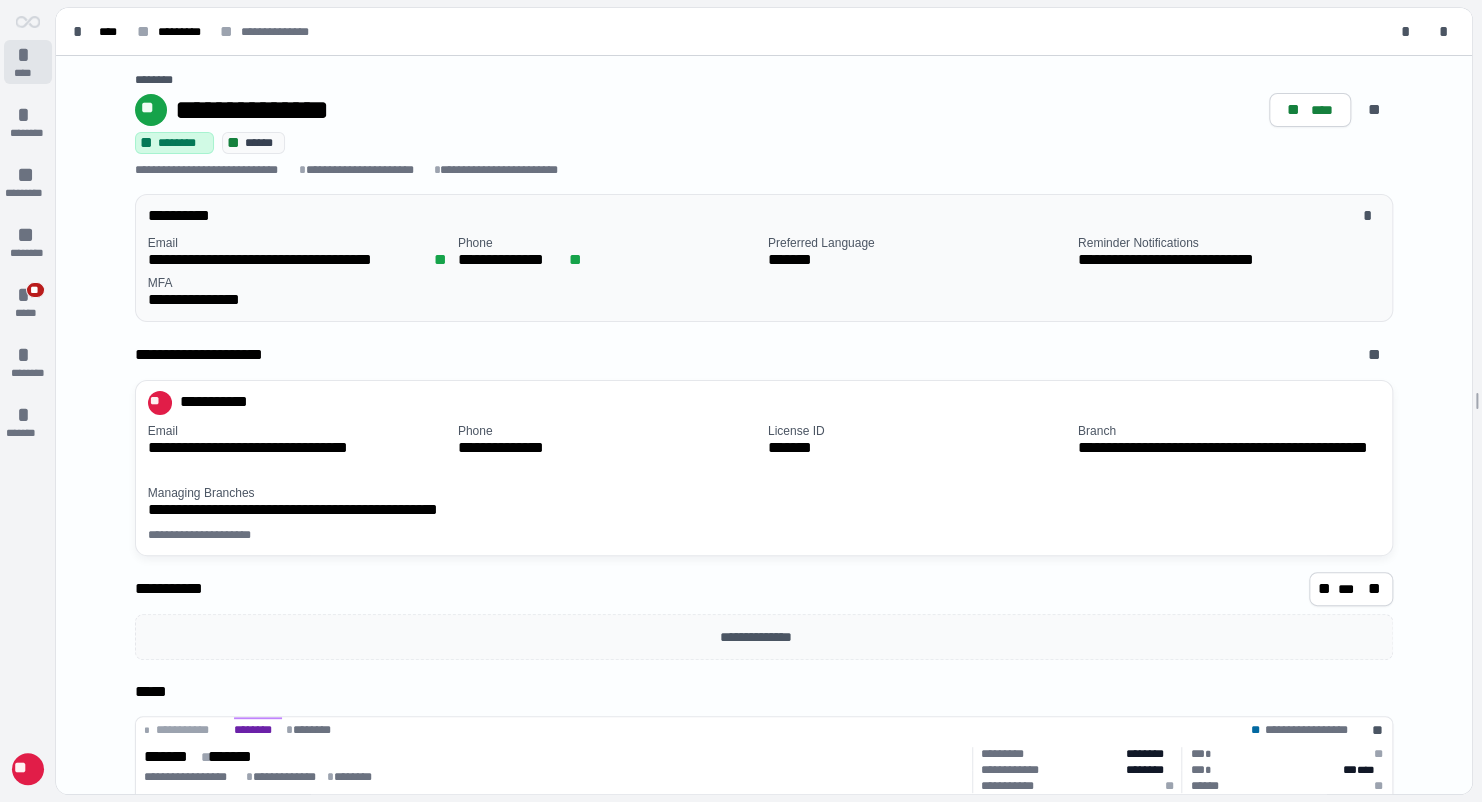 click on "****" at bounding box center [28, 73] 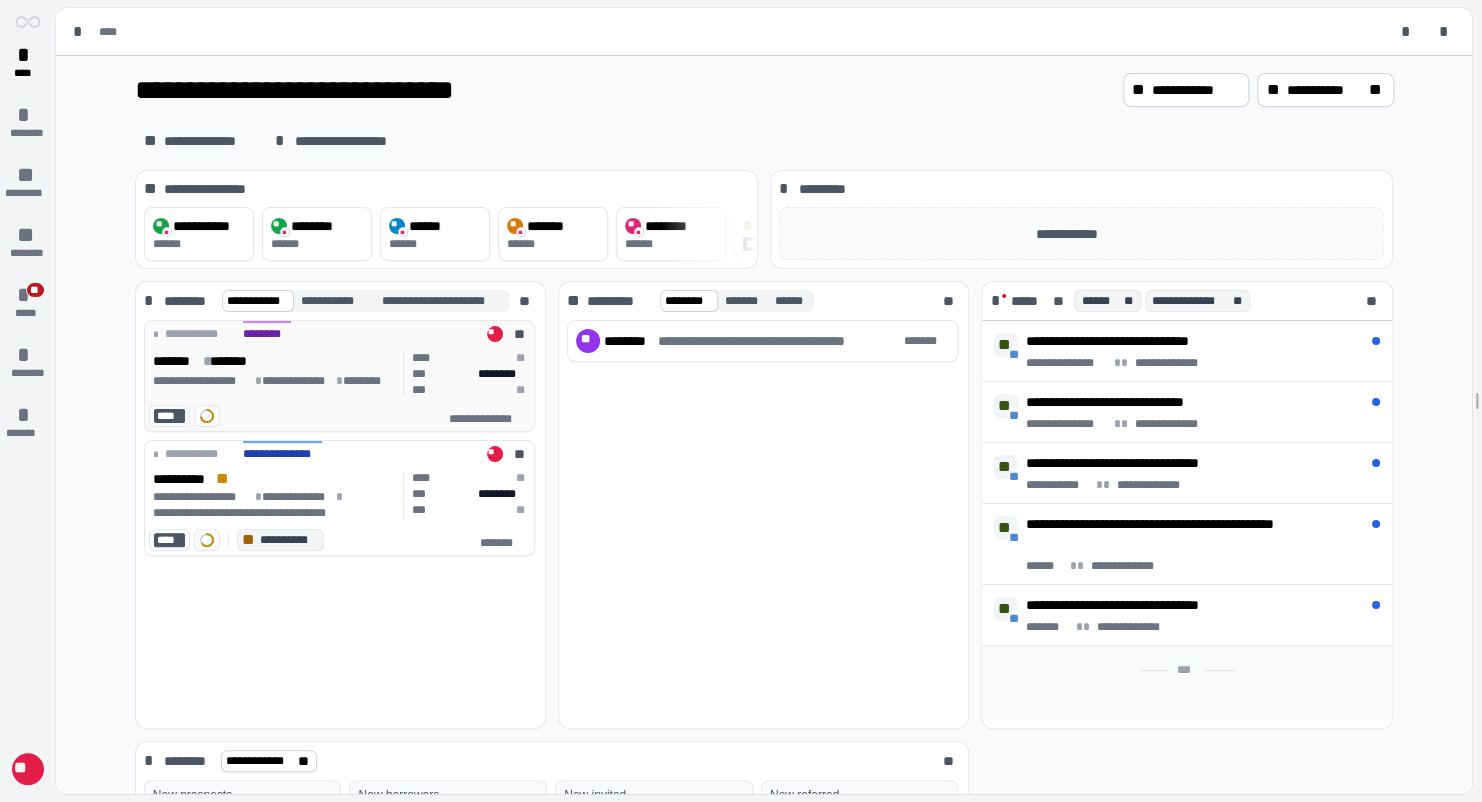 click on "**********" at bounding box center (202, 381) 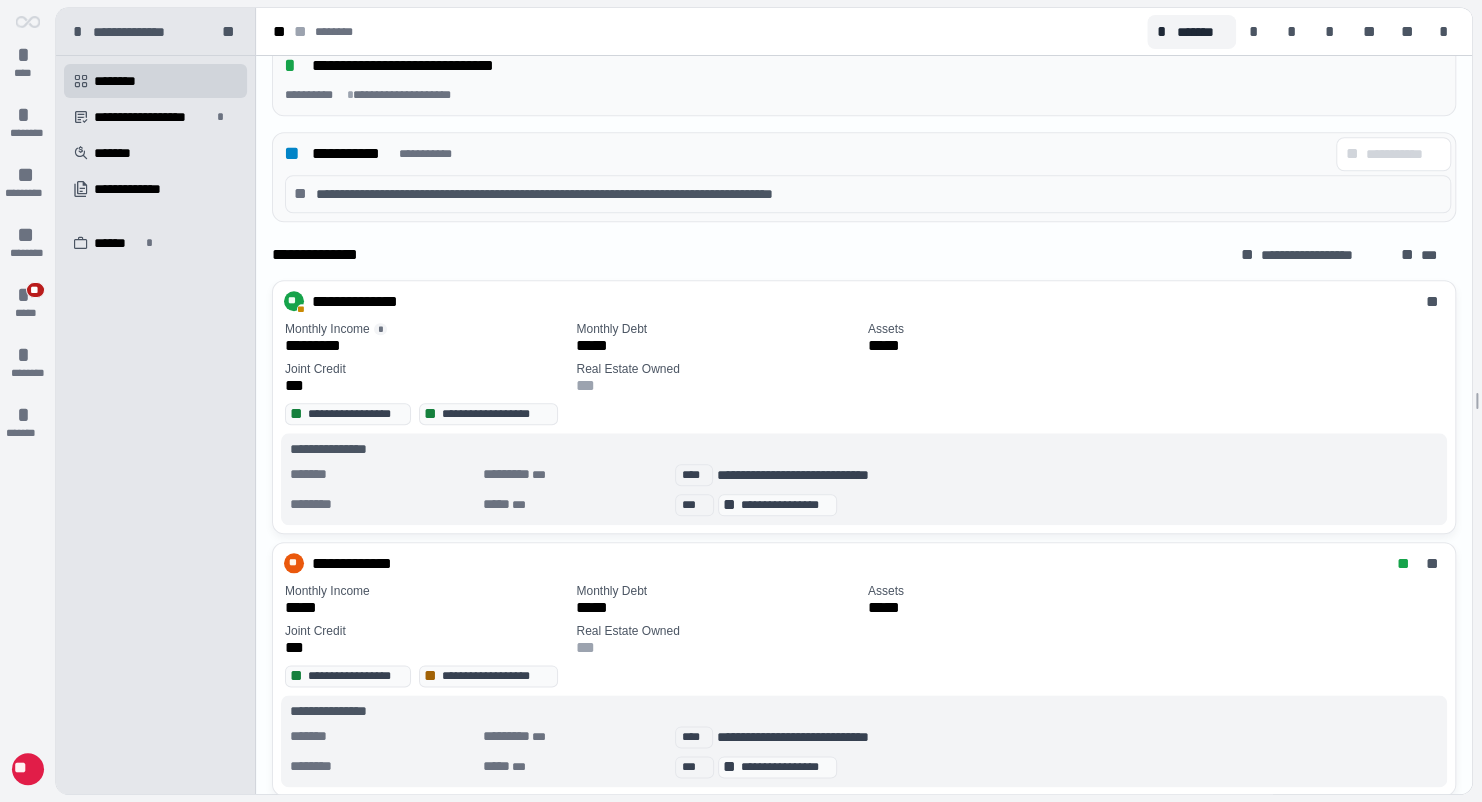 scroll, scrollTop: 895, scrollLeft: 0, axis: vertical 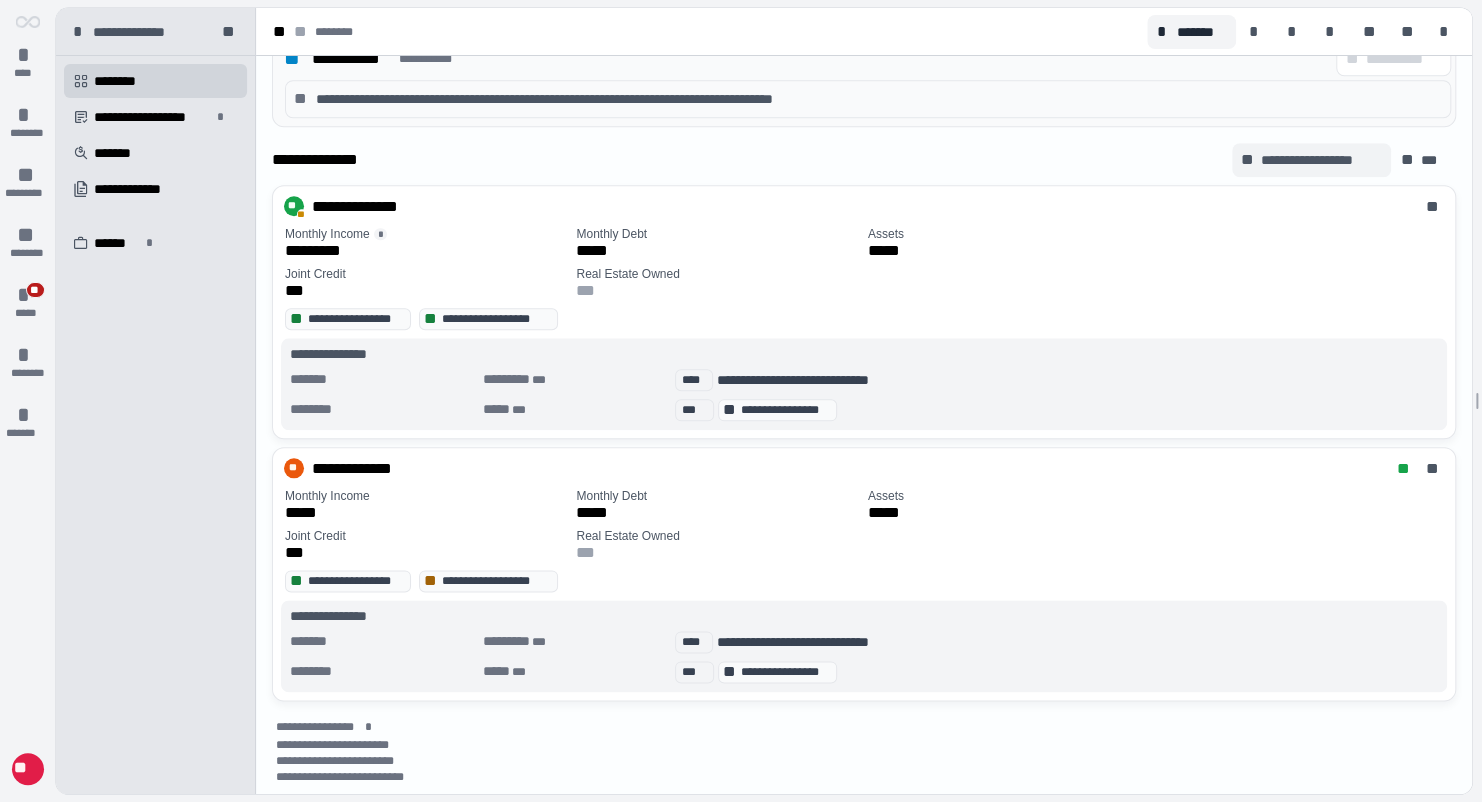 click on "**" at bounding box center (1249, 160) 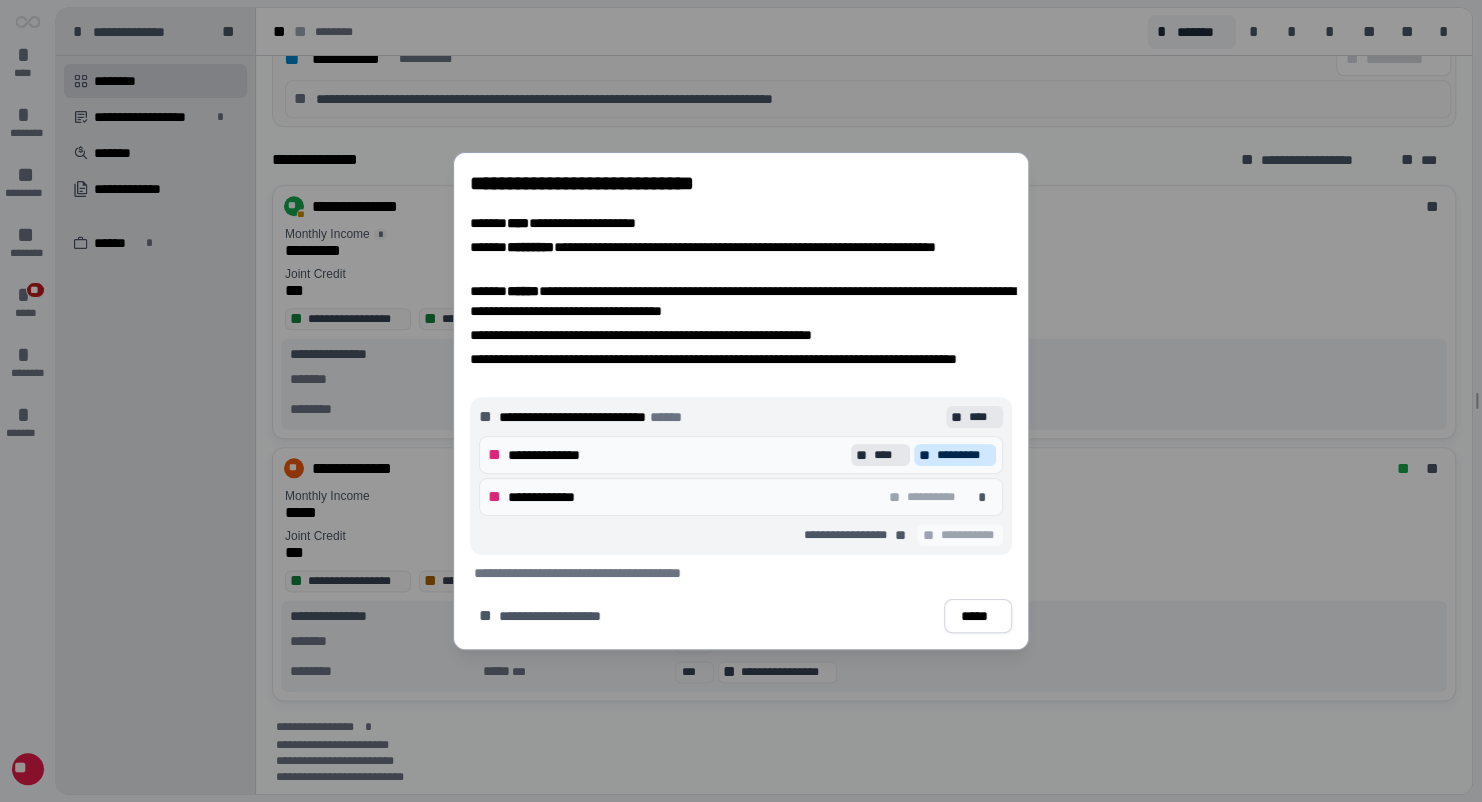 click on "*********" at bounding box center [964, 455] 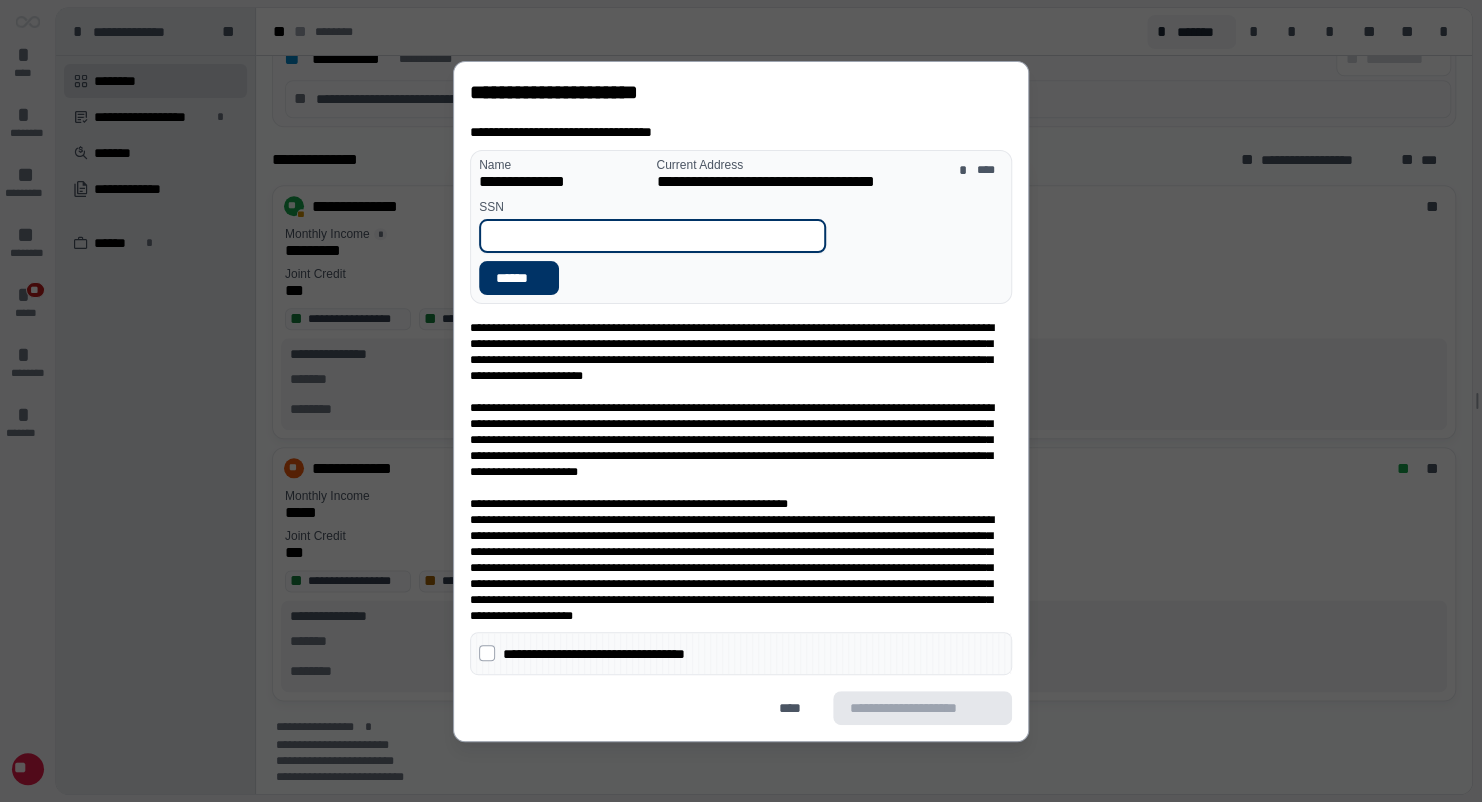 click at bounding box center [652, 236] 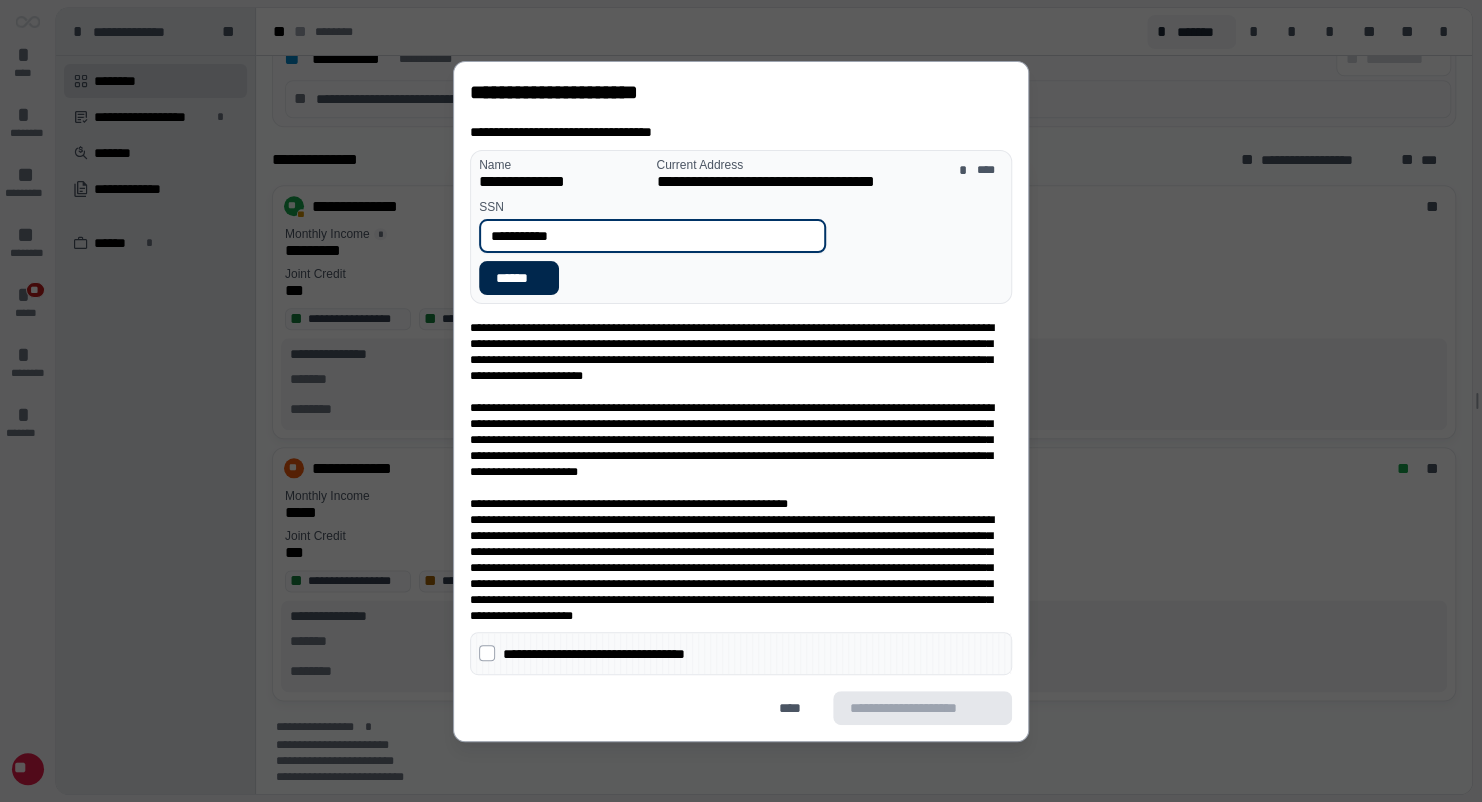 type on "**********" 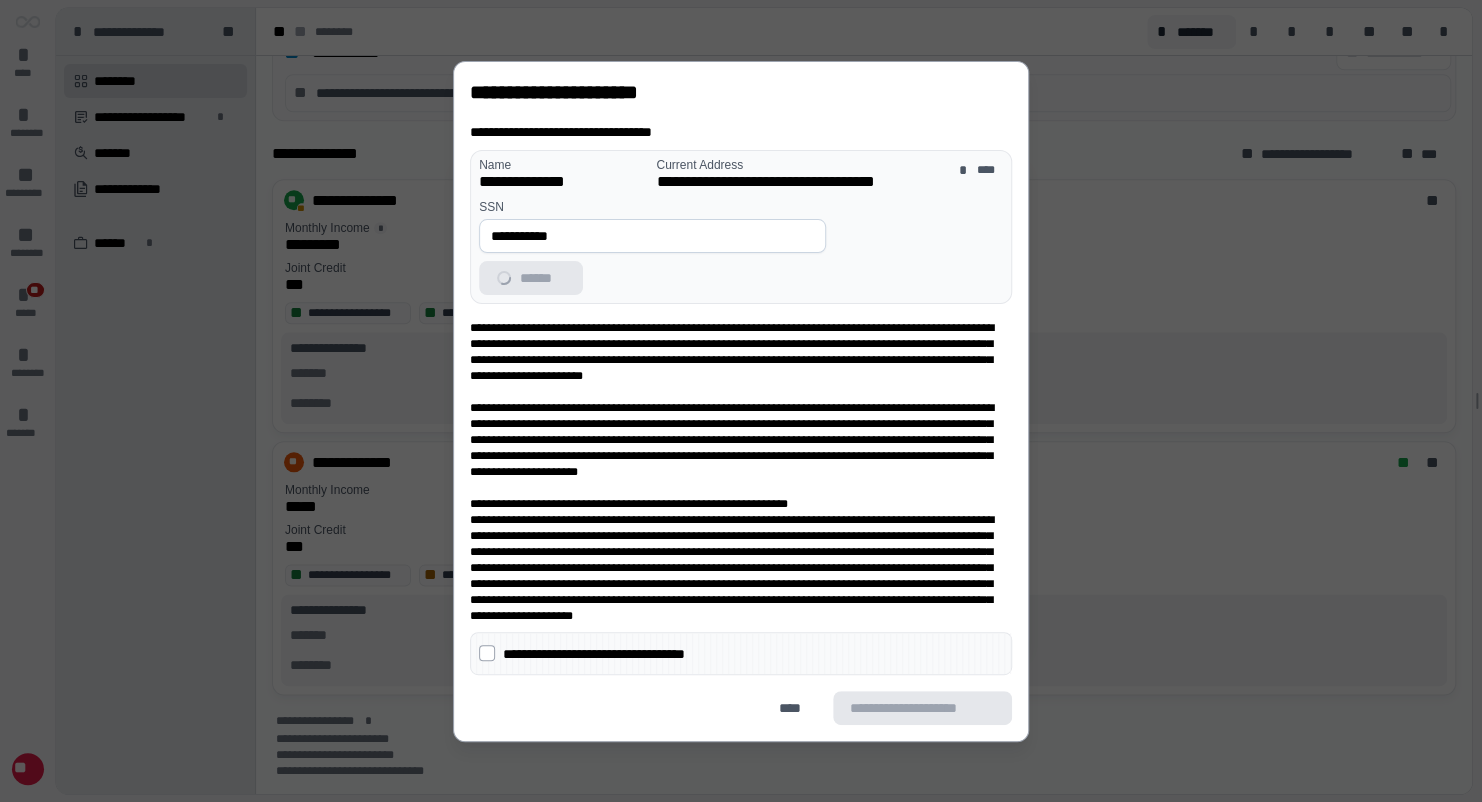 scroll, scrollTop: 889, scrollLeft: 0, axis: vertical 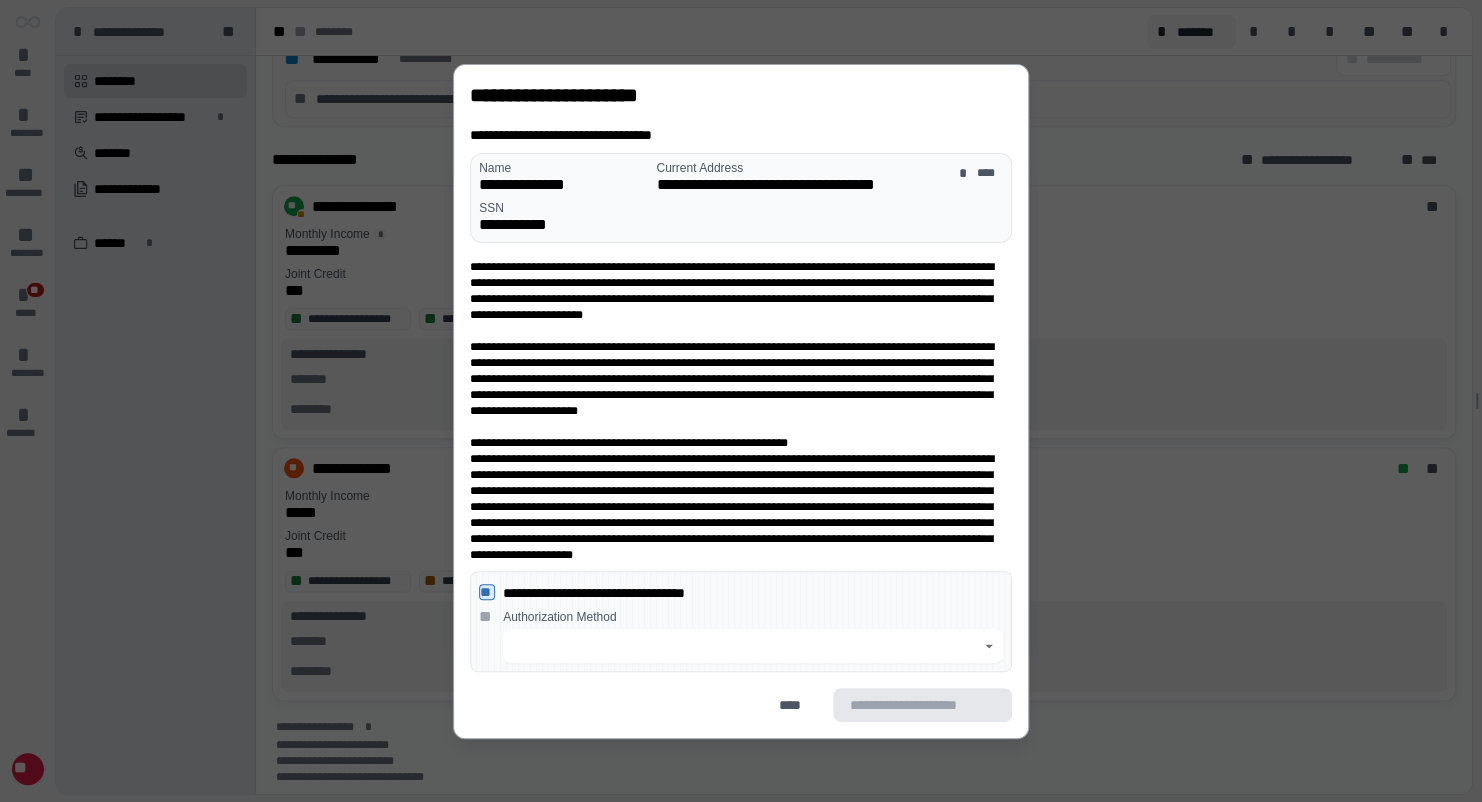 click 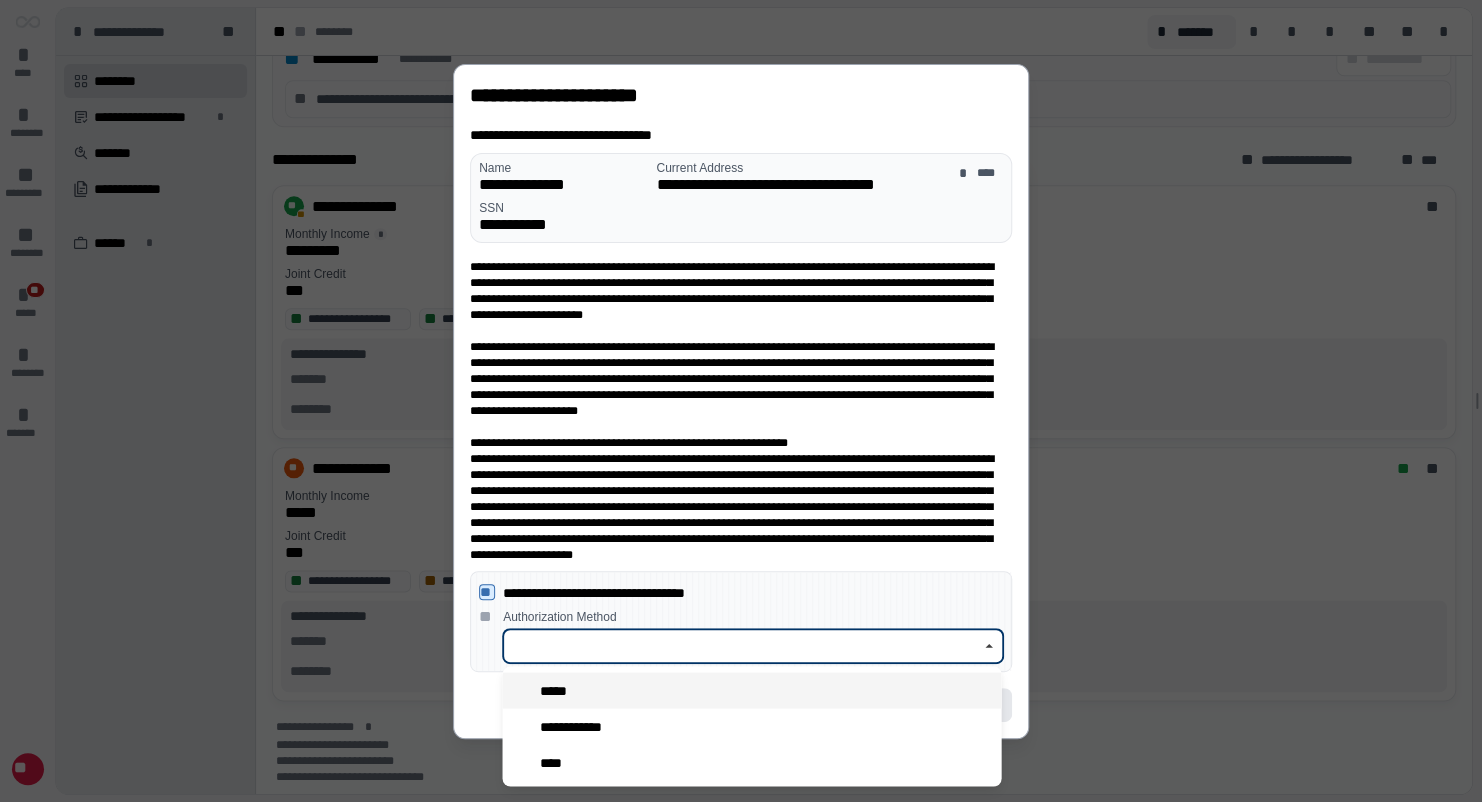 click on "*****" at bounding box center (751, 690) 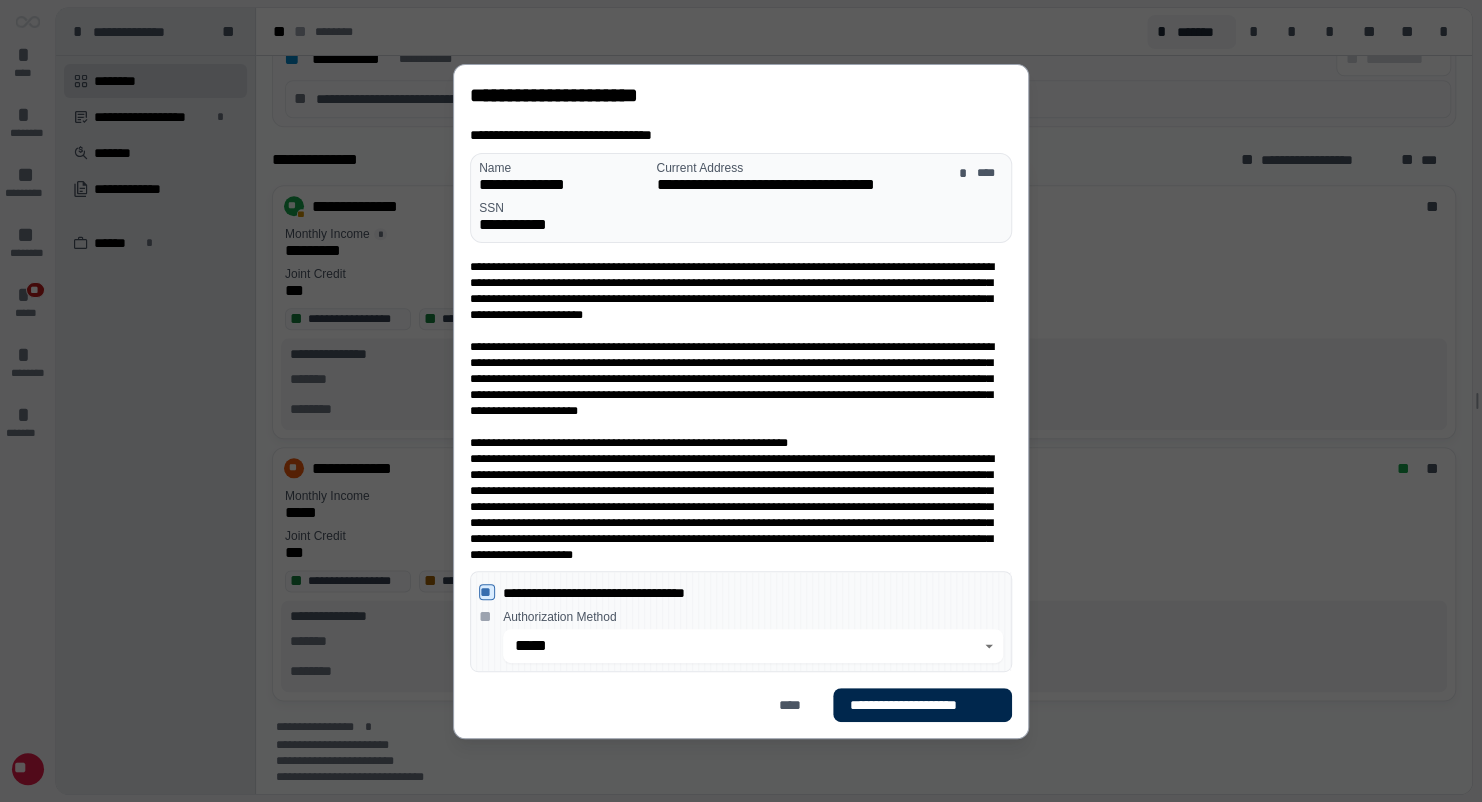 click on "**********" at bounding box center (922, 705) 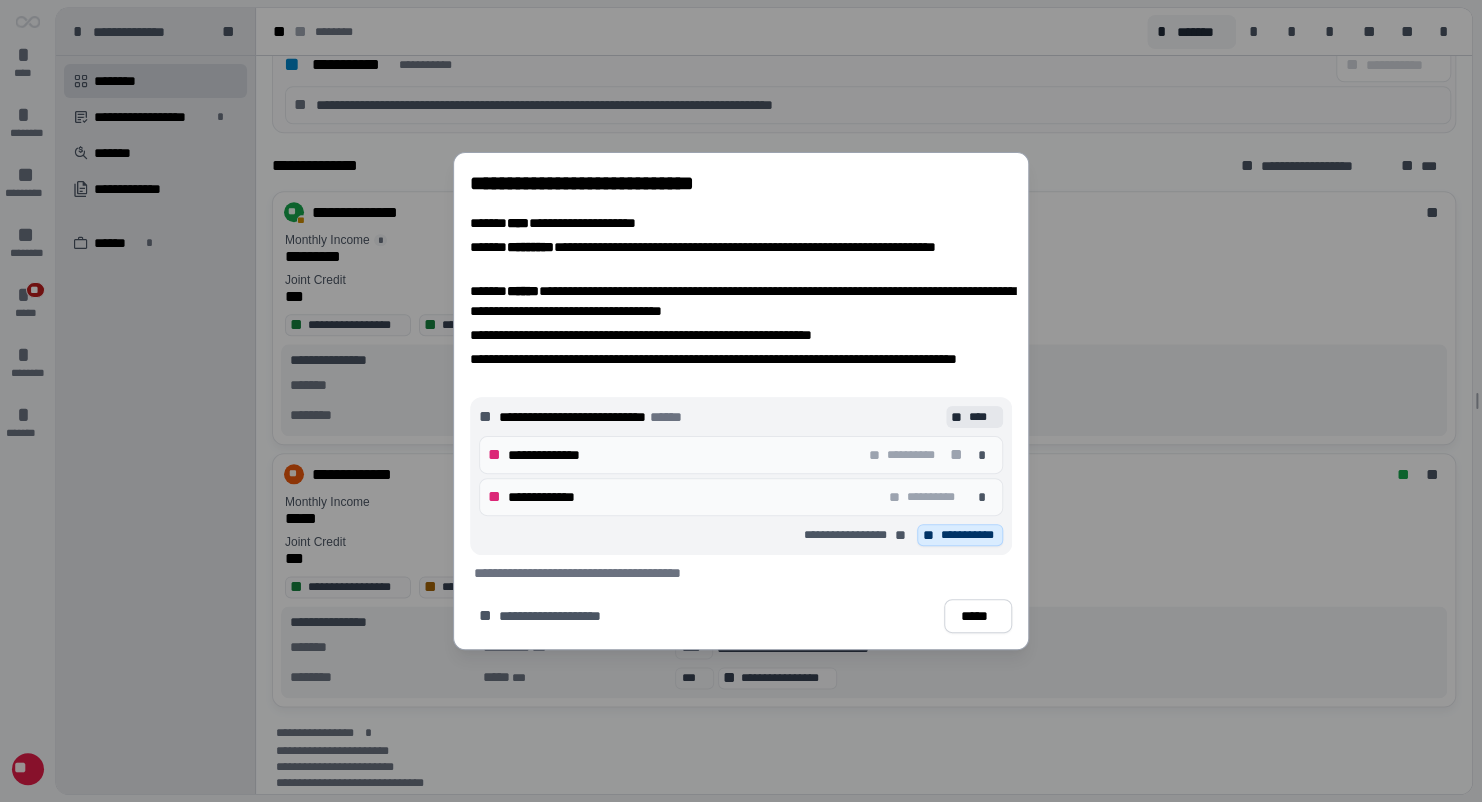 scroll, scrollTop: 895, scrollLeft: 0, axis: vertical 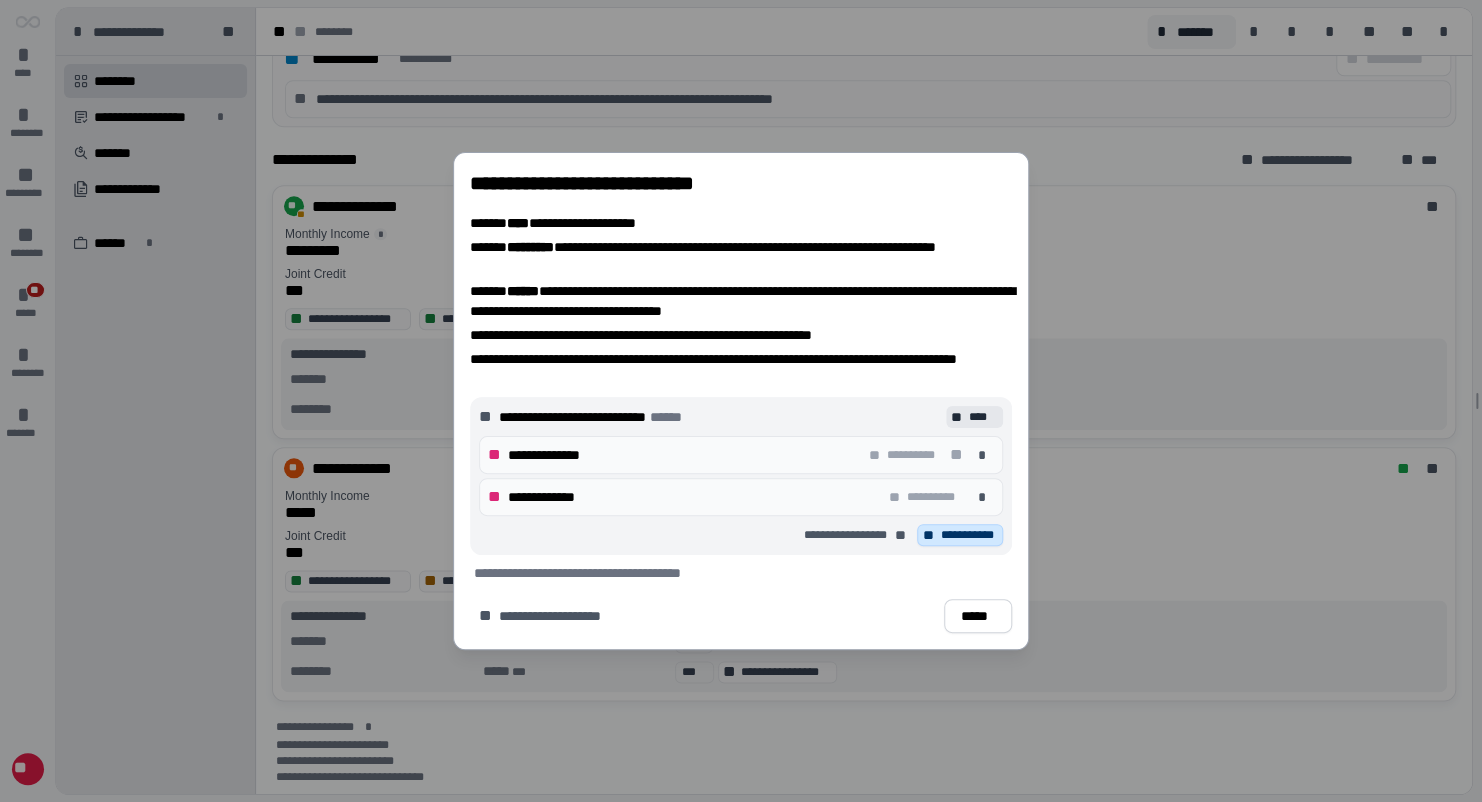 click on "**********" at bounding box center [969, 535] 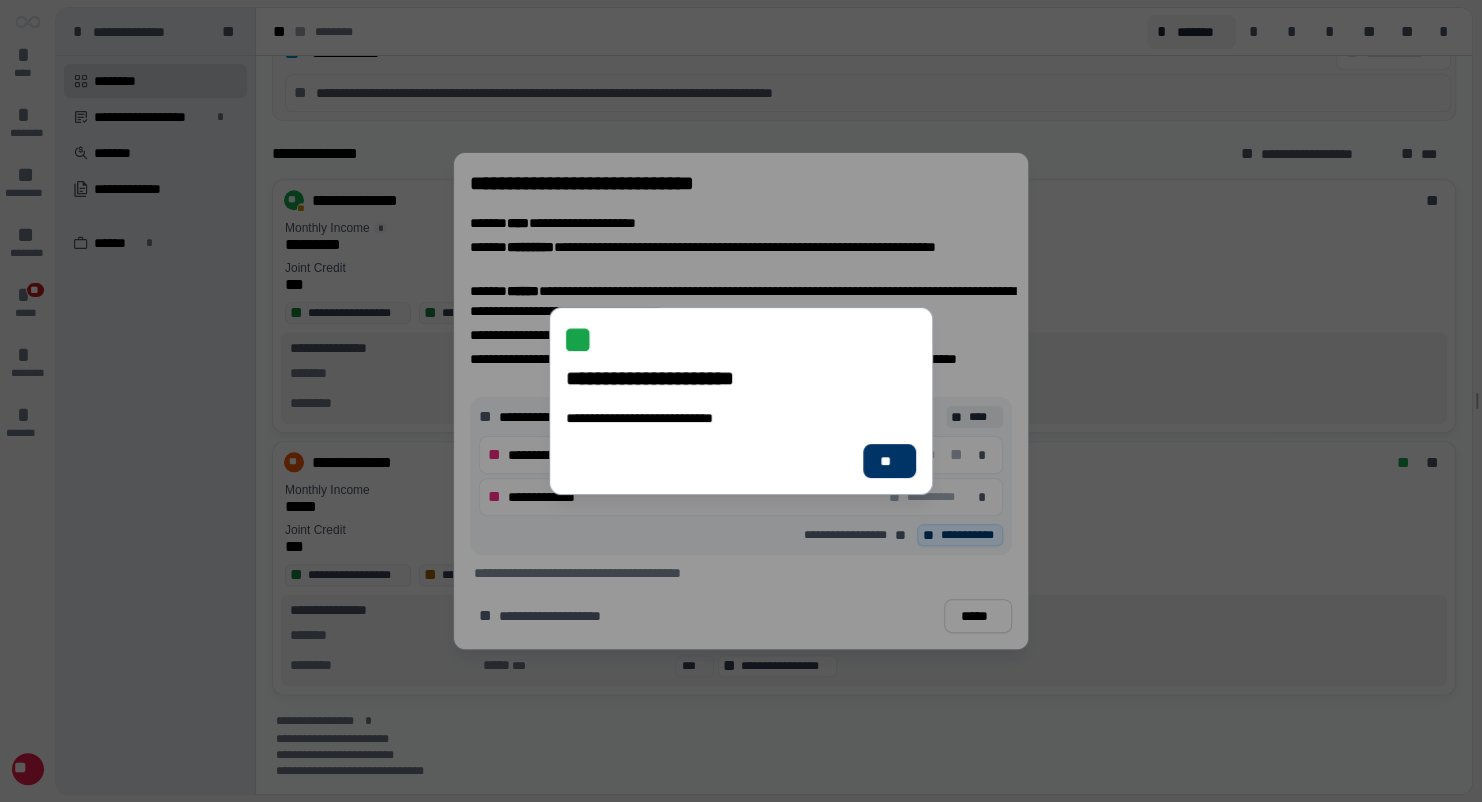 scroll, scrollTop: 889, scrollLeft: 0, axis: vertical 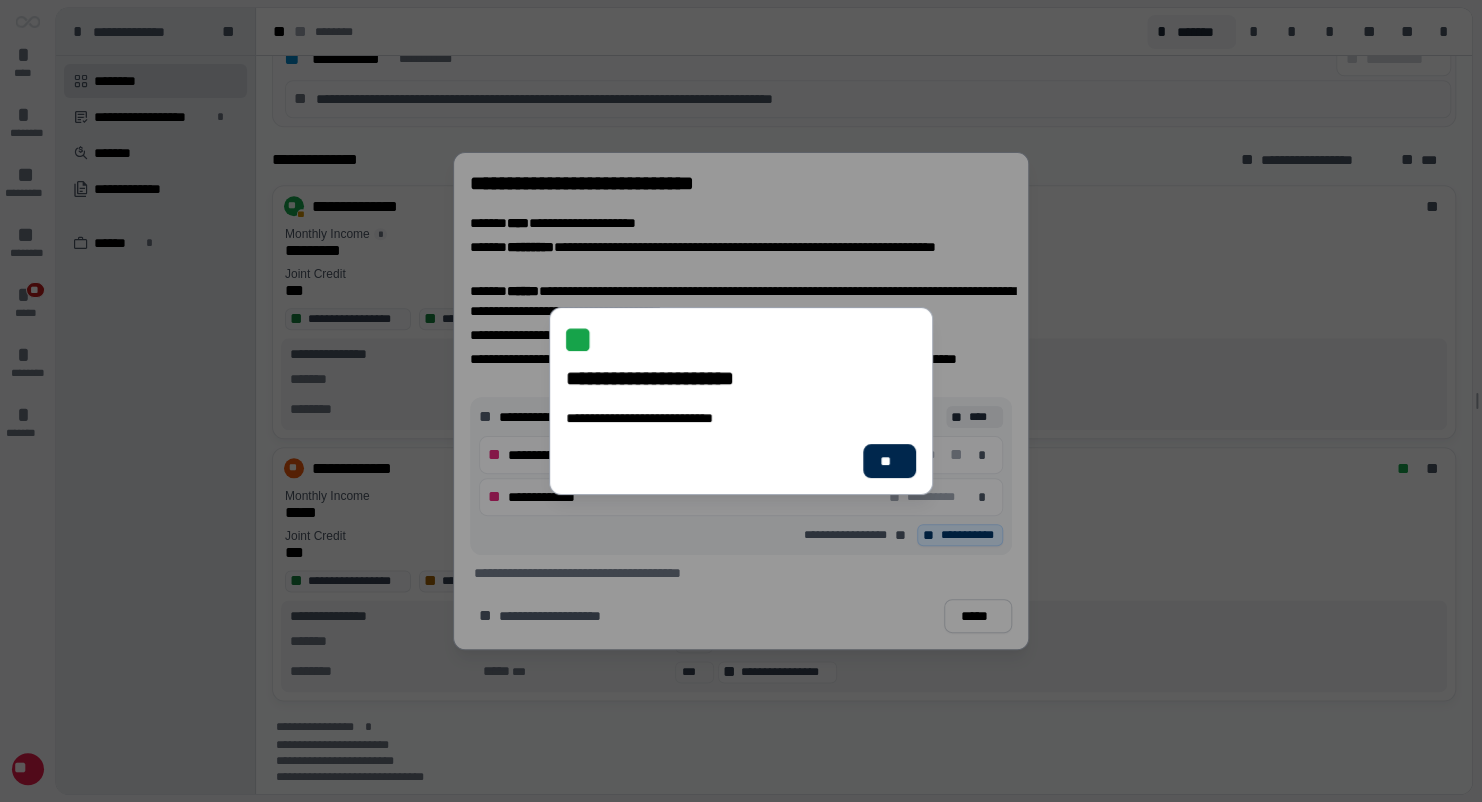 click on "**" at bounding box center [889, 461] 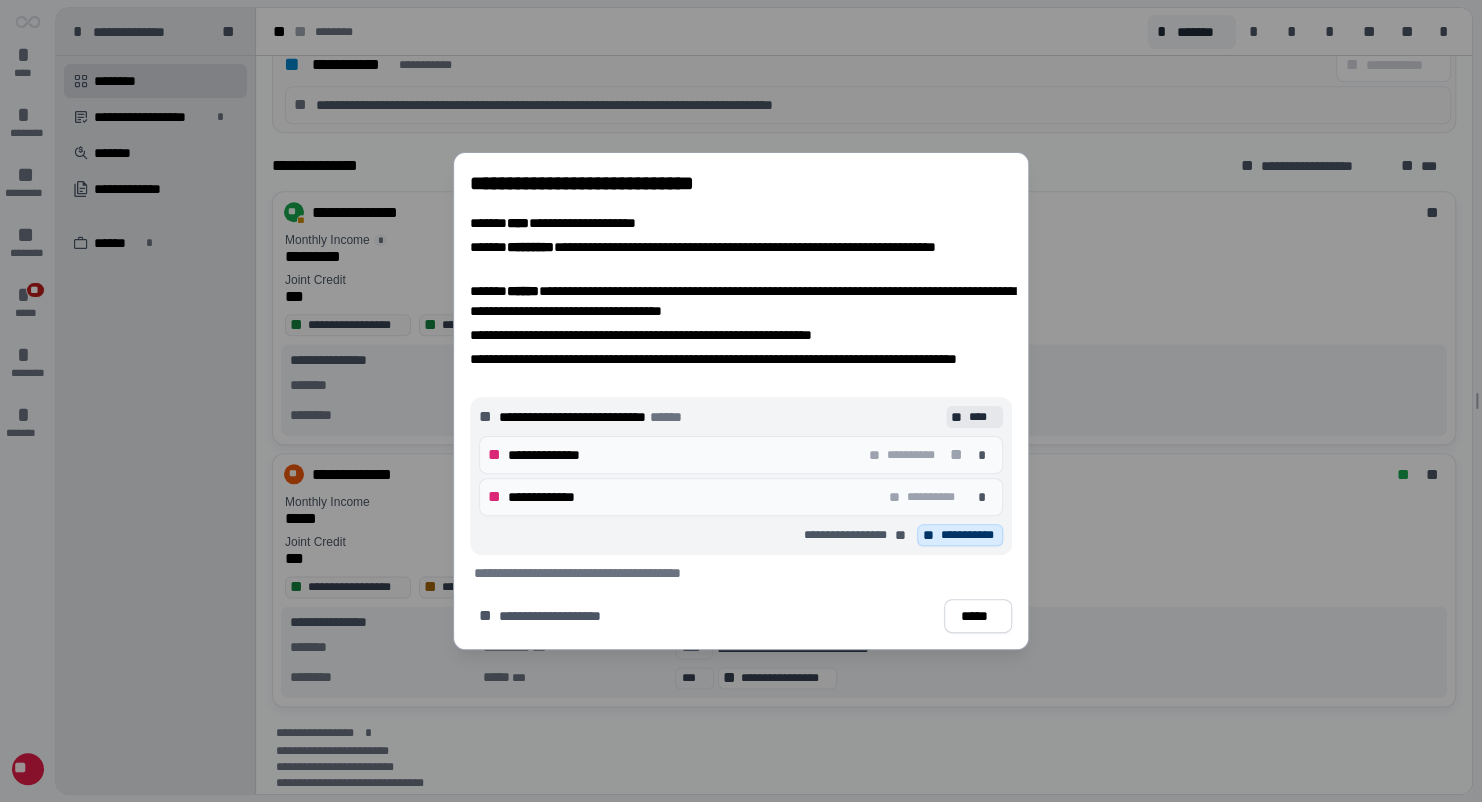 scroll, scrollTop: 895, scrollLeft: 0, axis: vertical 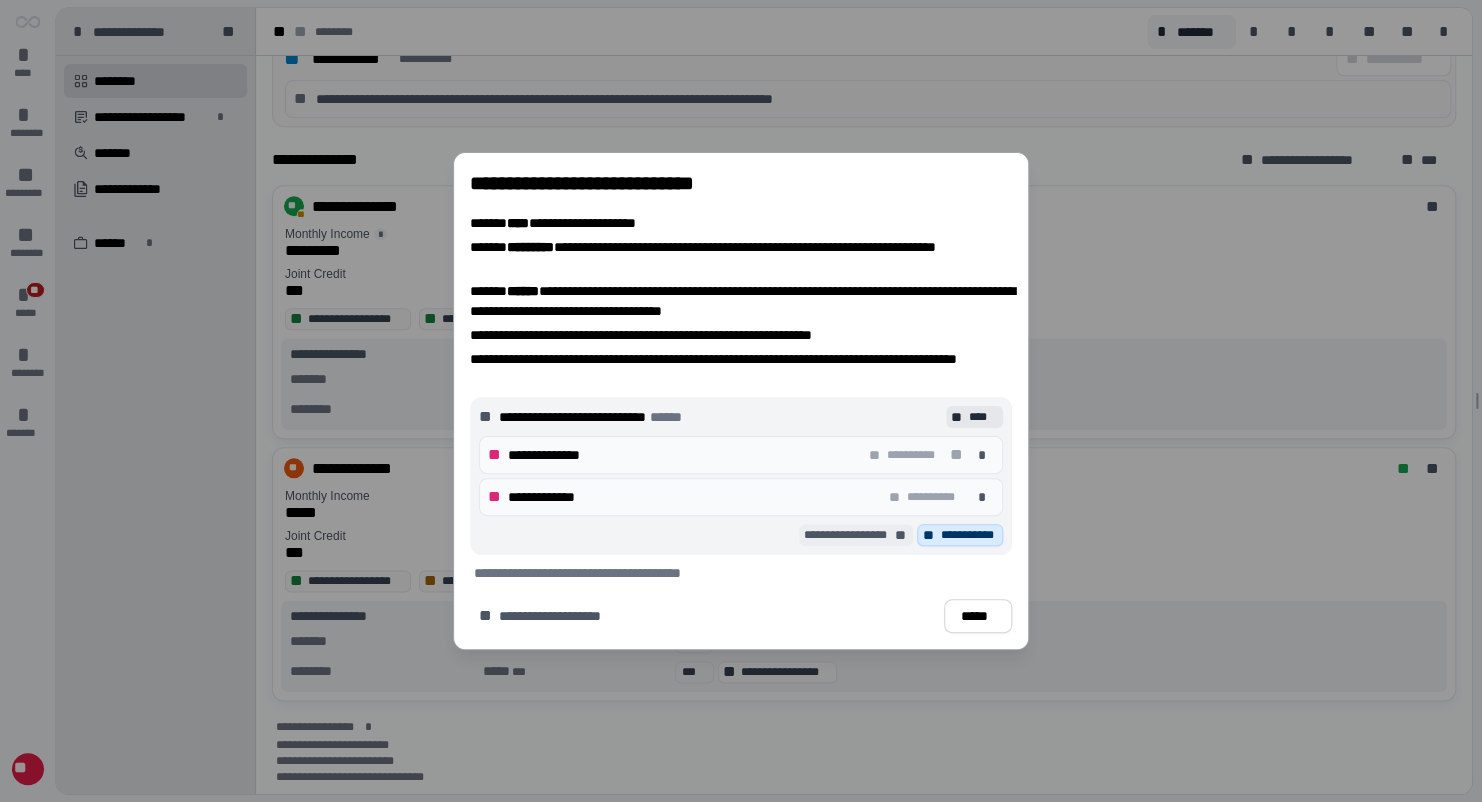 click on "**" at bounding box center (901, 535) 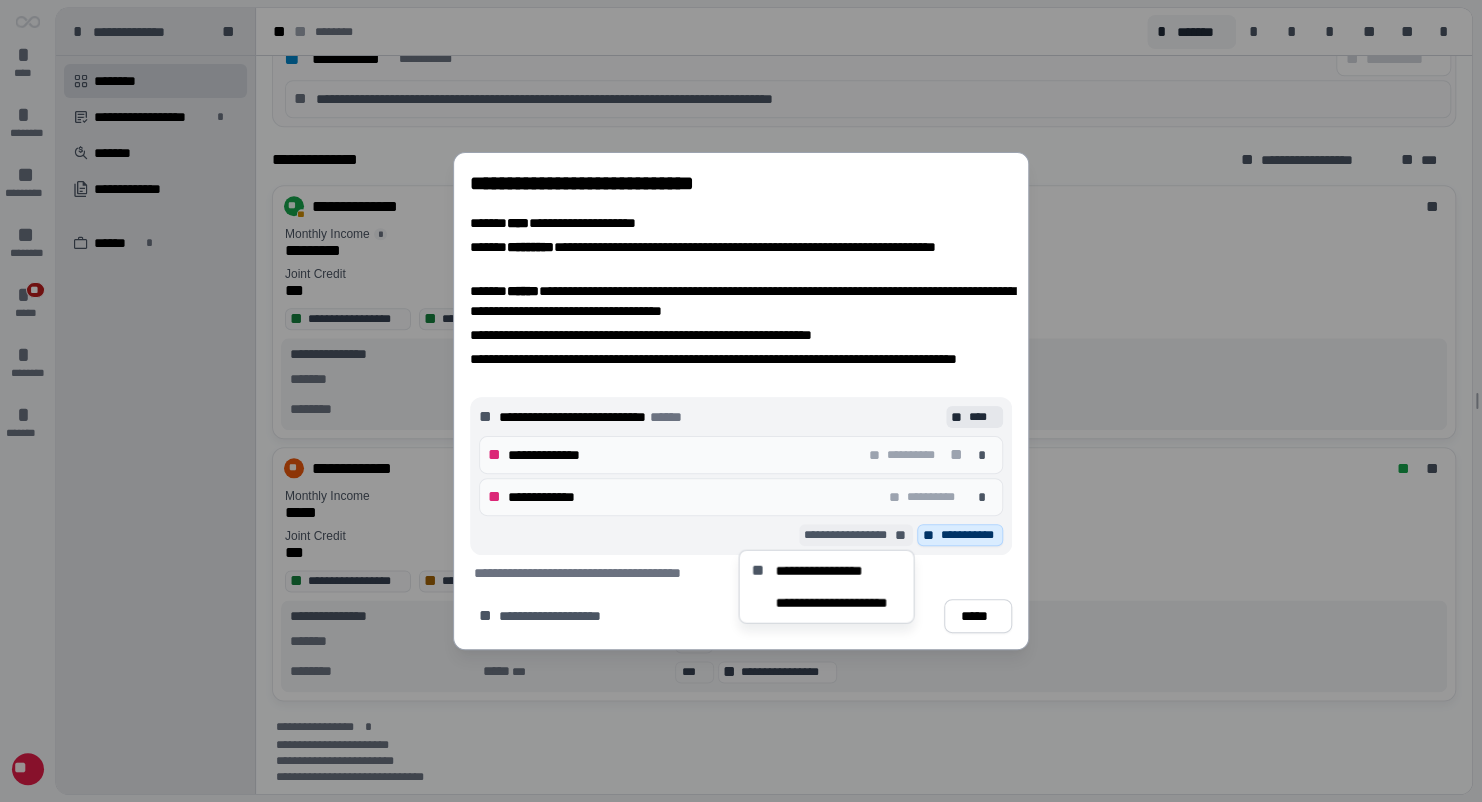 click on "**********" at bounding box center [838, 603] 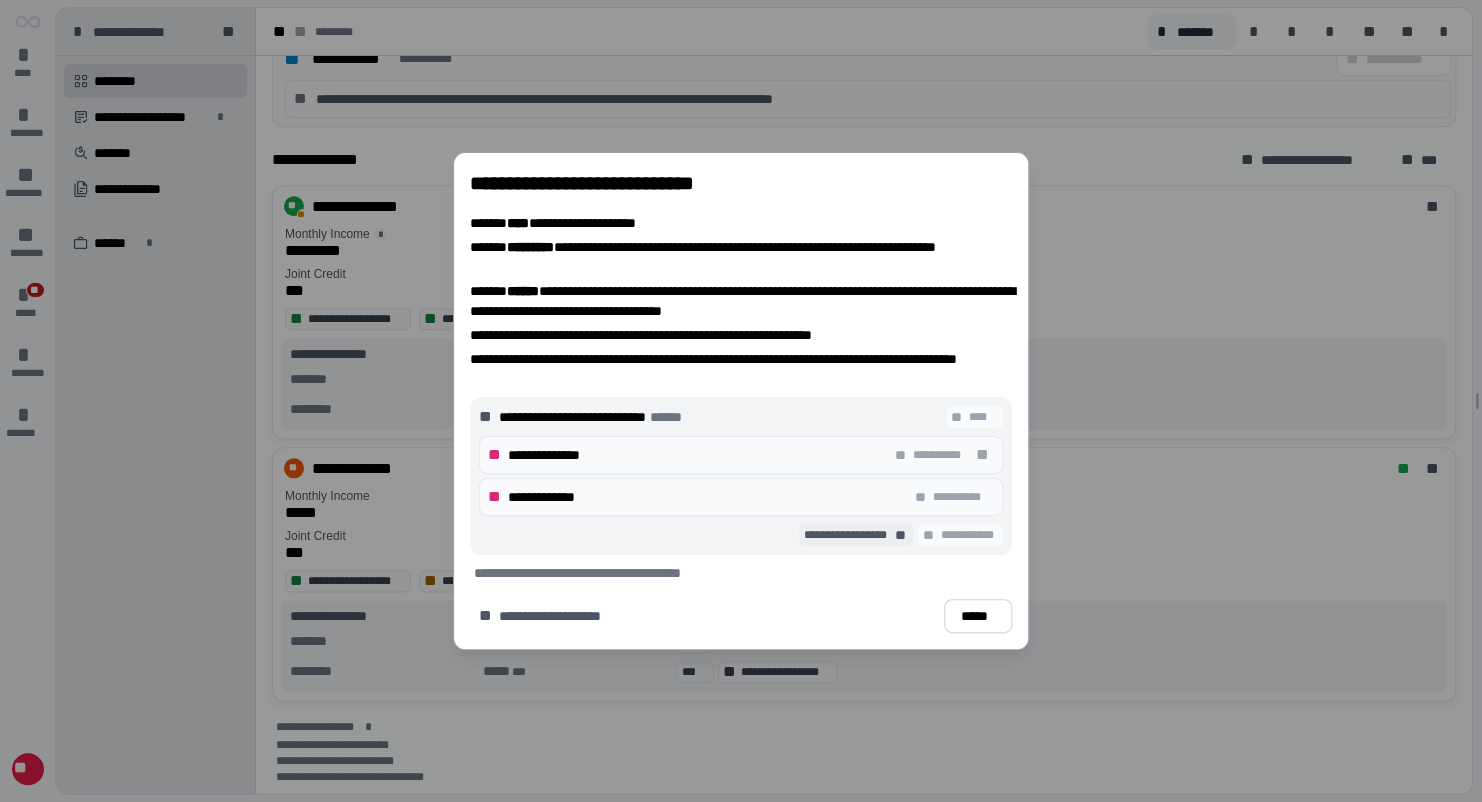 click on "**********" at bounding box center (847, 535) 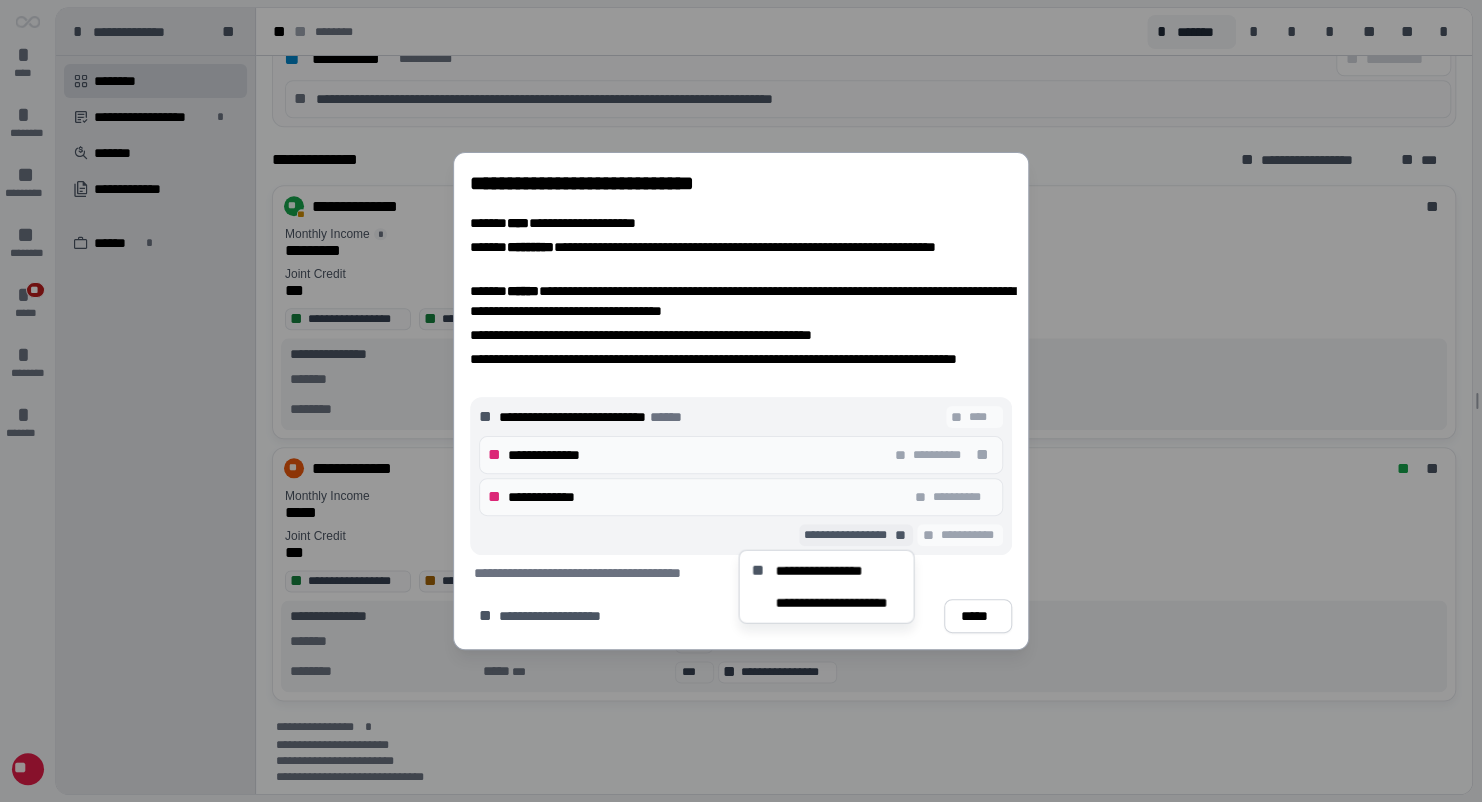 click on "**********" at bounding box center (826, 603) 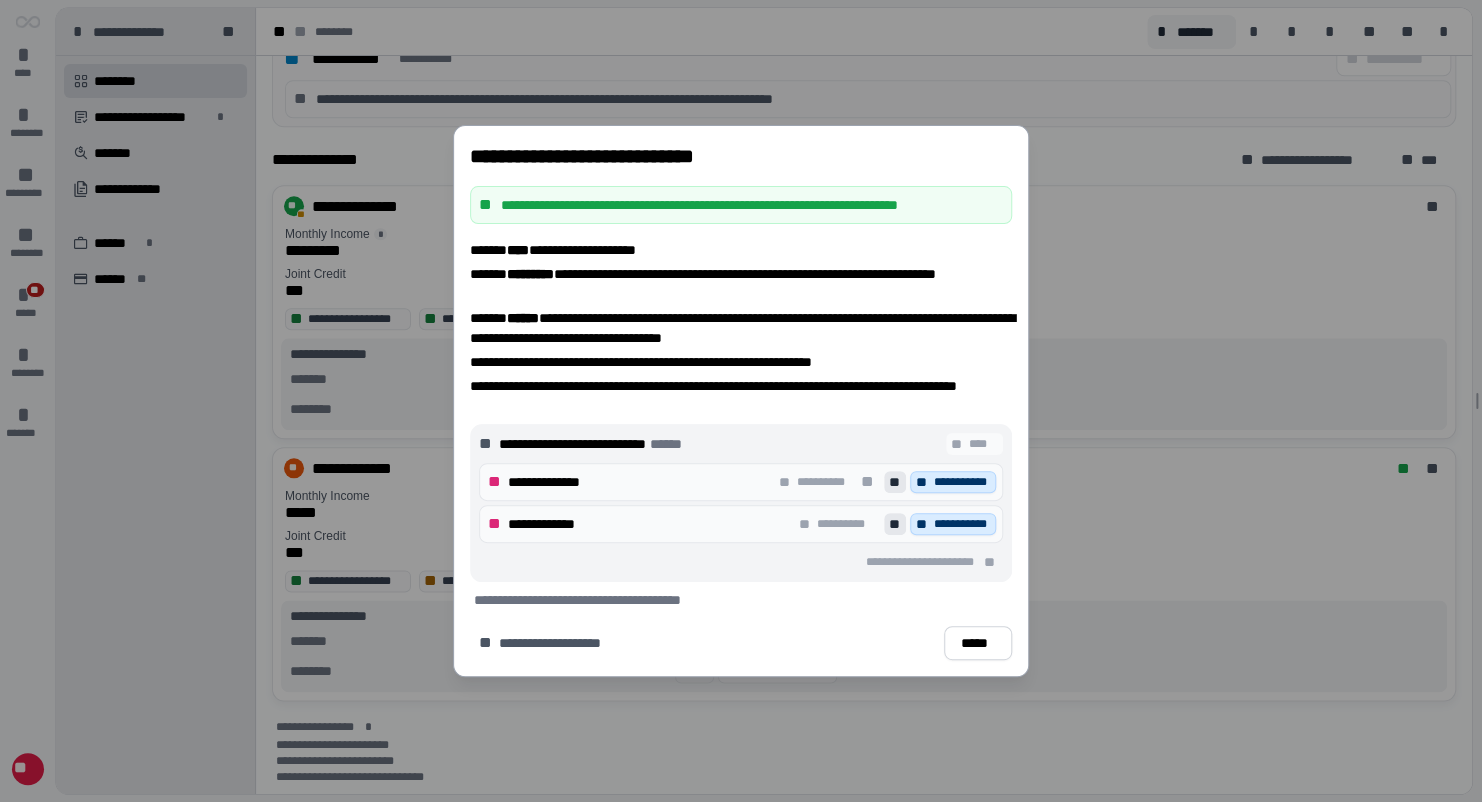 scroll, scrollTop: 895, scrollLeft: 0, axis: vertical 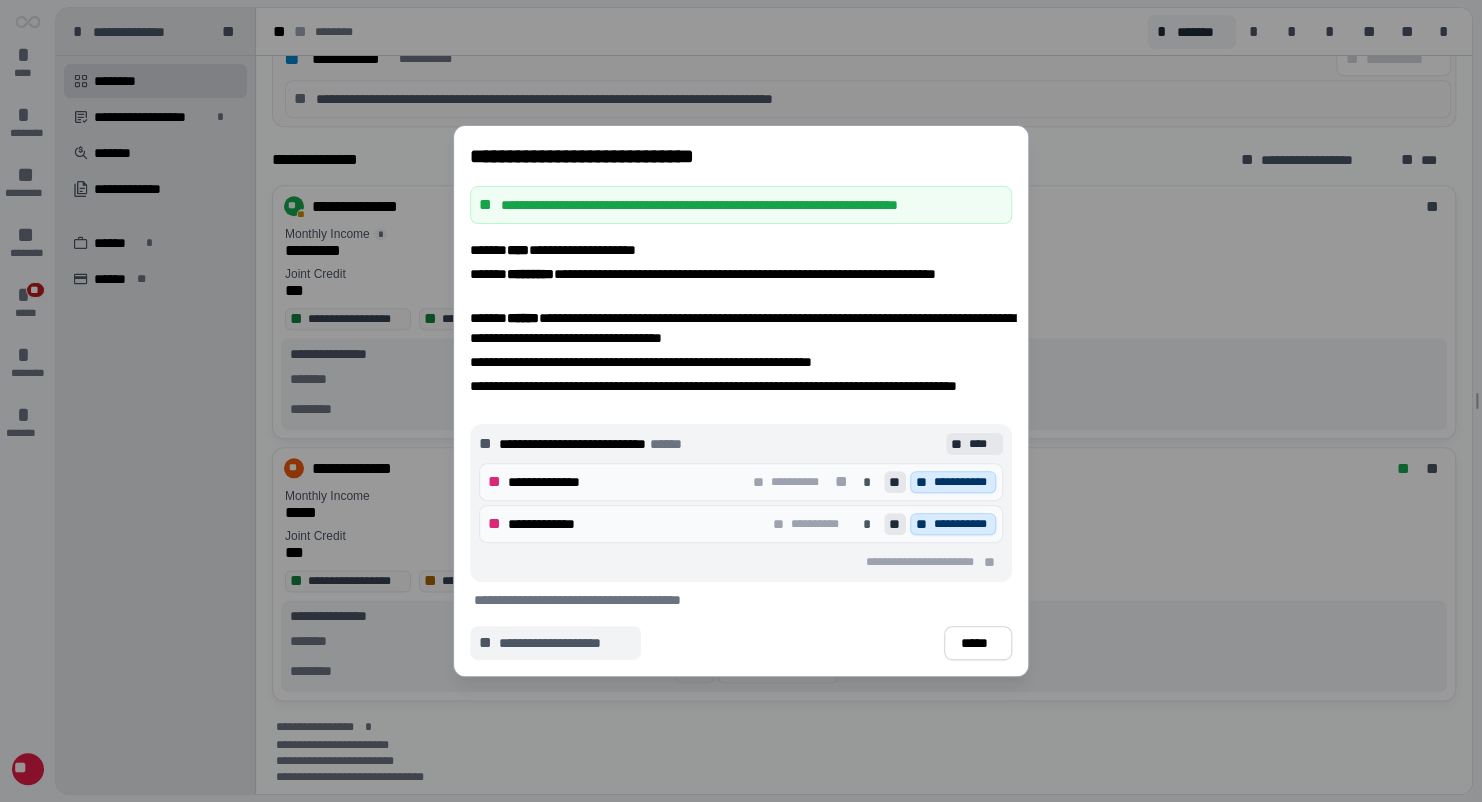 click on "**********" at bounding box center (555, 643) 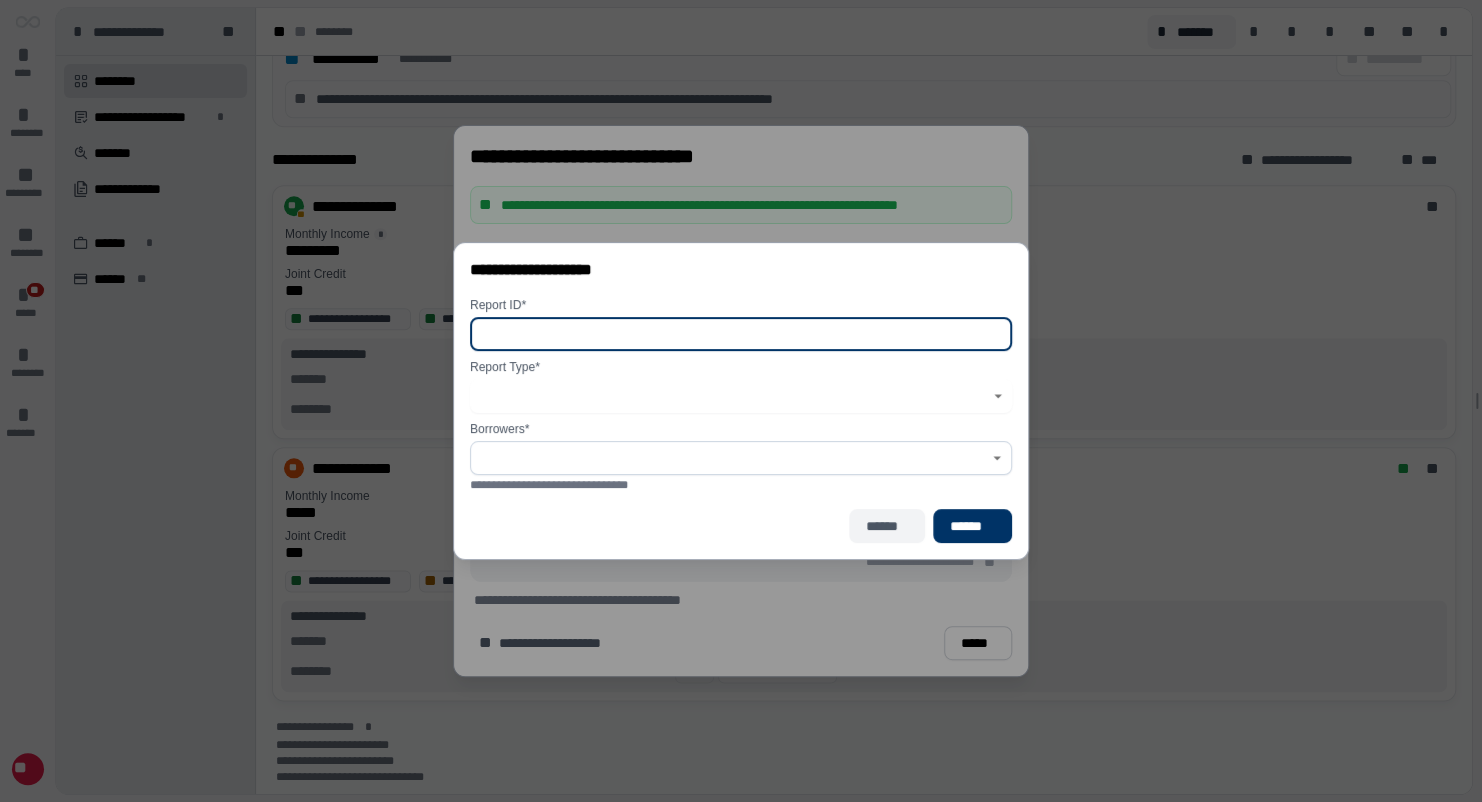 click on "******" at bounding box center (887, 526) 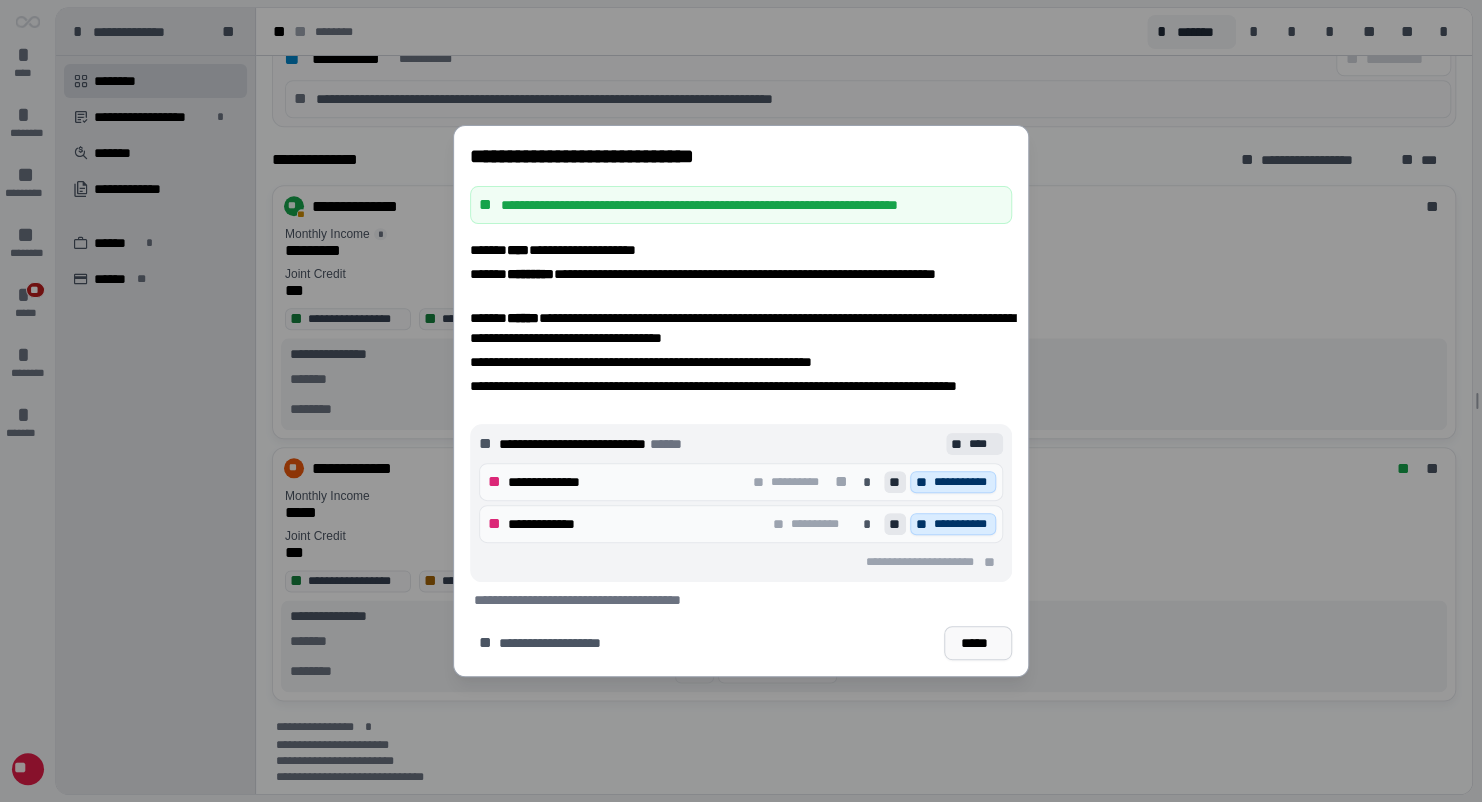click on "*****" at bounding box center [978, 643] 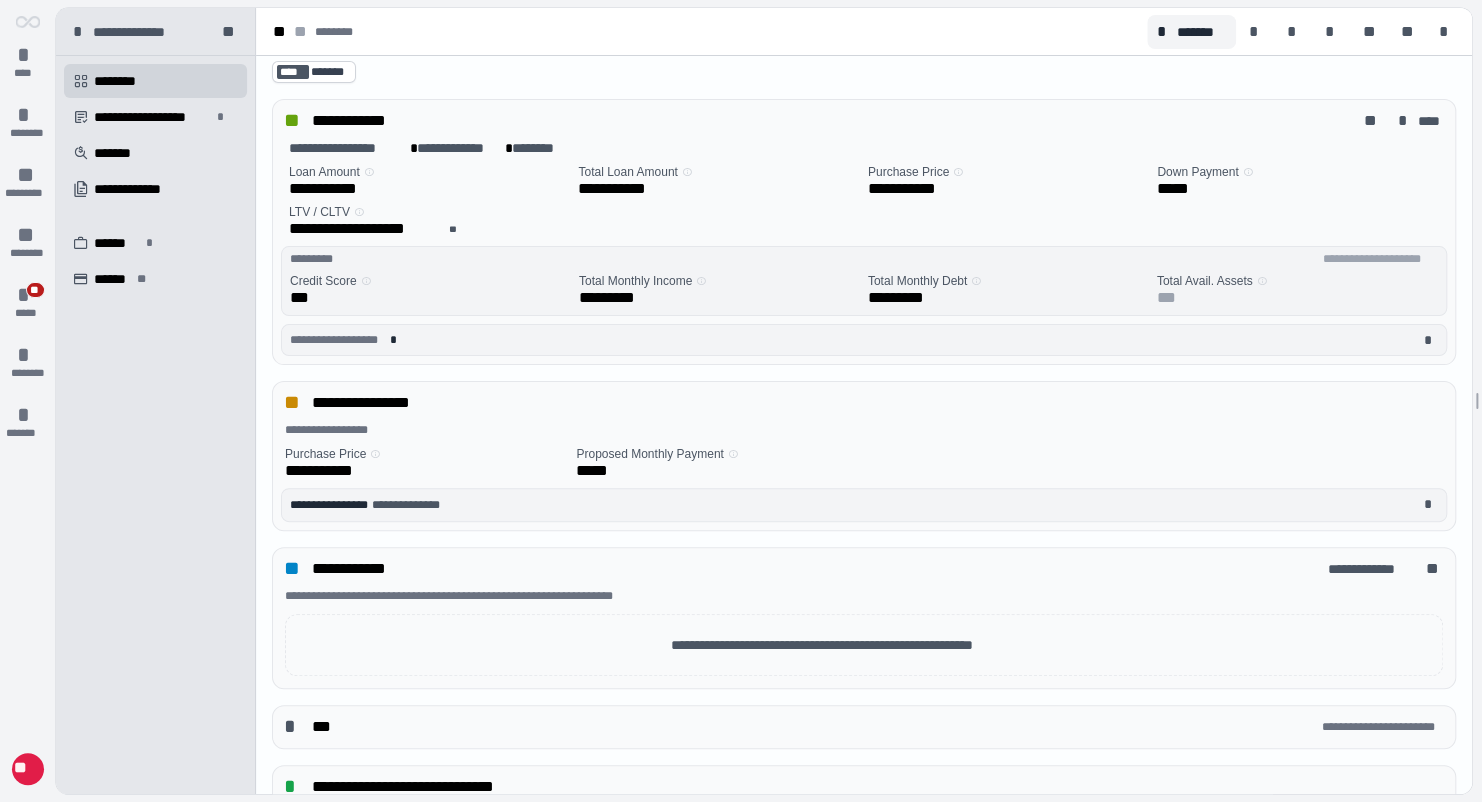 scroll, scrollTop: 0, scrollLeft: 0, axis: both 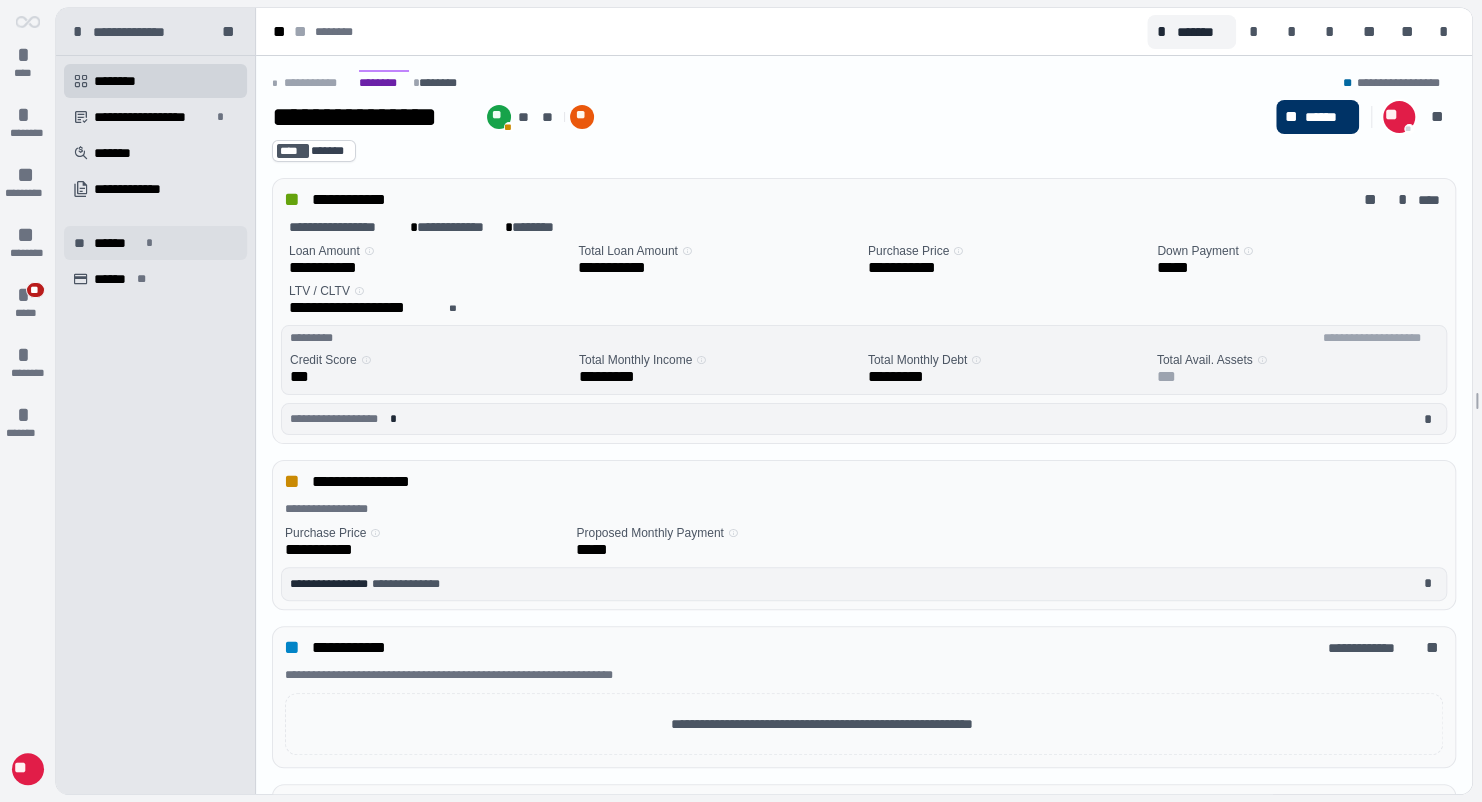 click on "******" at bounding box center (117, 243) 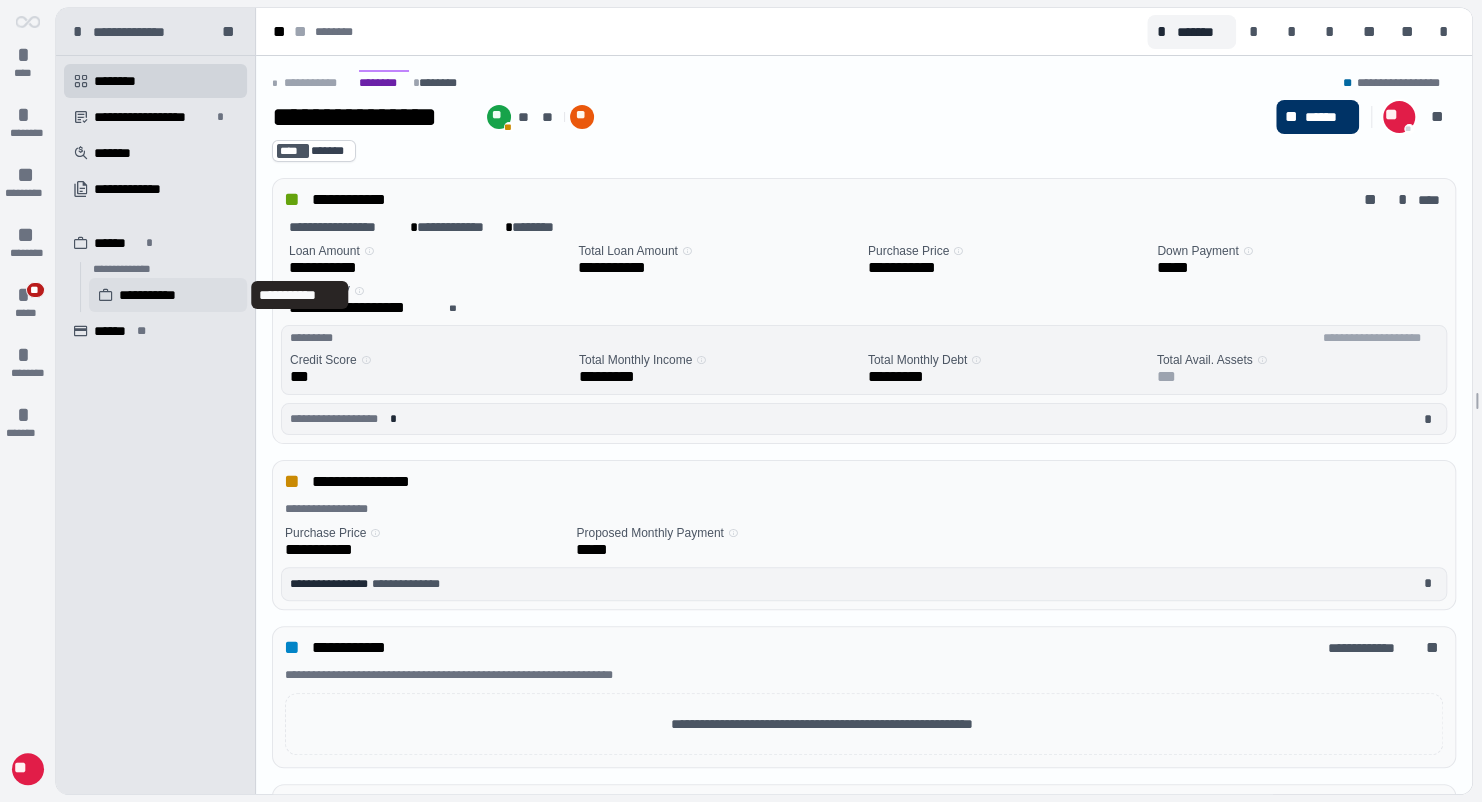 click on "**********" at bounding box center [168, 295] 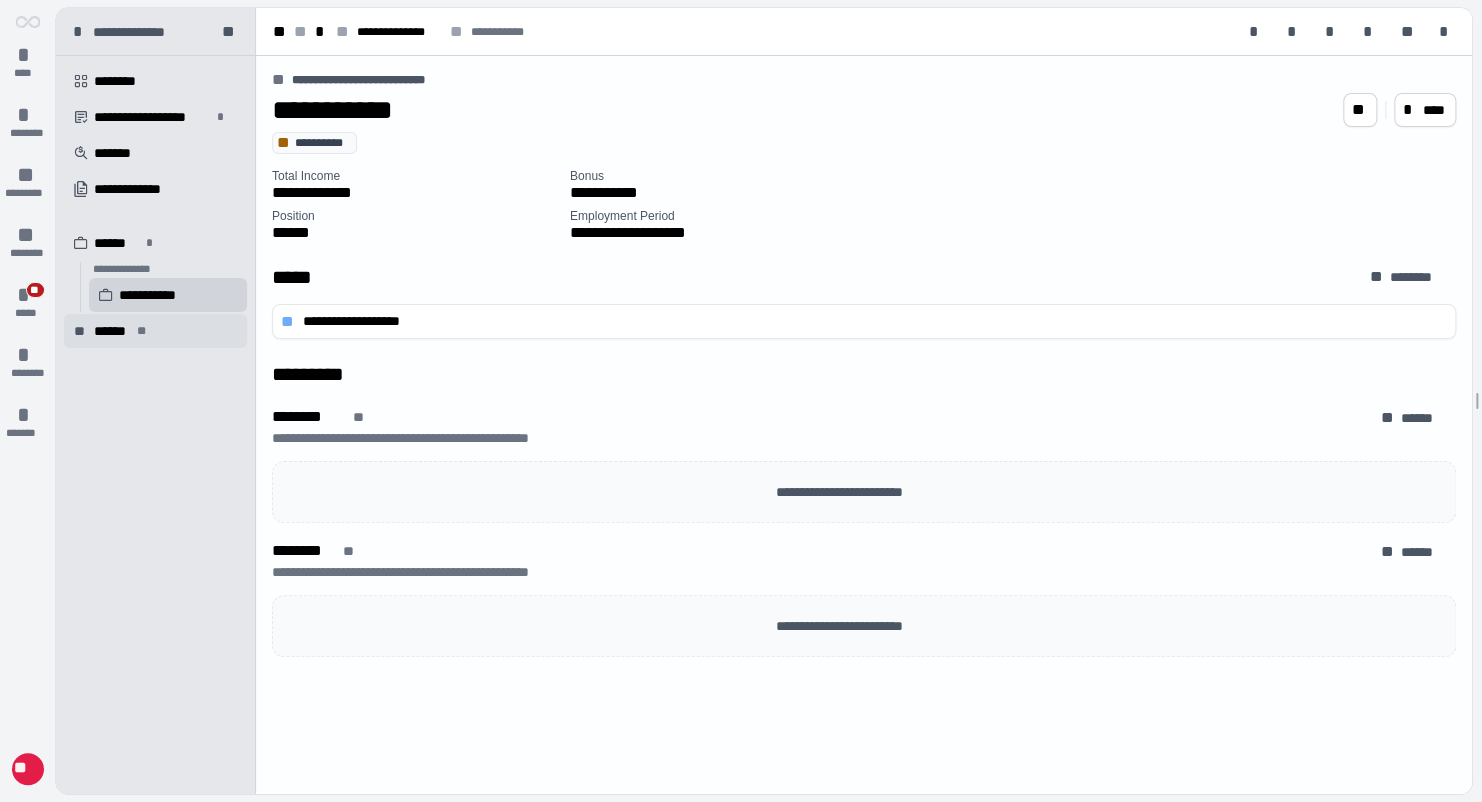 click on "******" at bounding box center (112, 331) 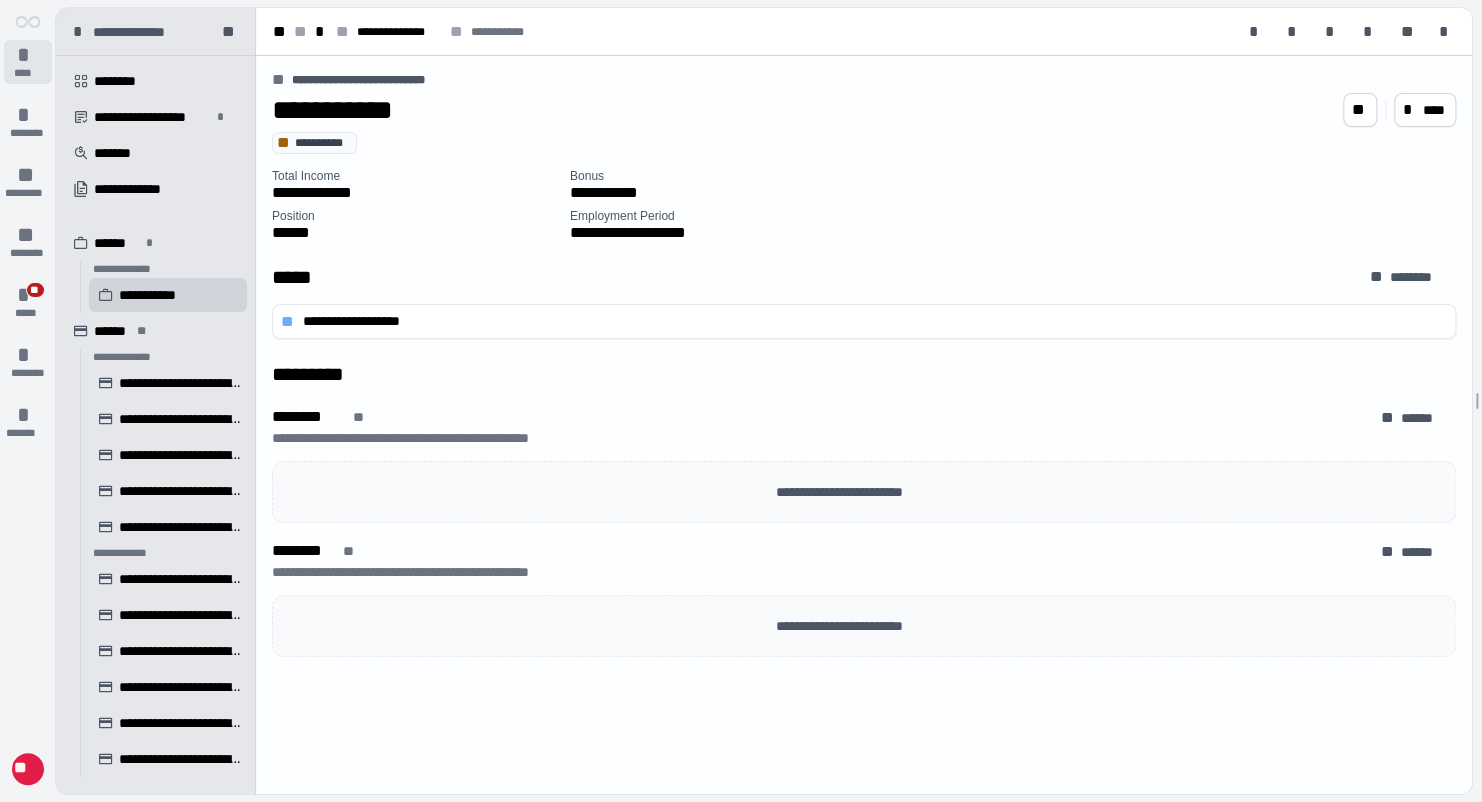 click on "****" at bounding box center [28, 73] 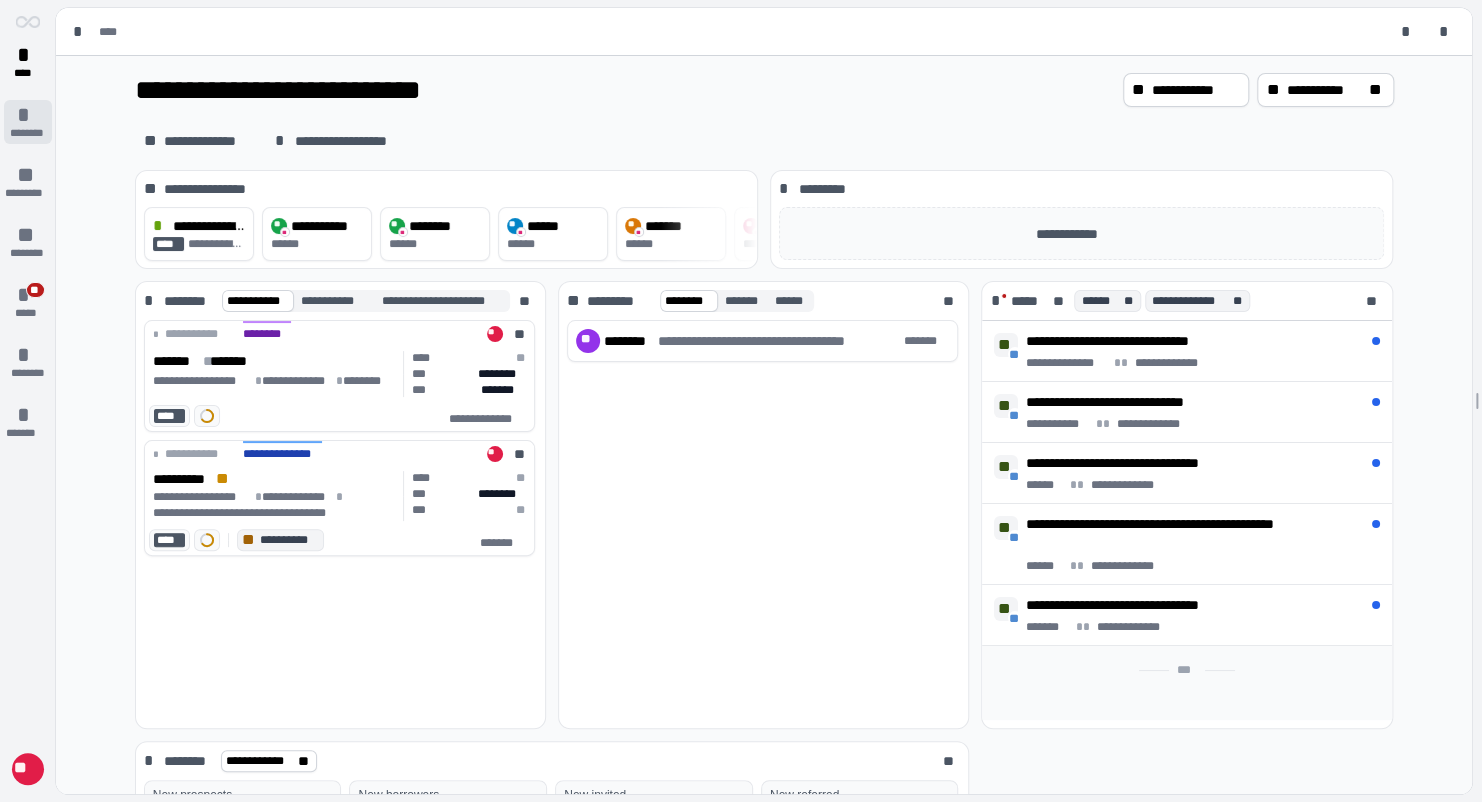 click on "*" at bounding box center [28, 115] 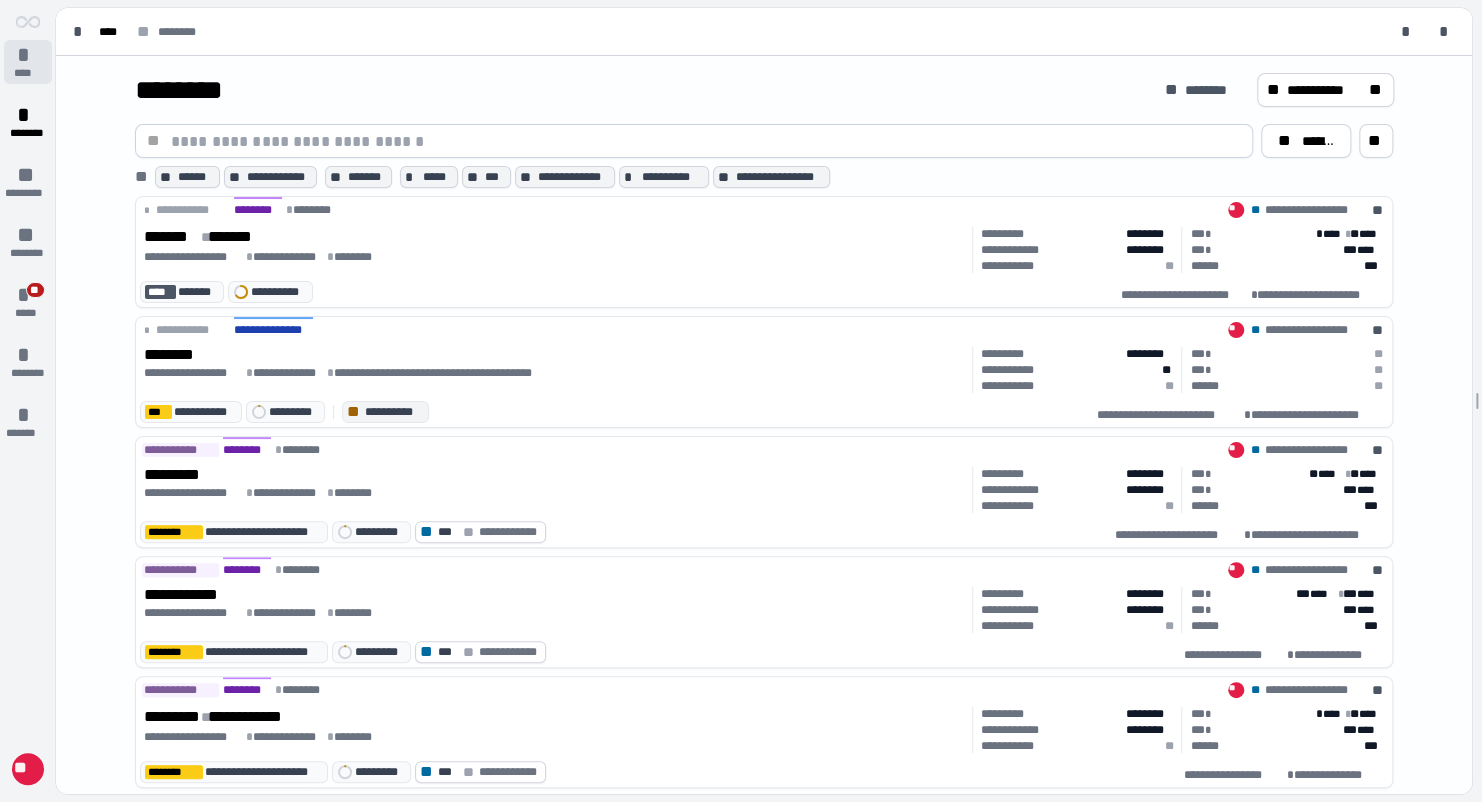 click on "*" at bounding box center (28, 55) 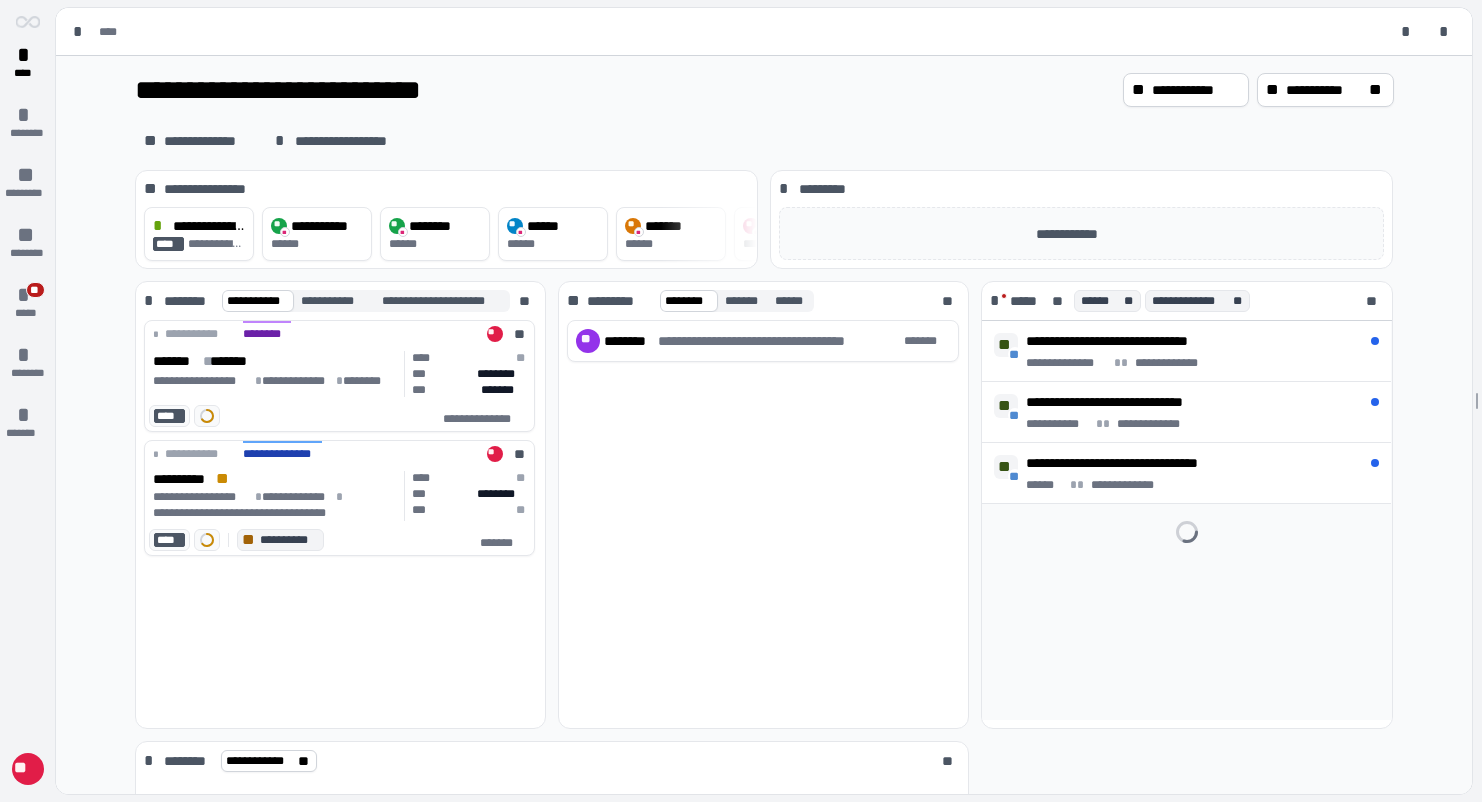 scroll, scrollTop: 0, scrollLeft: 0, axis: both 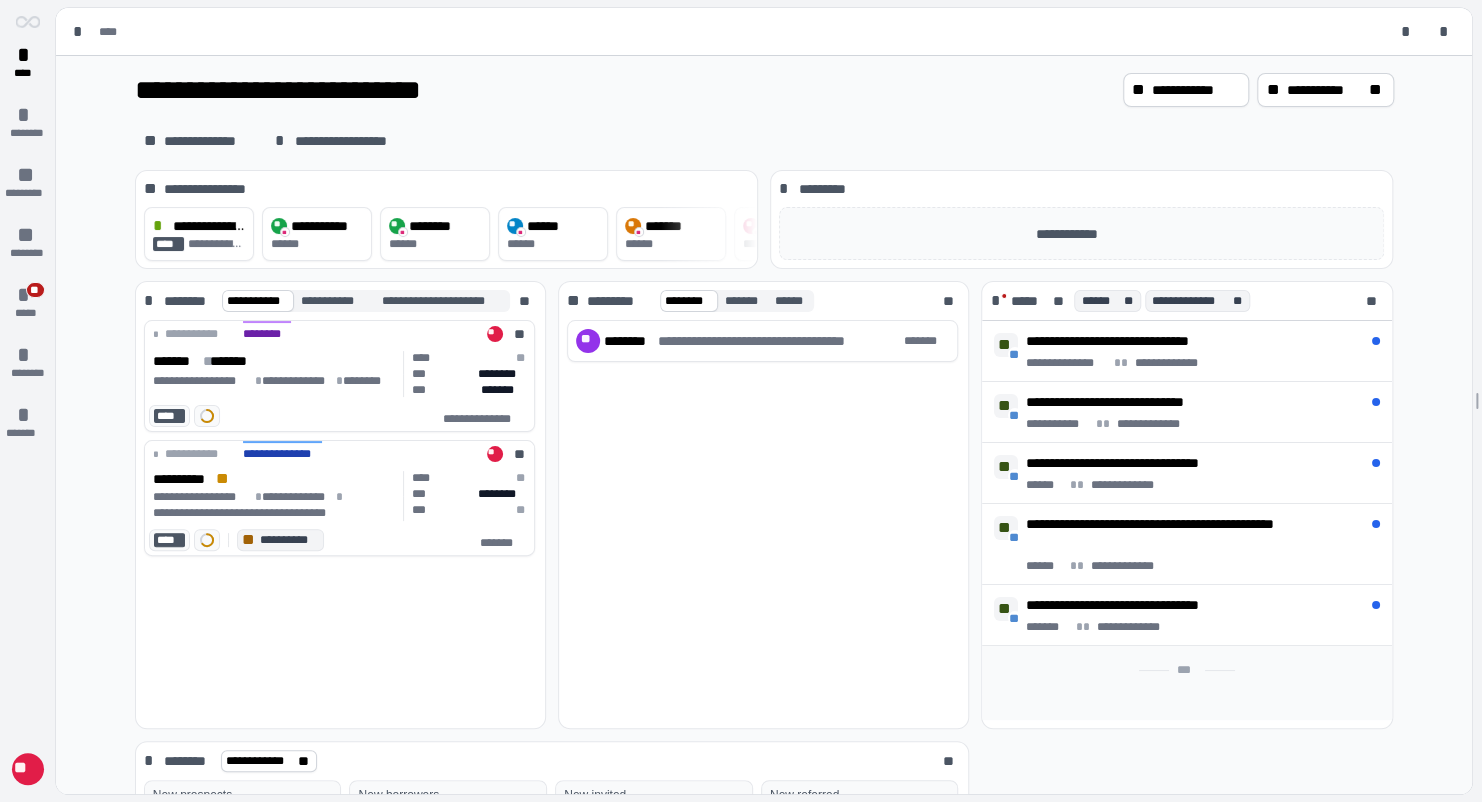 click on "**********" at bounding box center (340, 524) 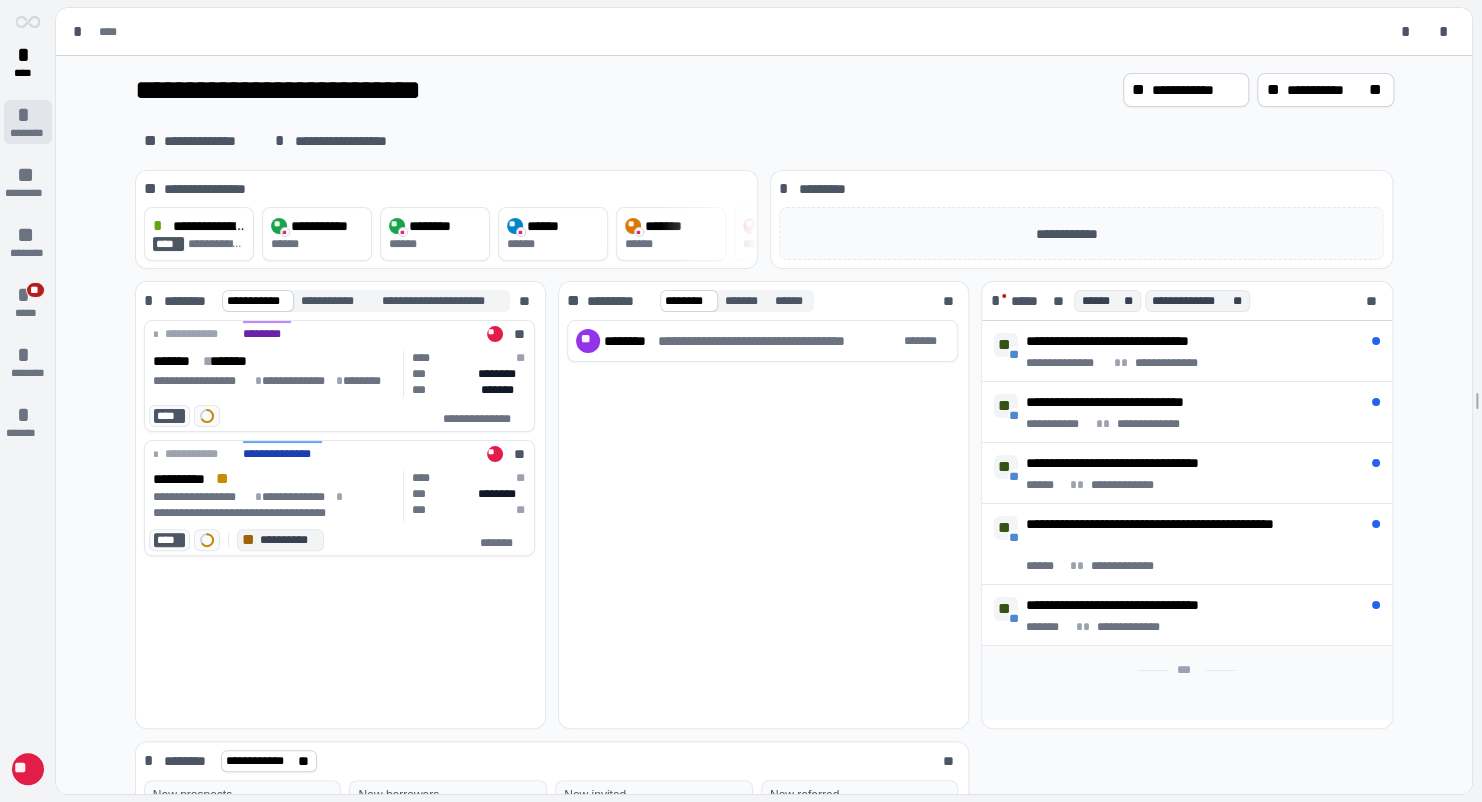click on "********" at bounding box center [27, 133] 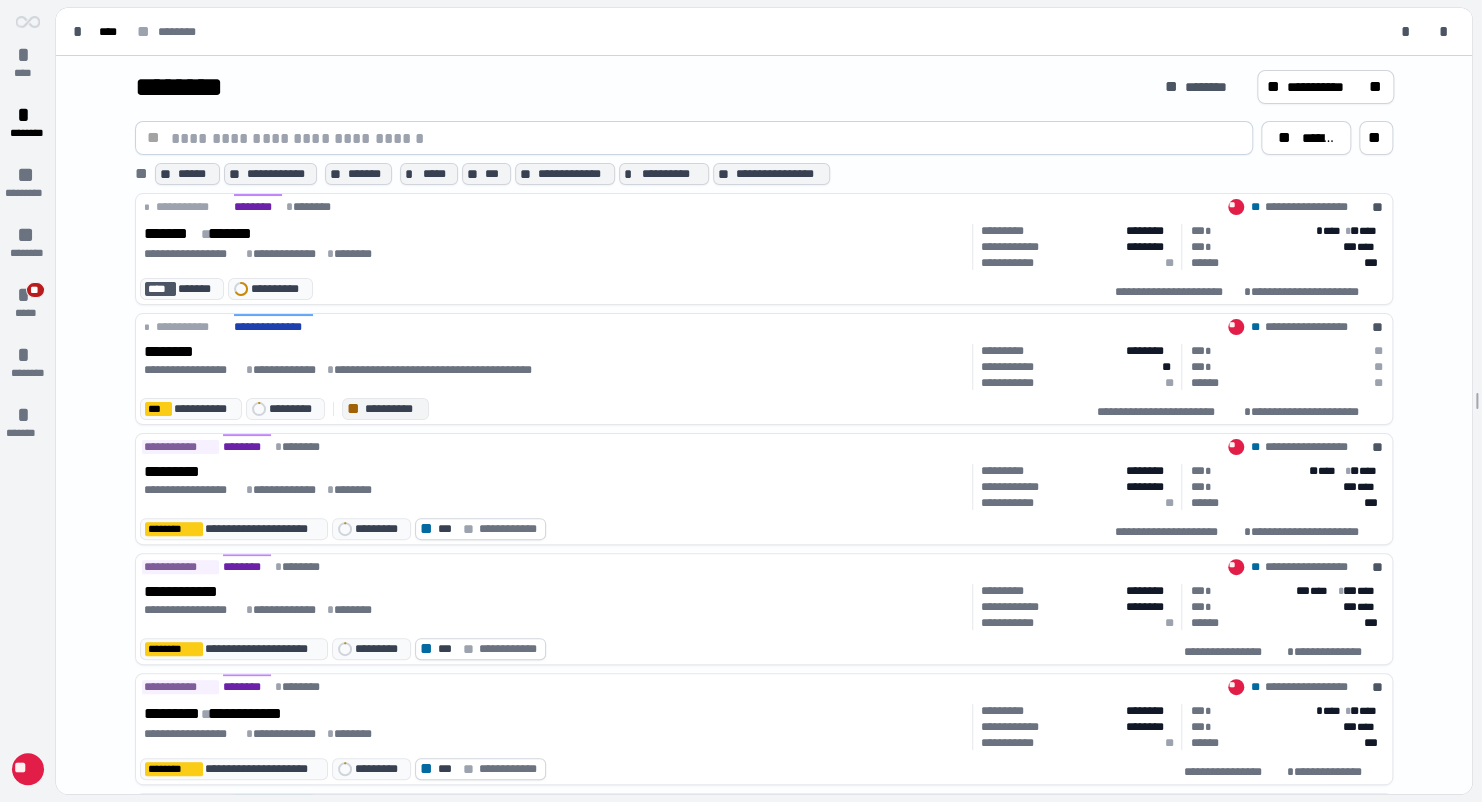scroll, scrollTop: 0, scrollLeft: 0, axis: both 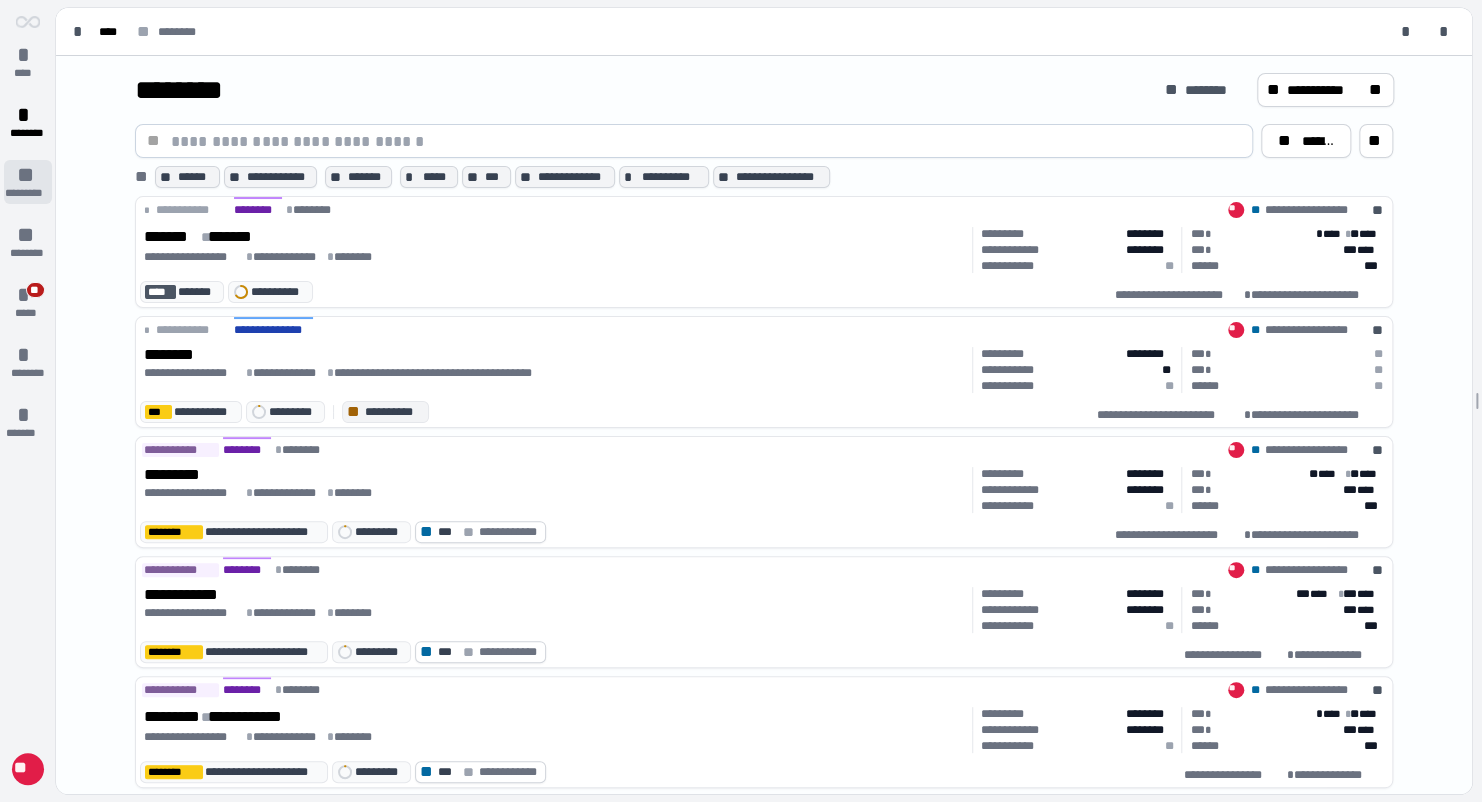 click on "**" at bounding box center (28, 175) 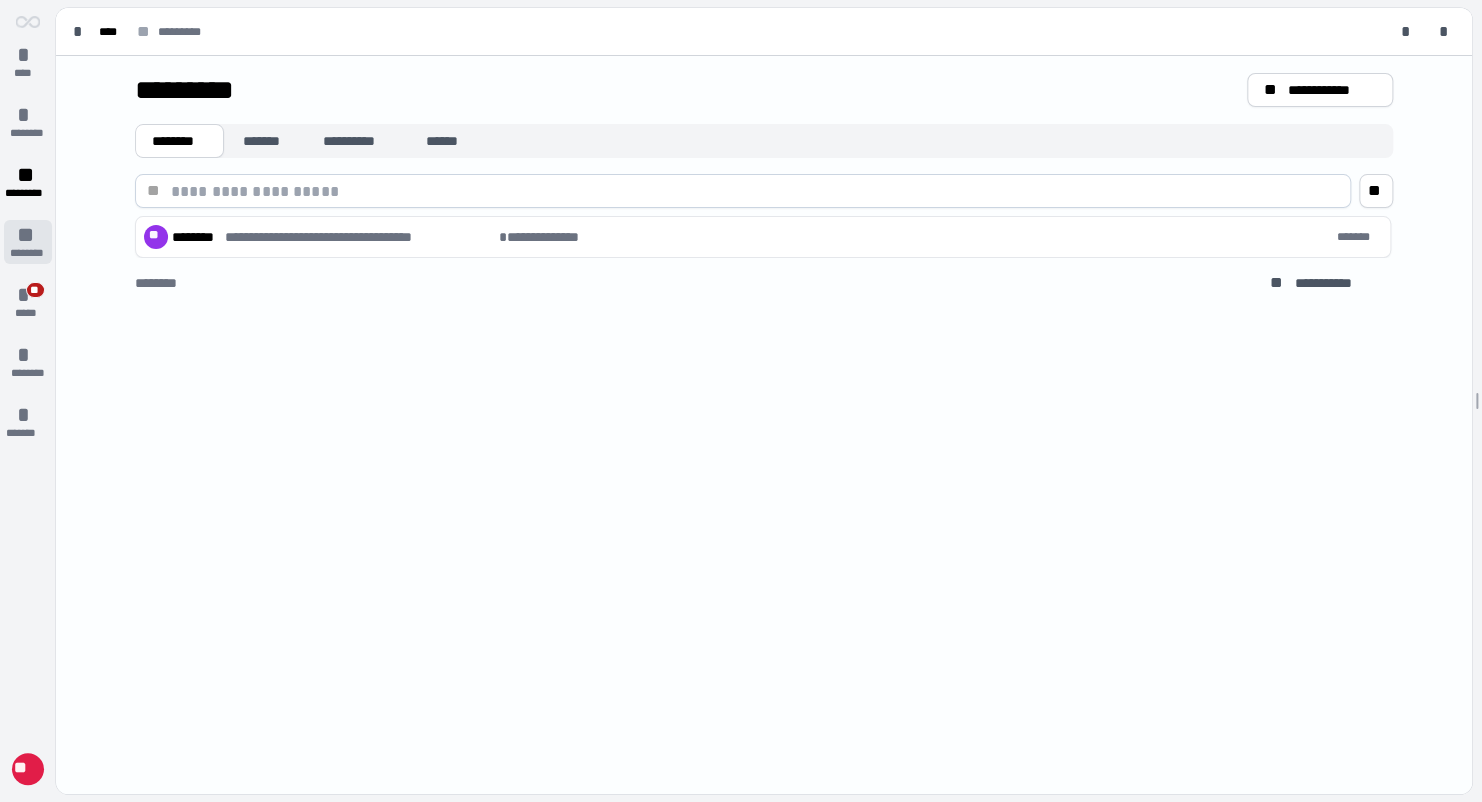click on "**" at bounding box center (28, 235) 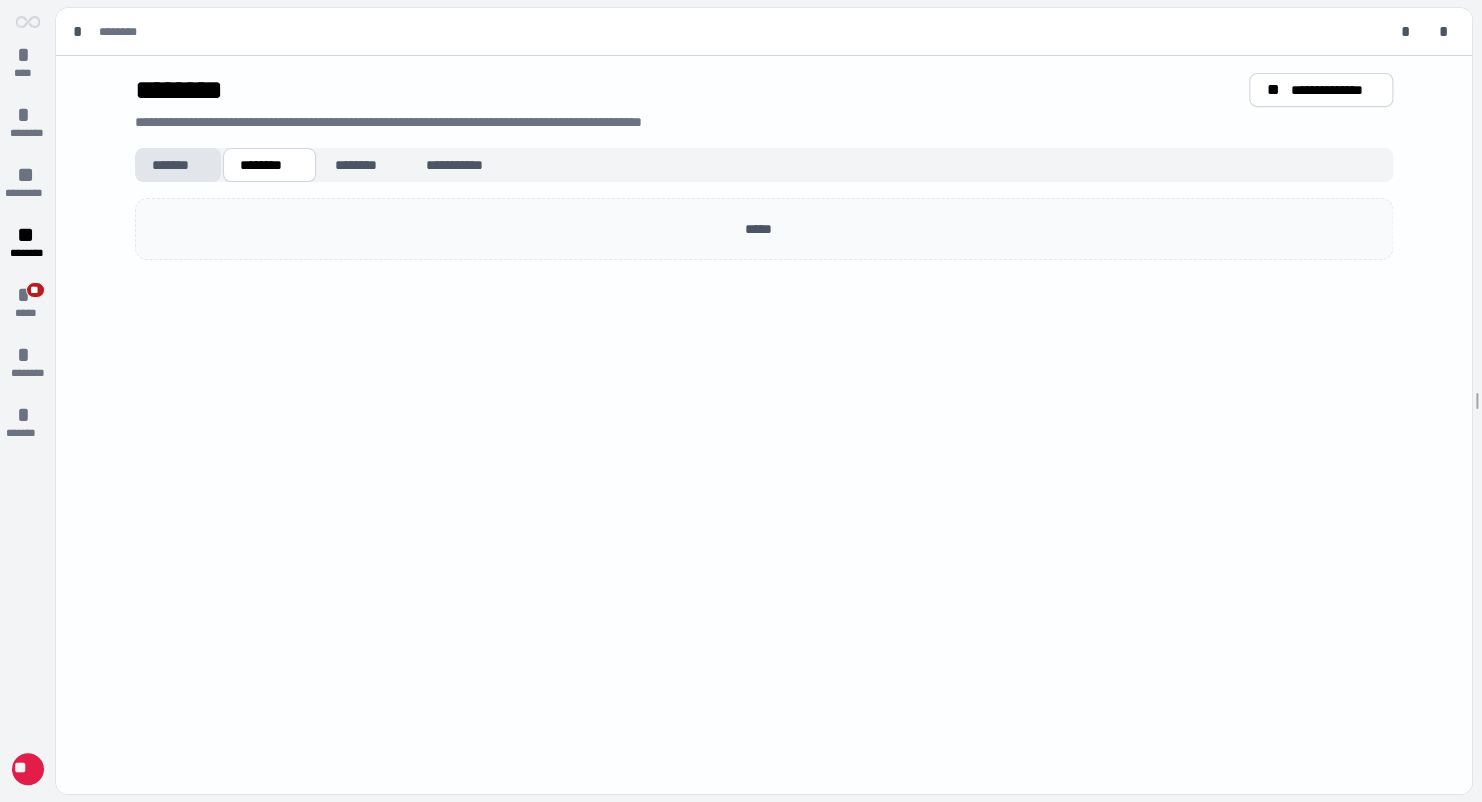 click on "*******" at bounding box center [178, 165] 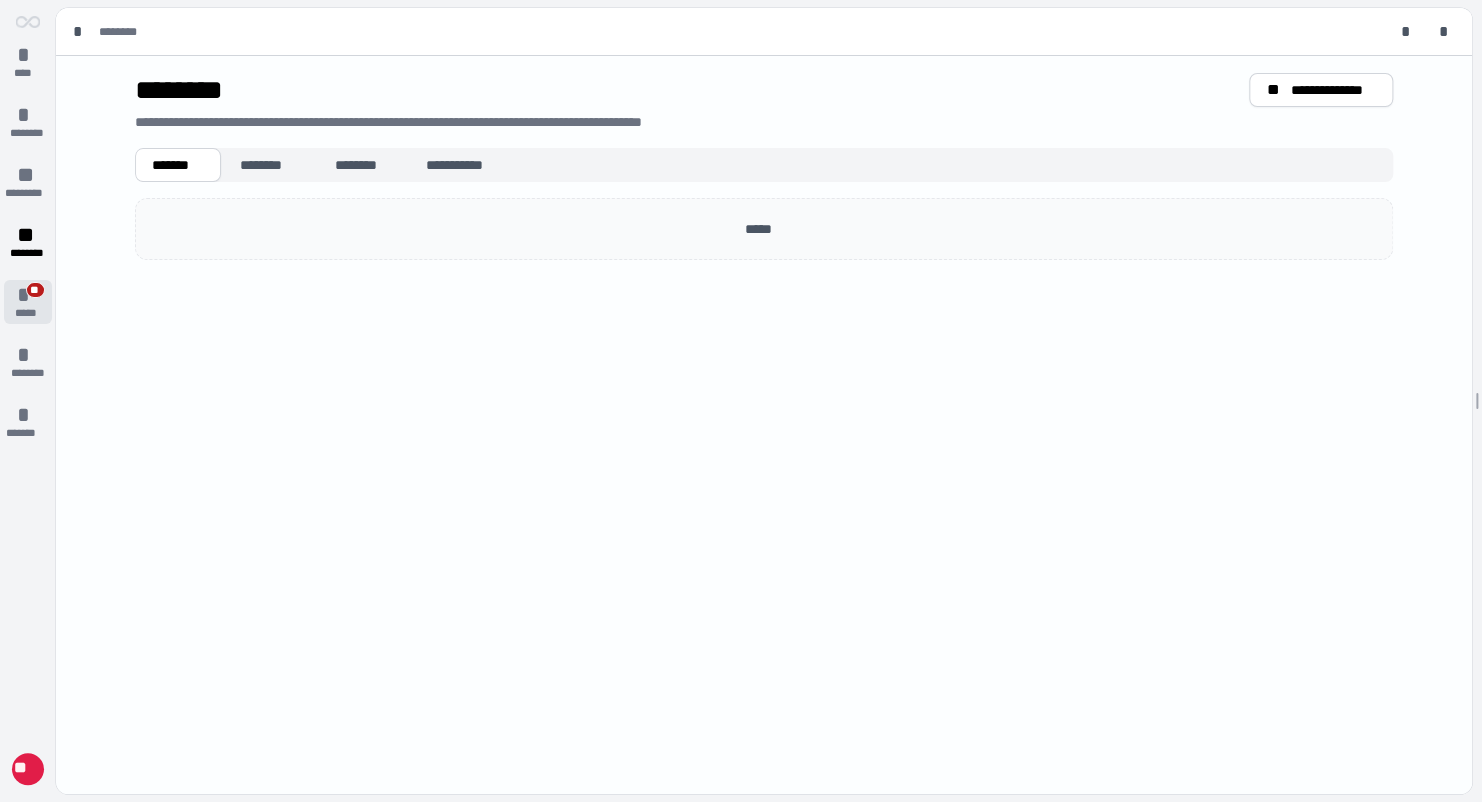 click on "*" at bounding box center (28, 295) 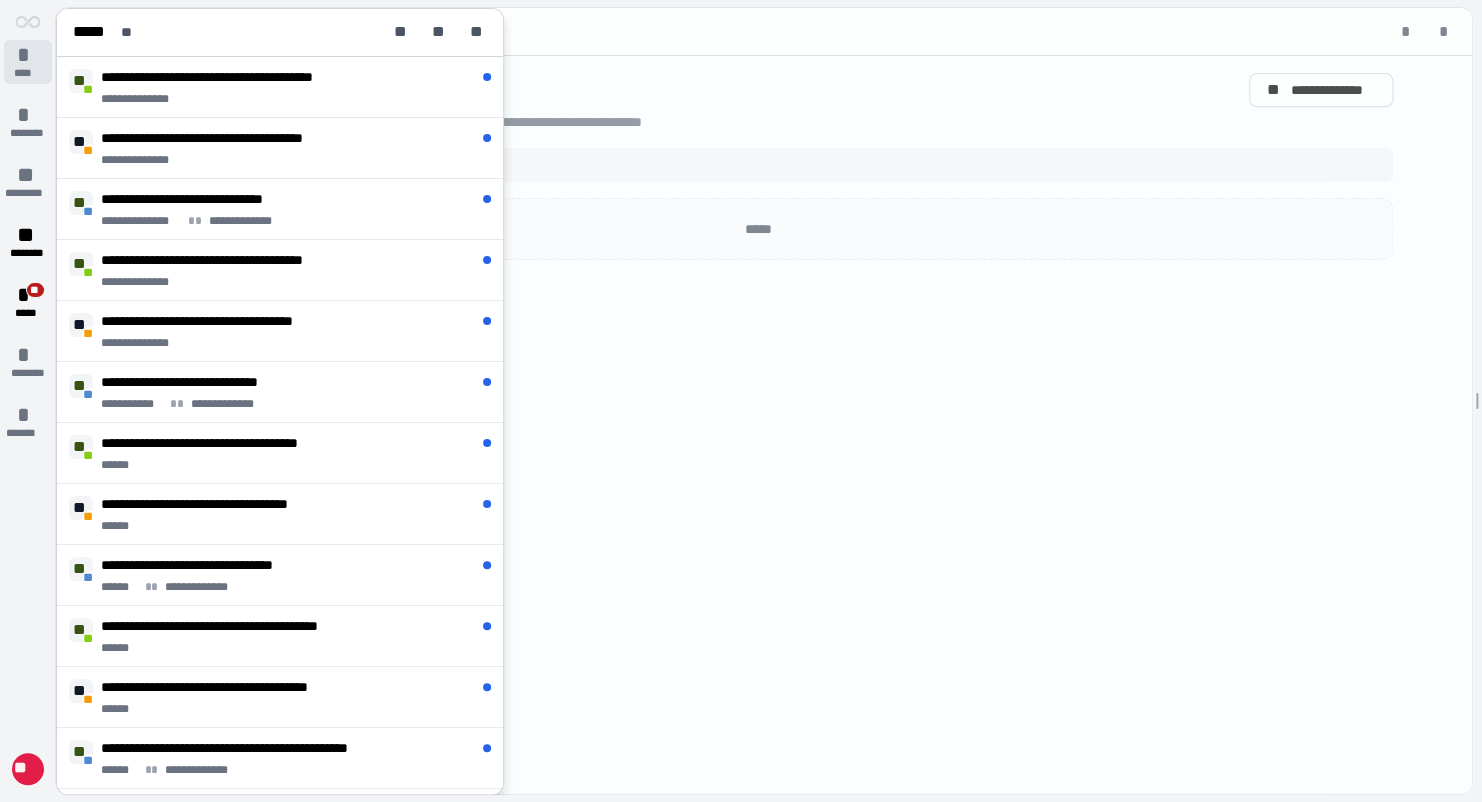 click on "****" at bounding box center (28, 73) 